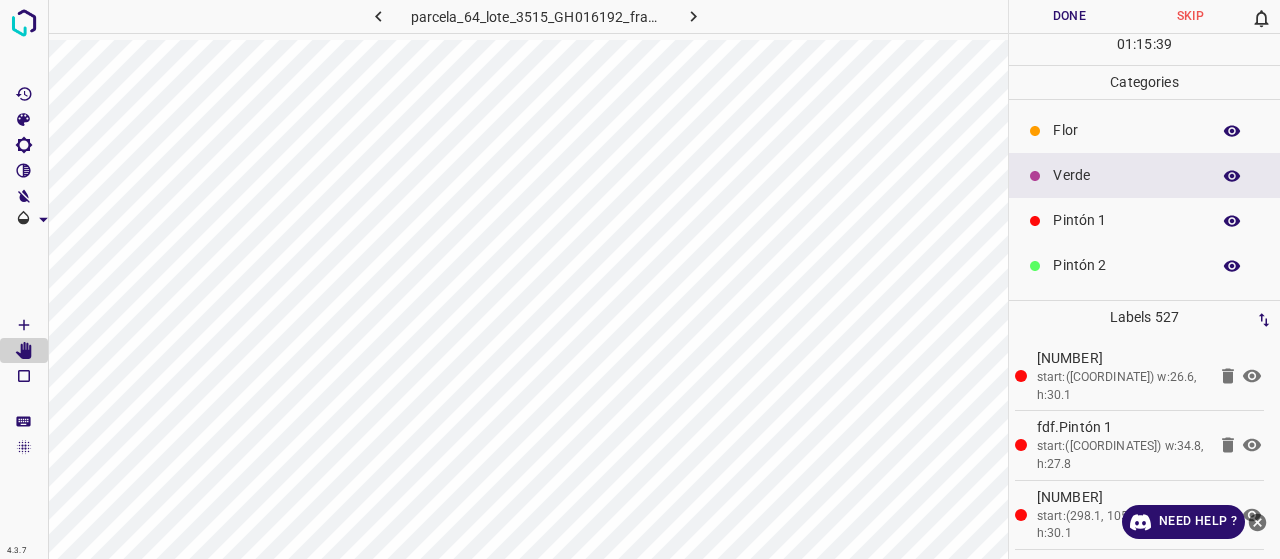 scroll, scrollTop: 0, scrollLeft: 0, axis: both 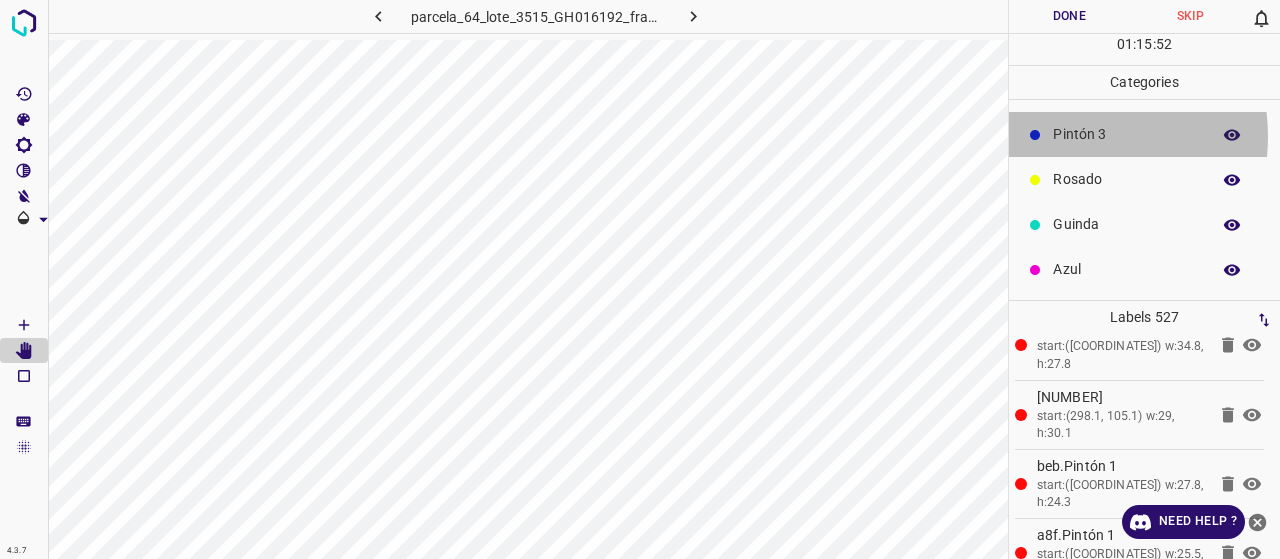 click on "Pintón 3" at bounding box center [1126, 134] 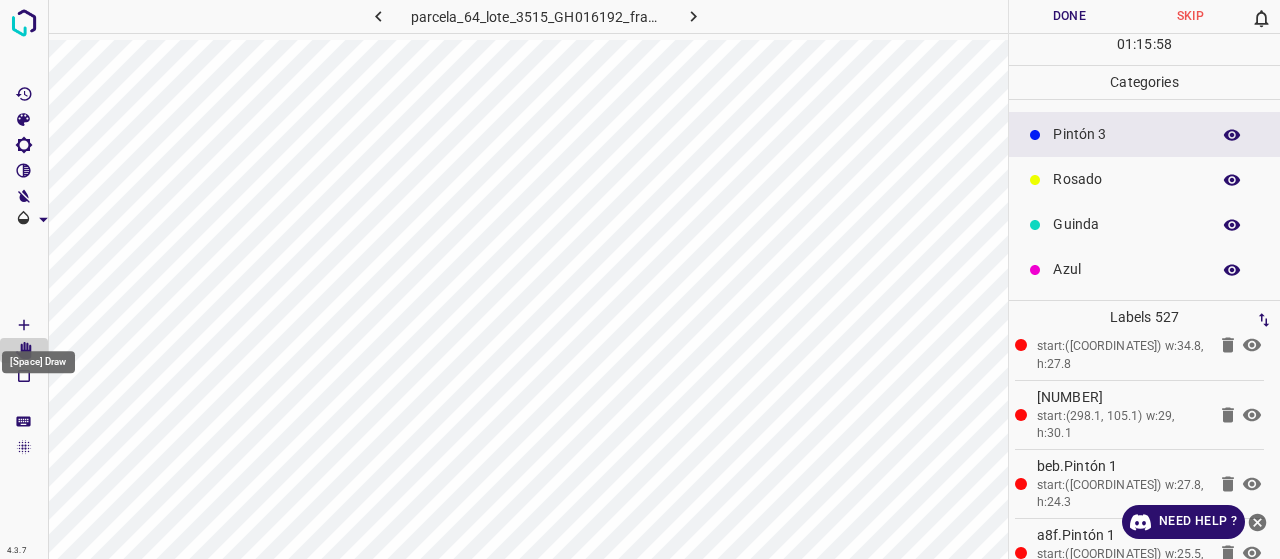 click 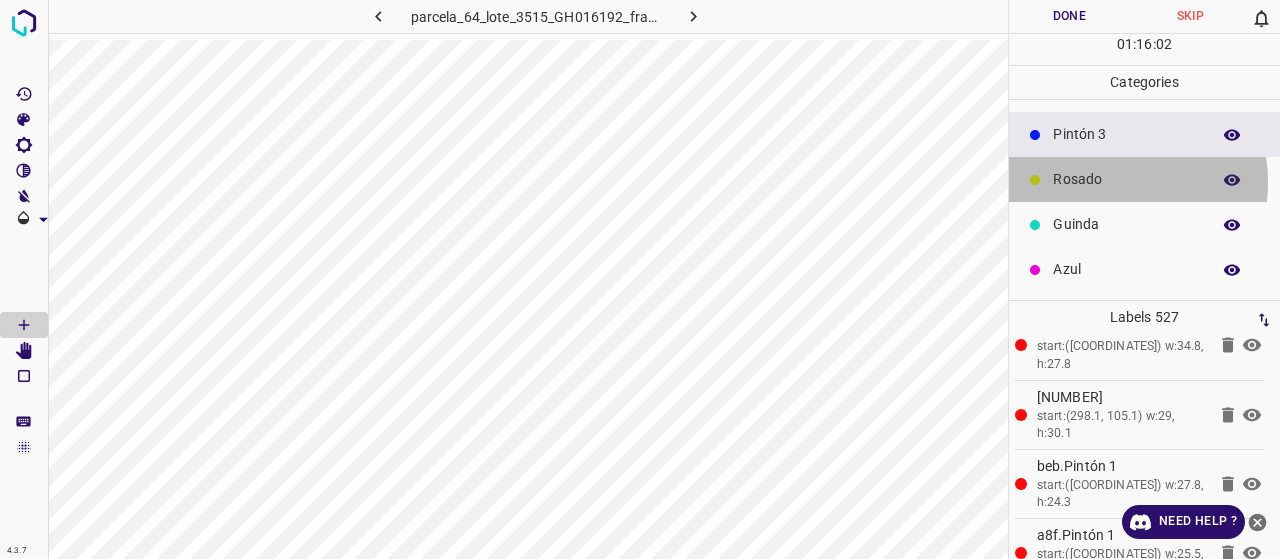 click on "Rosado" at bounding box center [1126, 179] 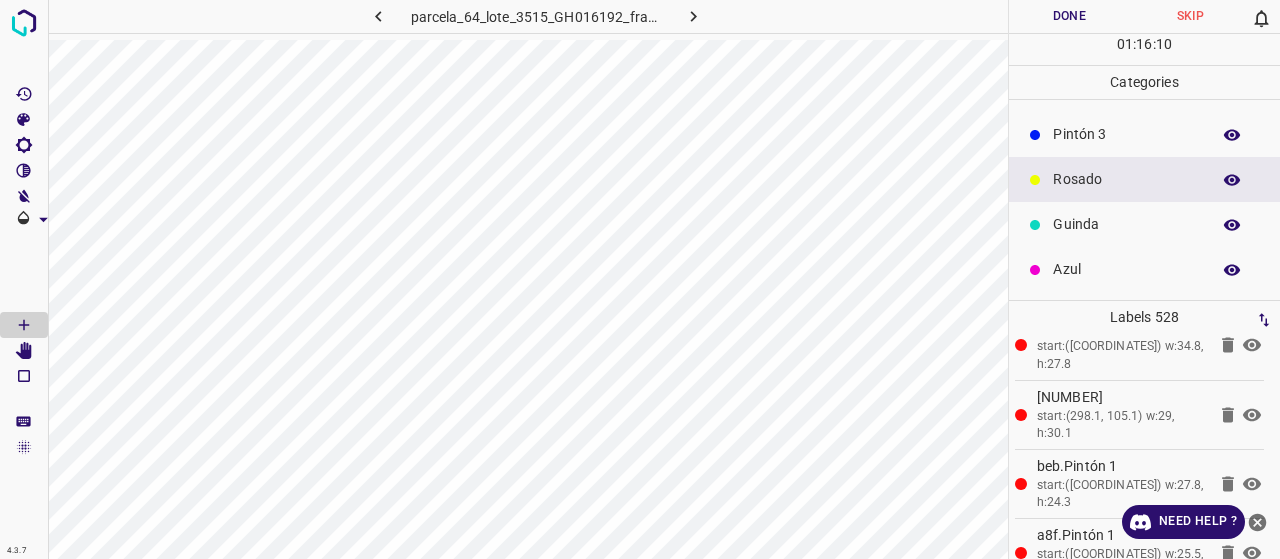 scroll, scrollTop: 76, scrollLeft: 0, axis: vertical 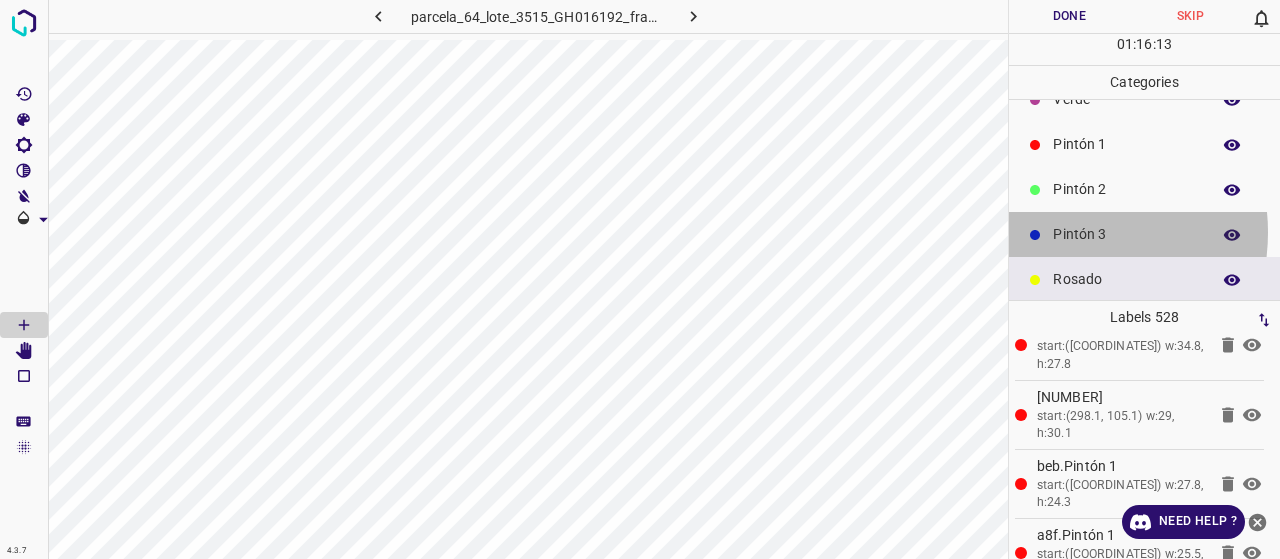 click on "Pintón 3" at bounding box center [1126, 234] 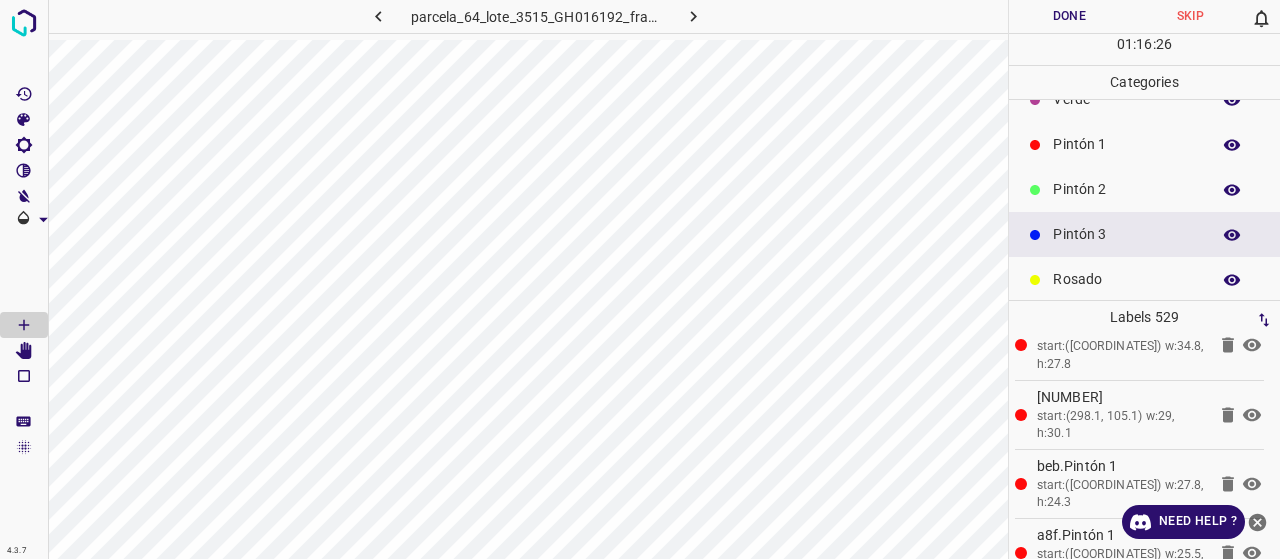 click on "Pintón 1" at bounding box center [1126, 144] 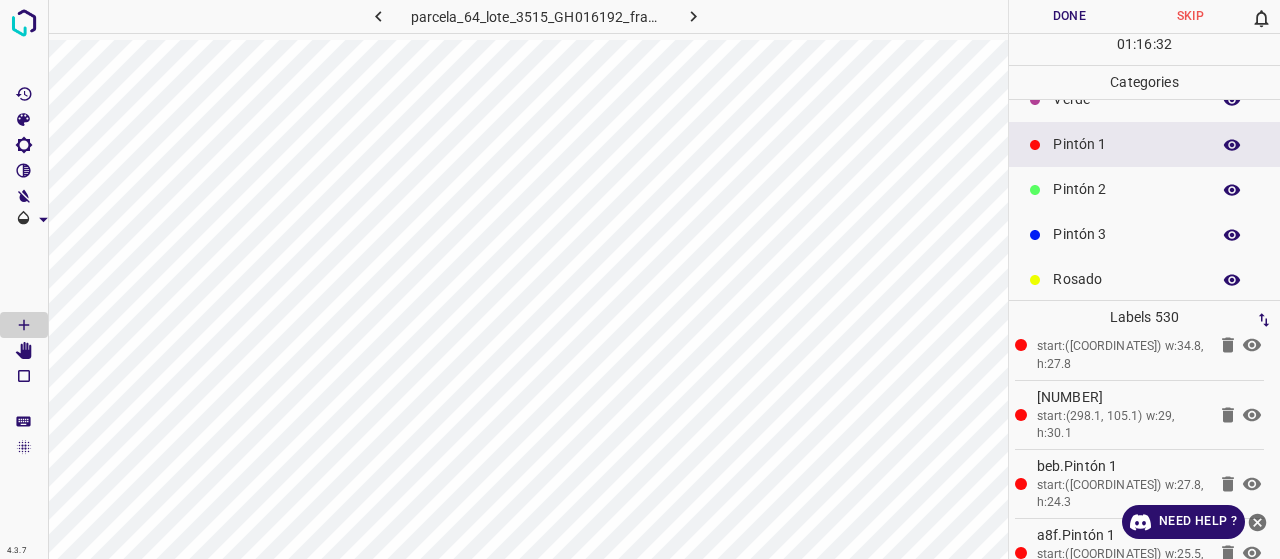 scroll, scrollTop: 0, scrollLeft: 0, axis: both 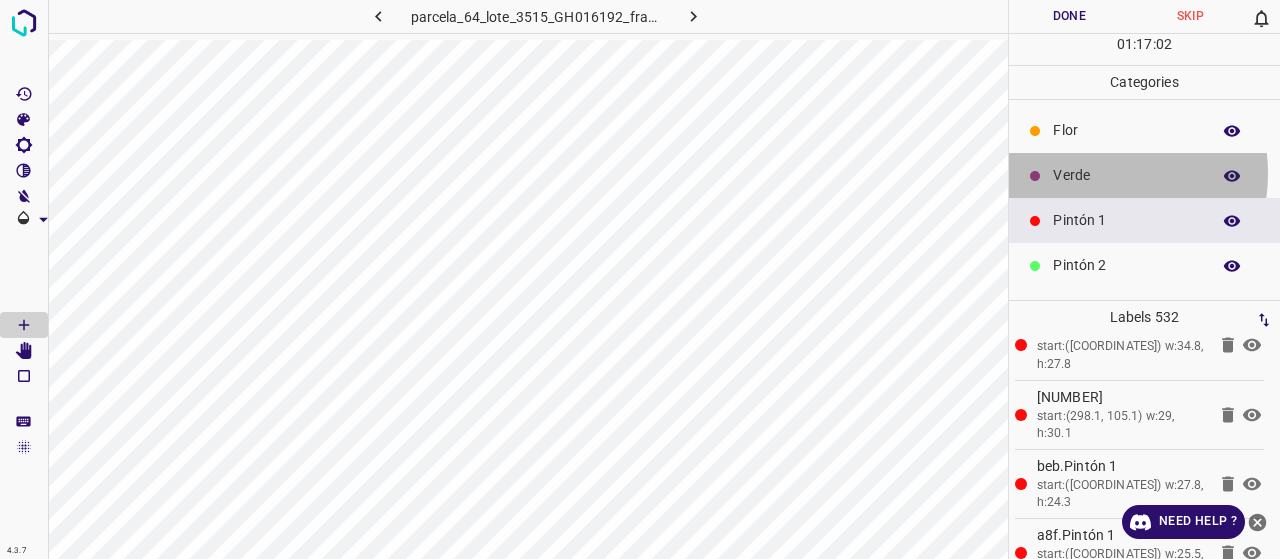 click on "Verde" at bounding box center (1126, 175) 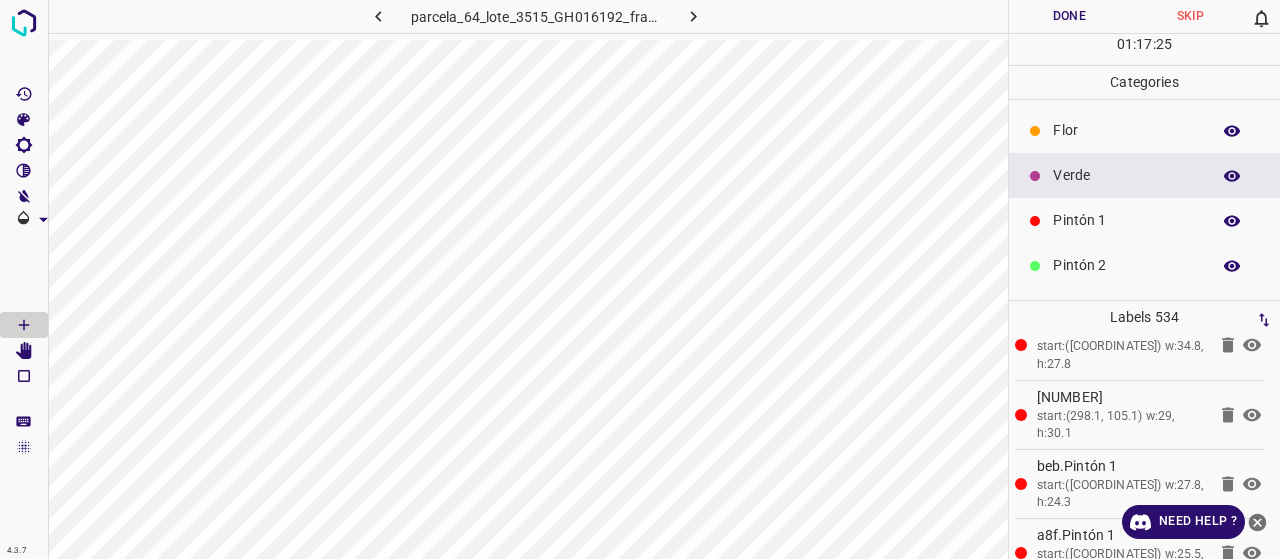 click on "Pintón 1" at bounding box center (1126, 220) 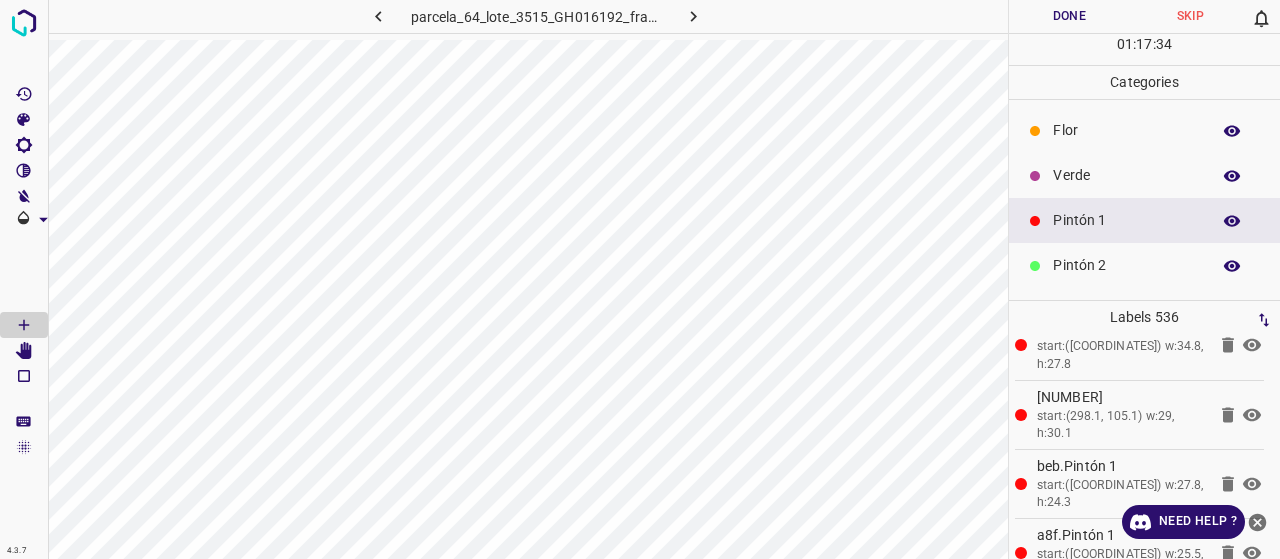 click on "Verde" at bounding box center [1126, 175] 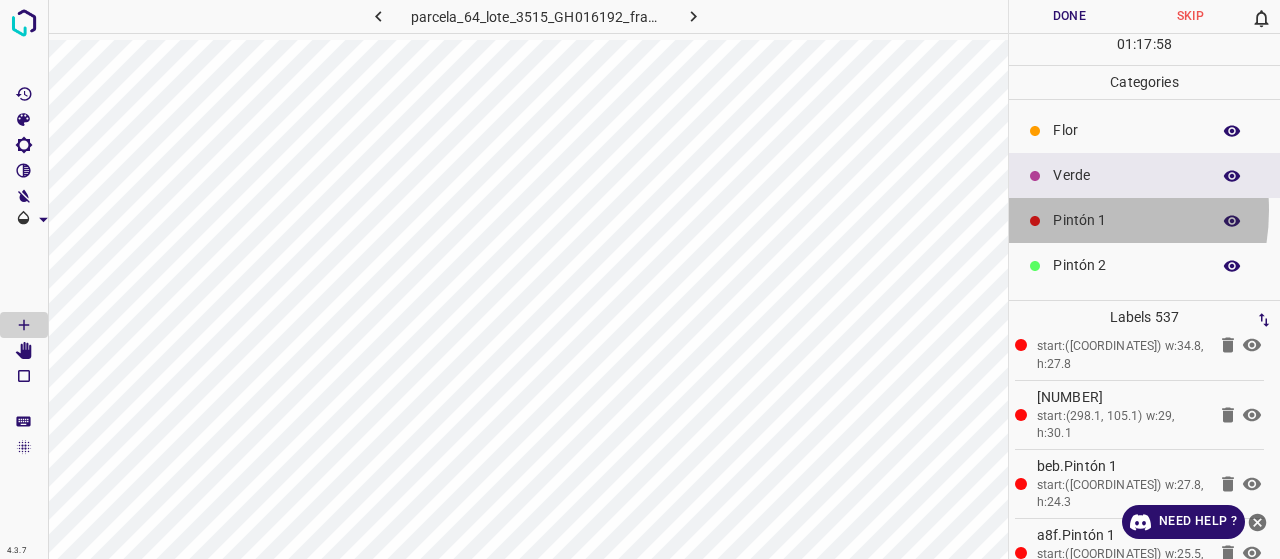 click on "Pintón 1" at bounding box center (1126, 220) 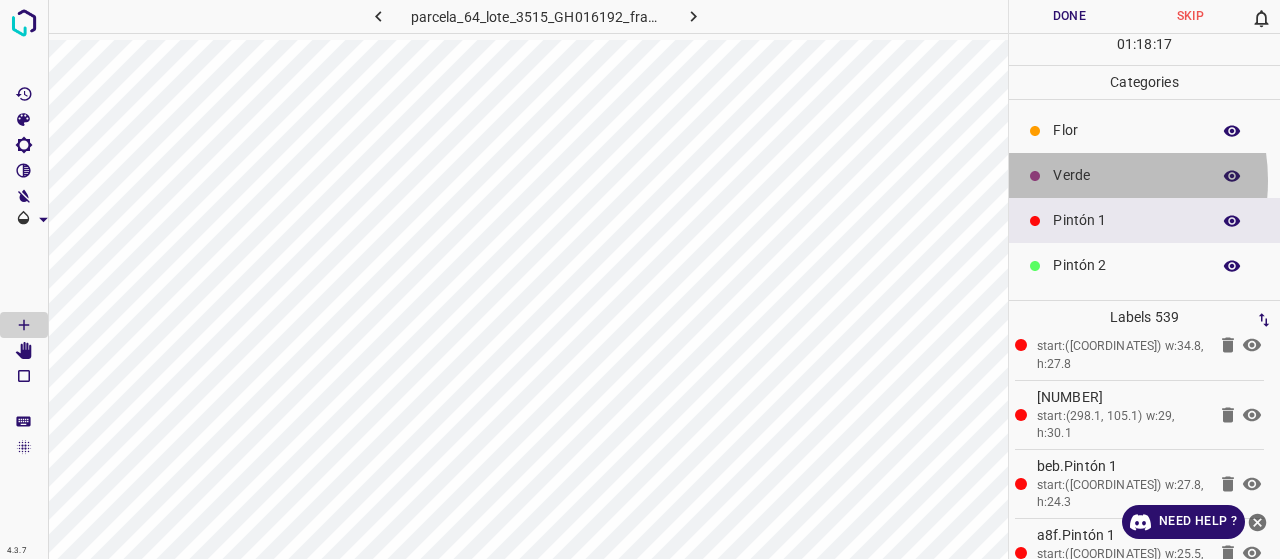 click on "Verde" at bounding box center [1126, 175] 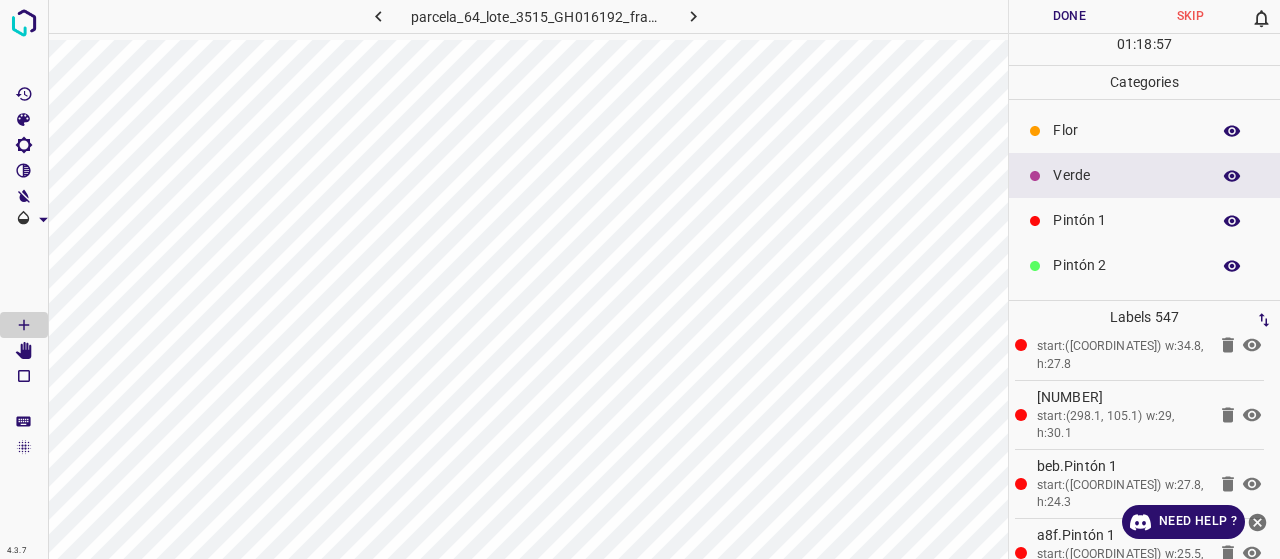click on "Pintón 1" at bounding box center (1126, 220) 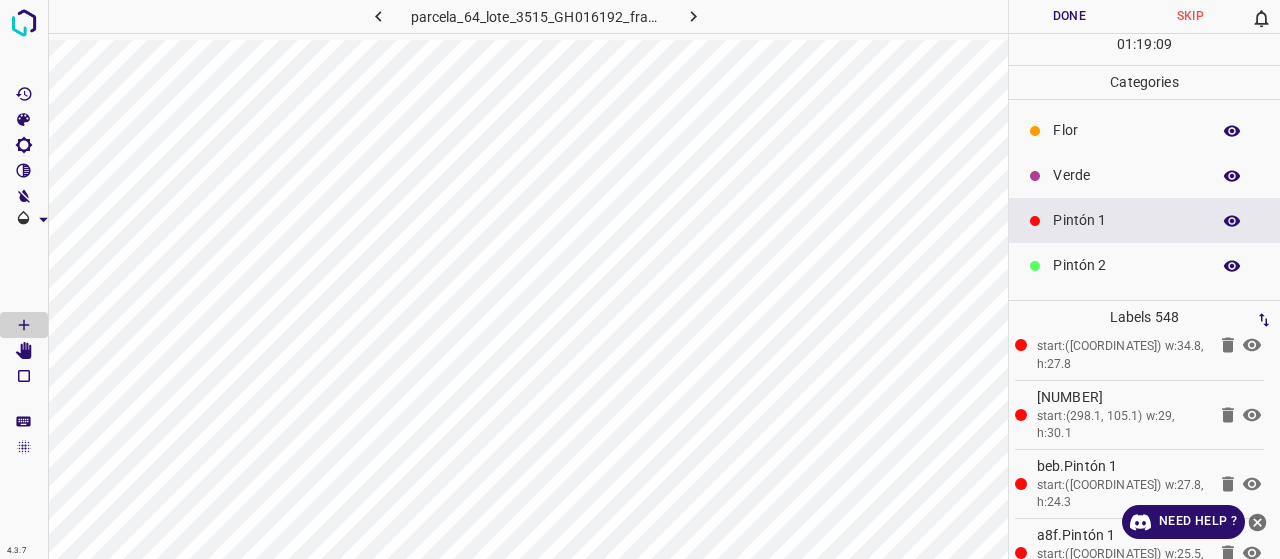 click on "Verde" at bounding box center (1144, 175) 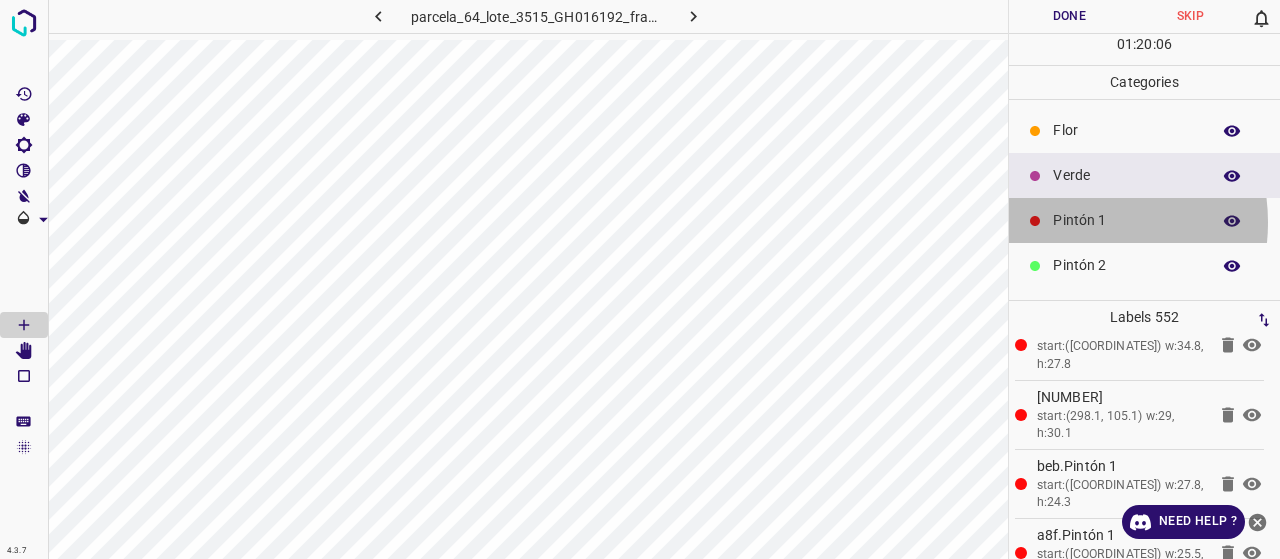 click on "Pintón 1" at bounding box center (1126, 220) 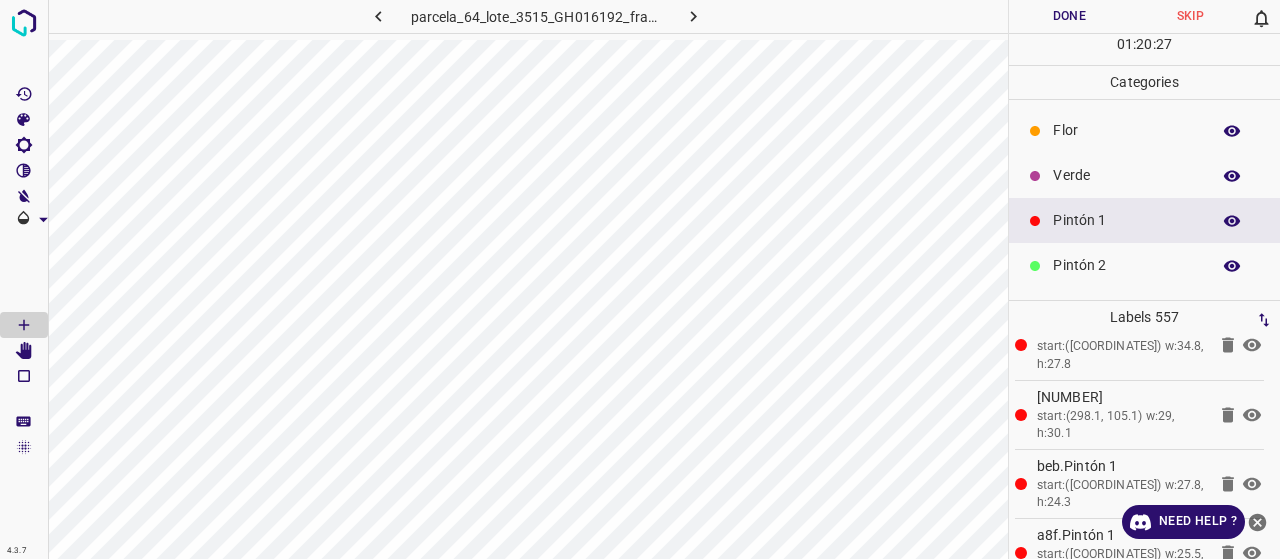 click 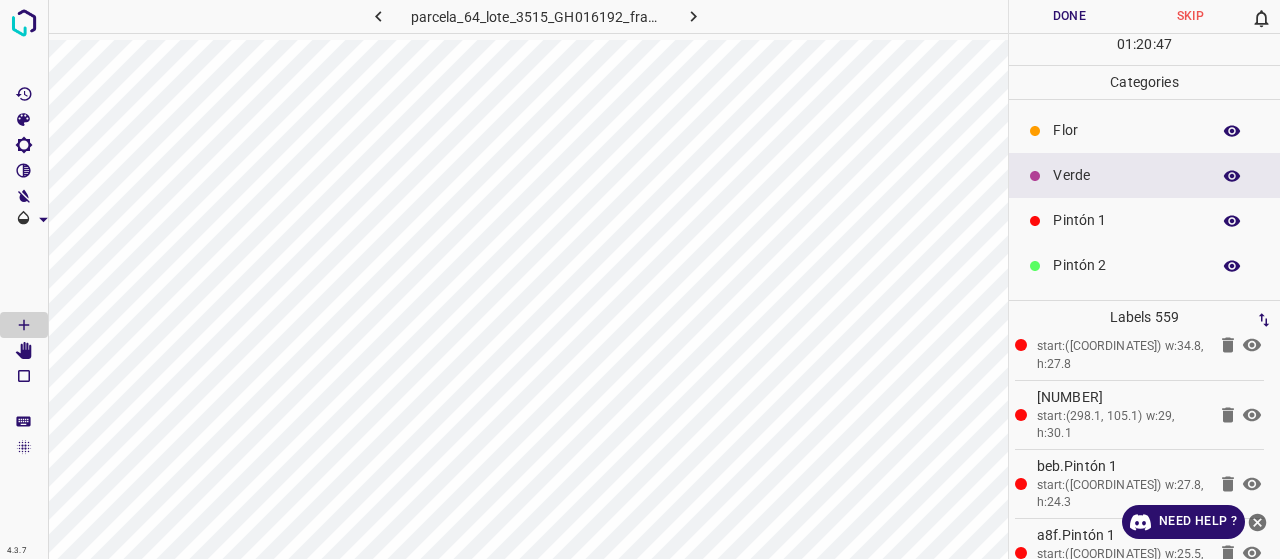 click on "Pintón 1" at bounding box center [1144, 220] 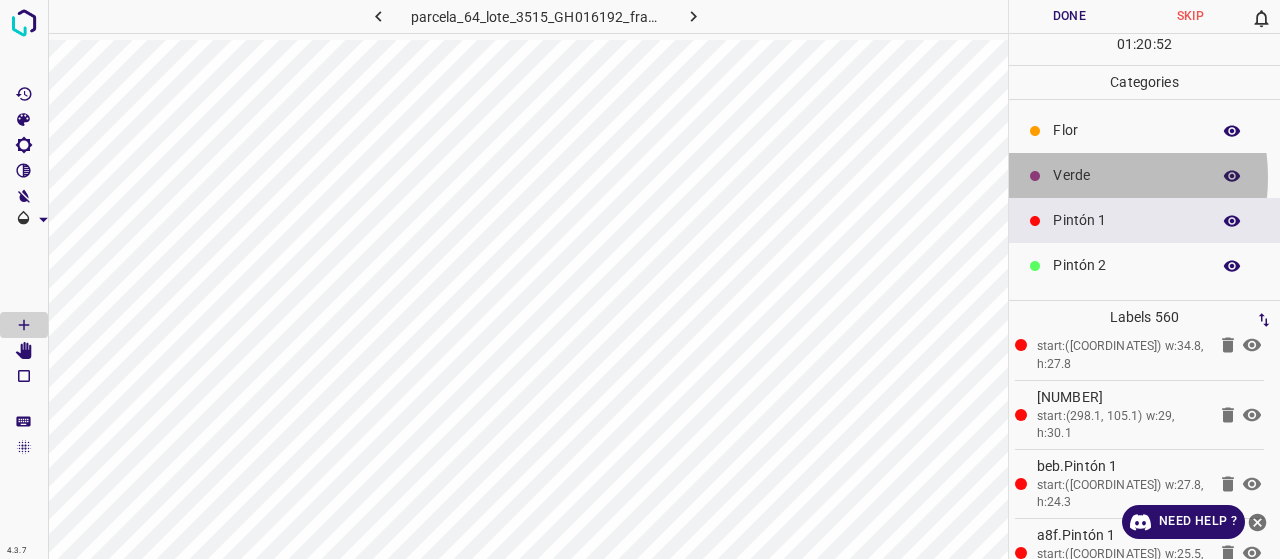 click on "Verde" at bounding box center (1126, 175) 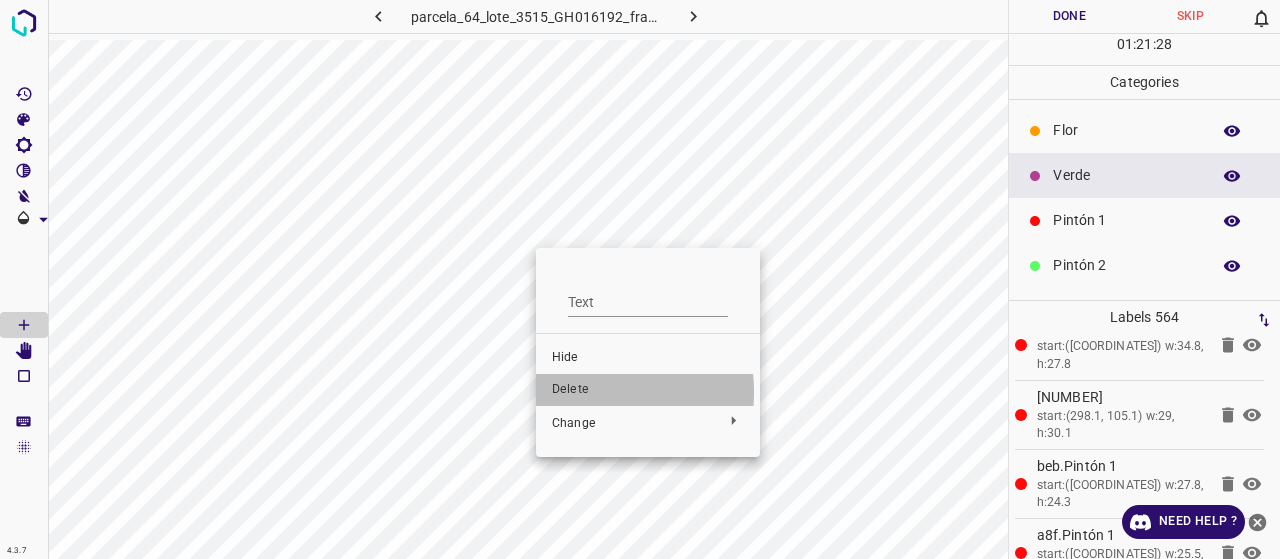 click on "Delete" at bounding box center [648, 390] 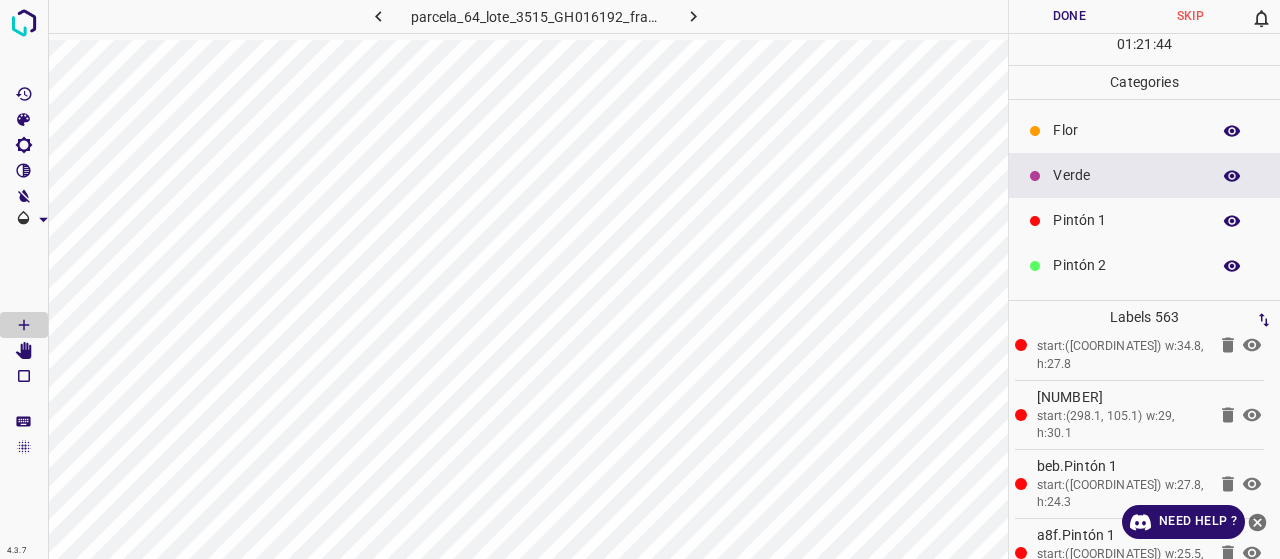 click on "Pintón 1" at bounding box center [1126, 220] 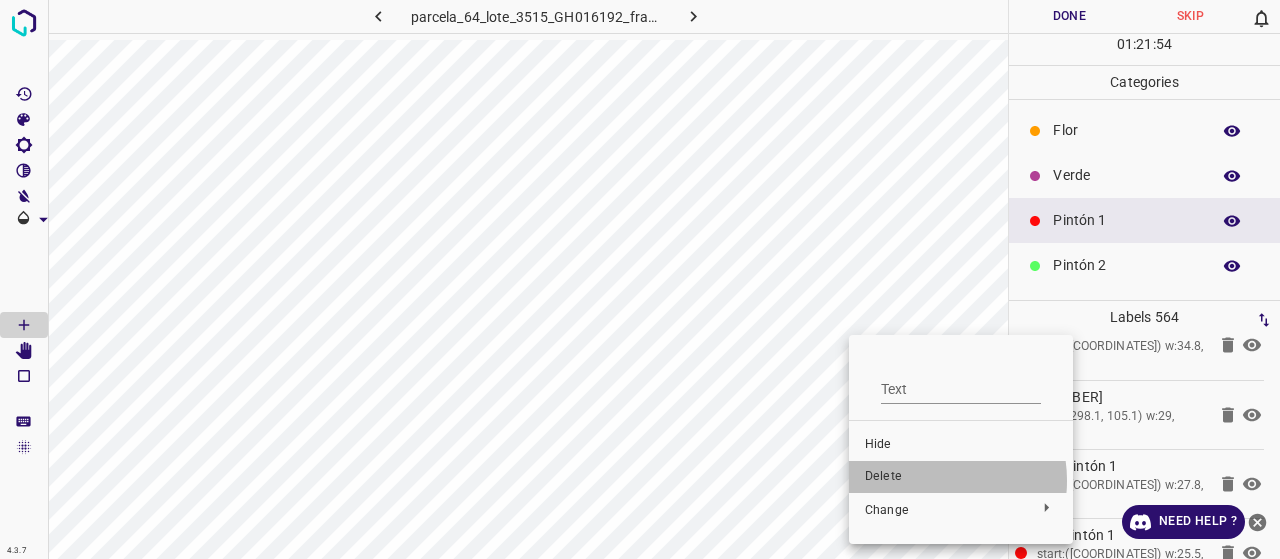 click on "Delete" at bounding box center (961, 477) 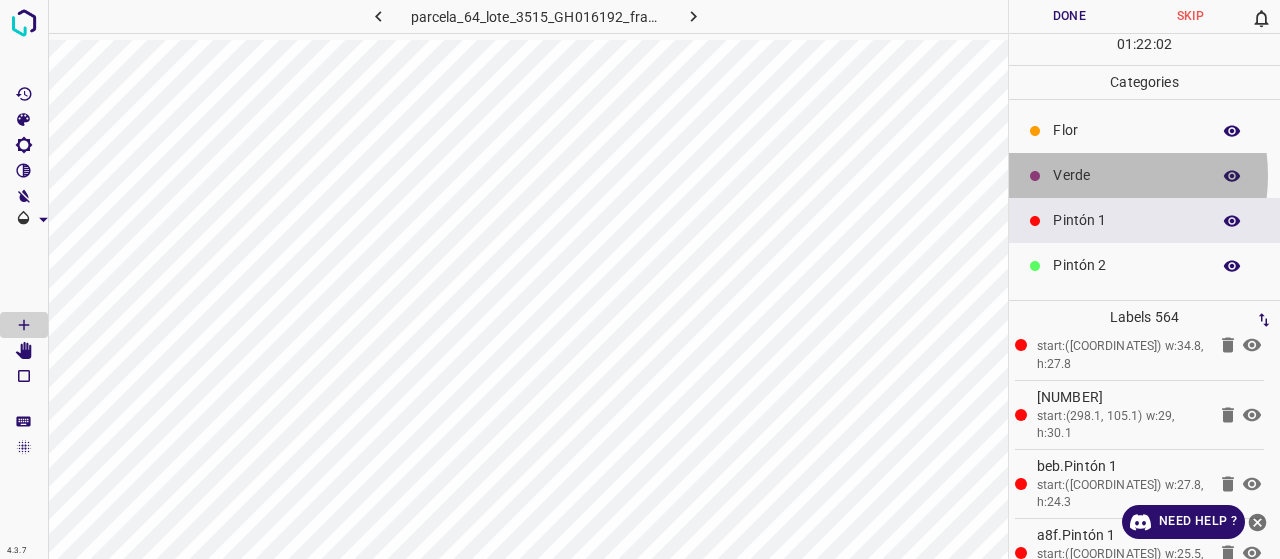 click on "Verde" at bounding box center (1126, 175) 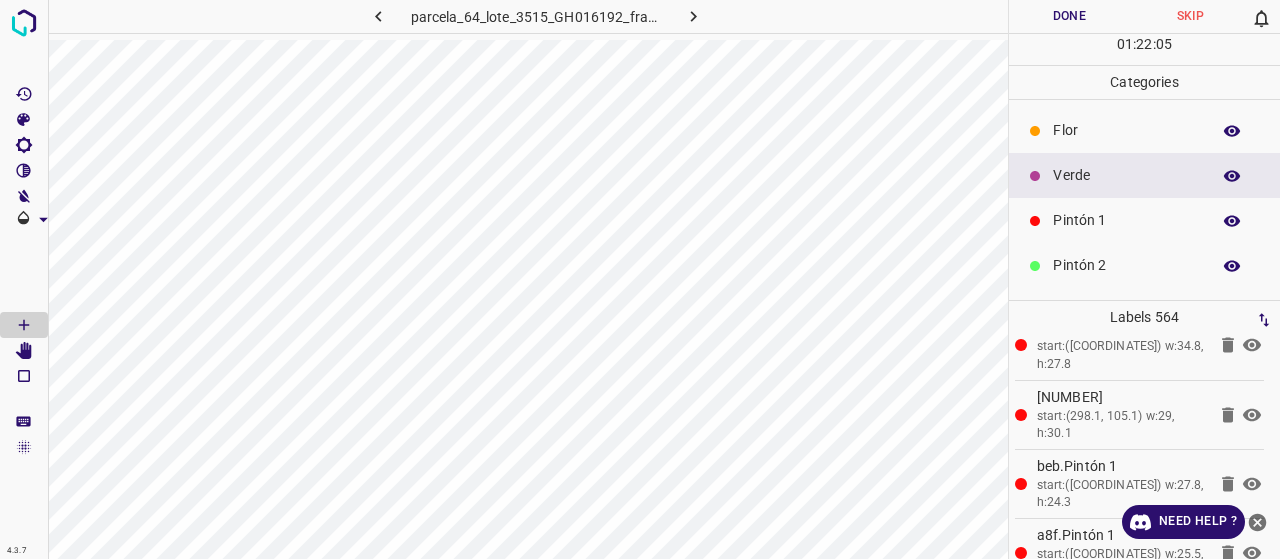 click on "Pintón 1" at bounding box center (1126, 220) 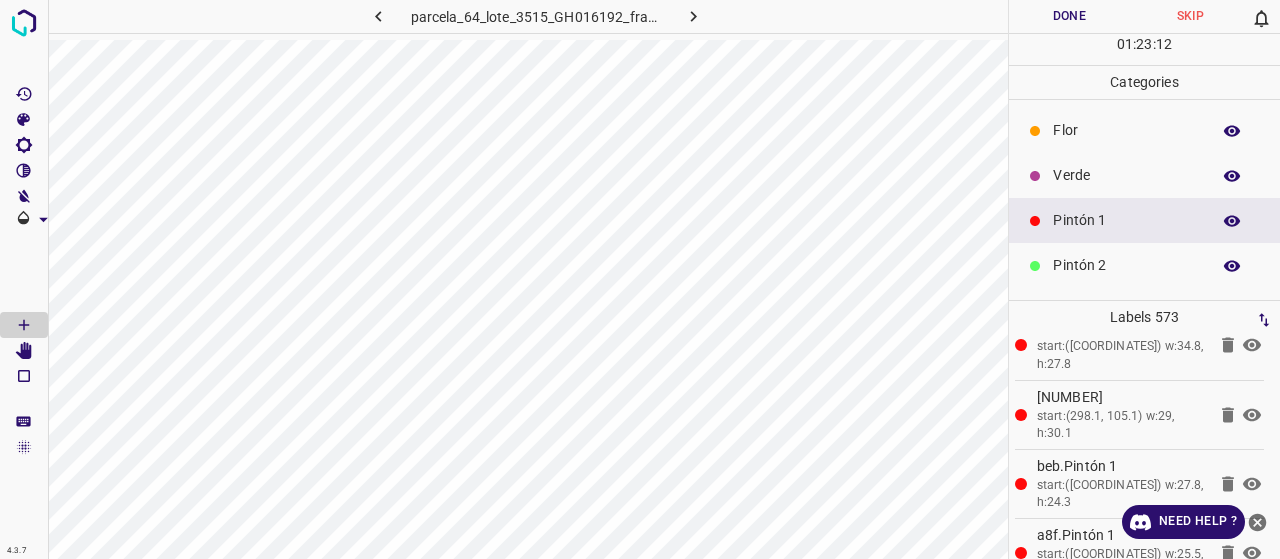 click on "Verde" at bounding box center [1126, 175] 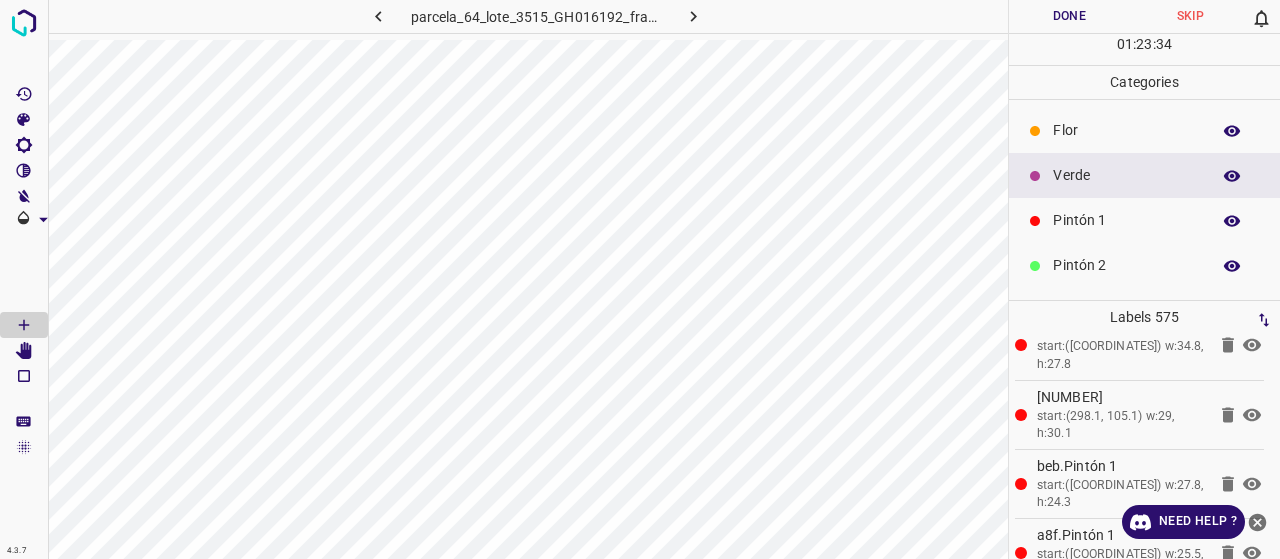 click on "Flor" at bounding box center (1126, 130) 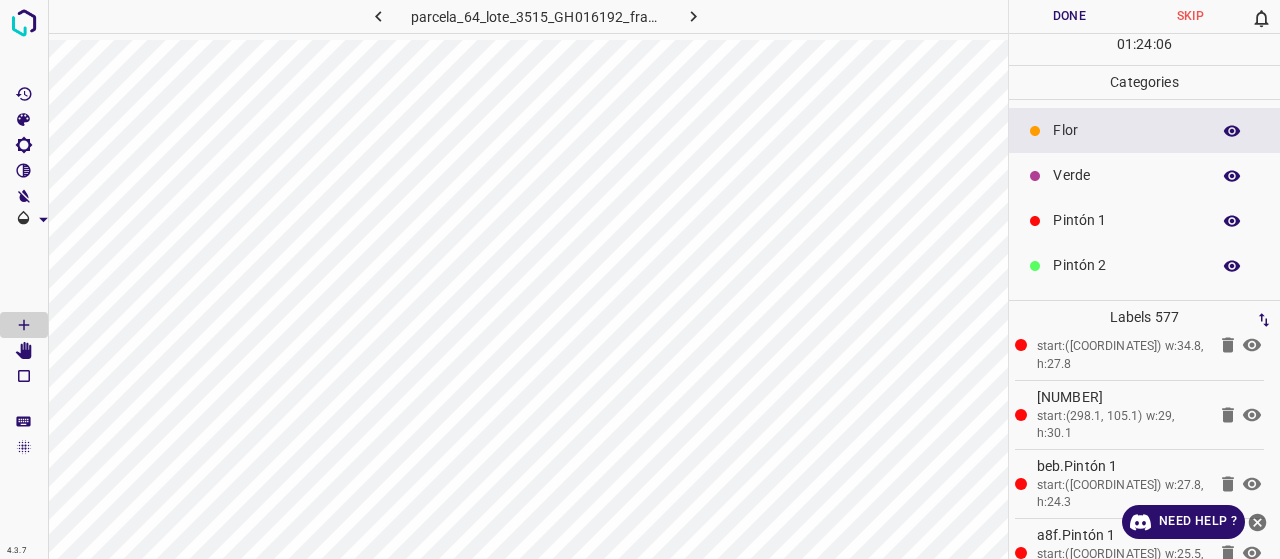 click on "Pintón 1" at bounding box center (1126, 220) 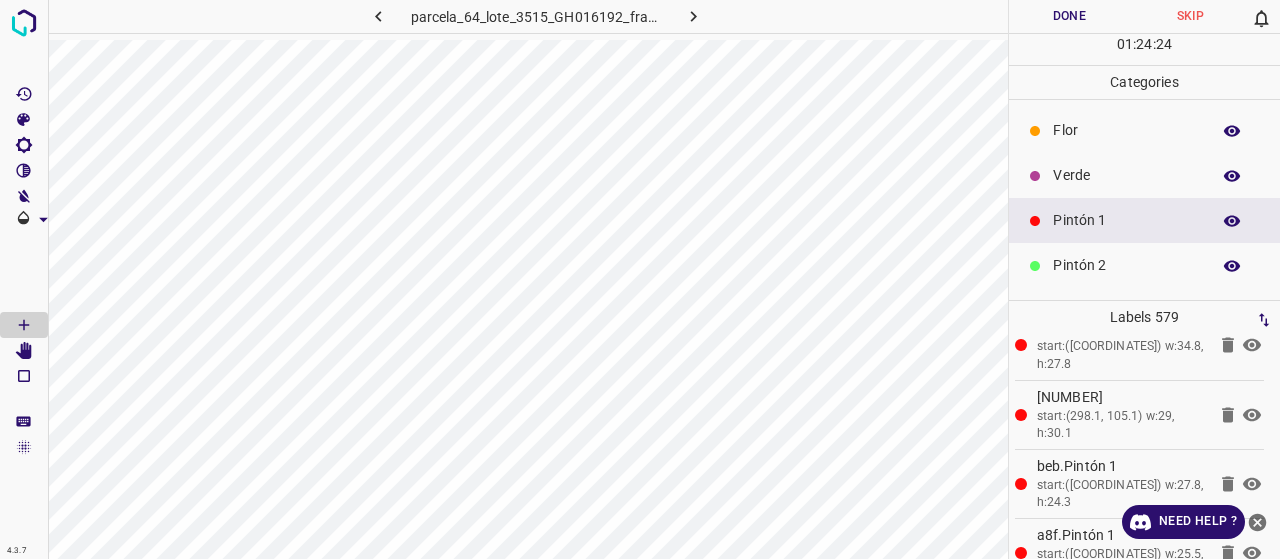 click on "Verde" at bounding box center (1126, 175) 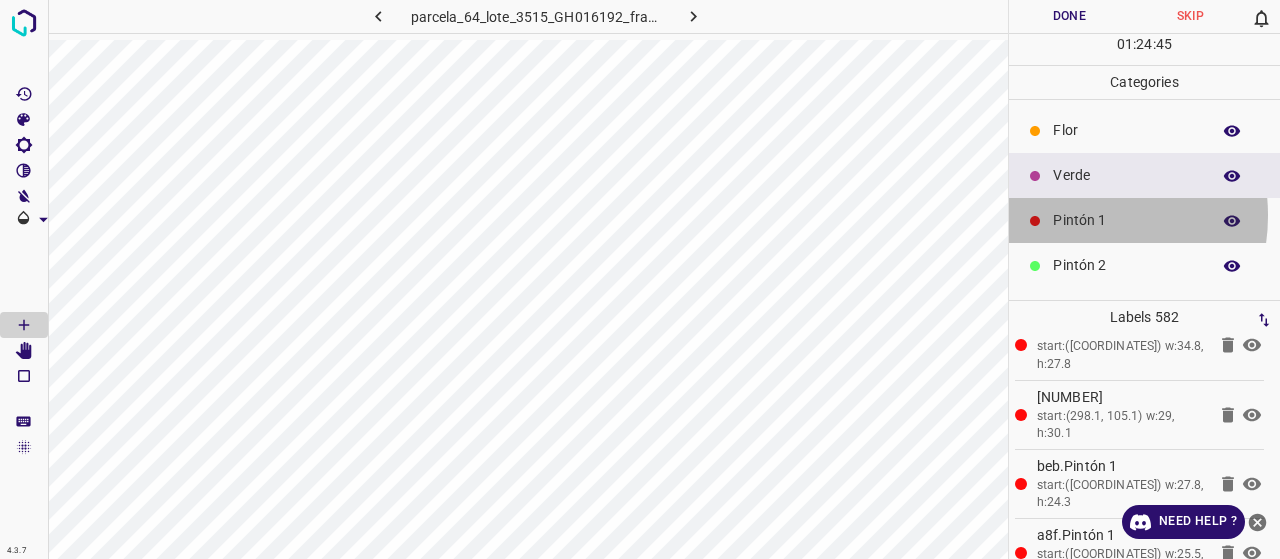 click on "Pintón 1" at bounding box center [1126, 220] 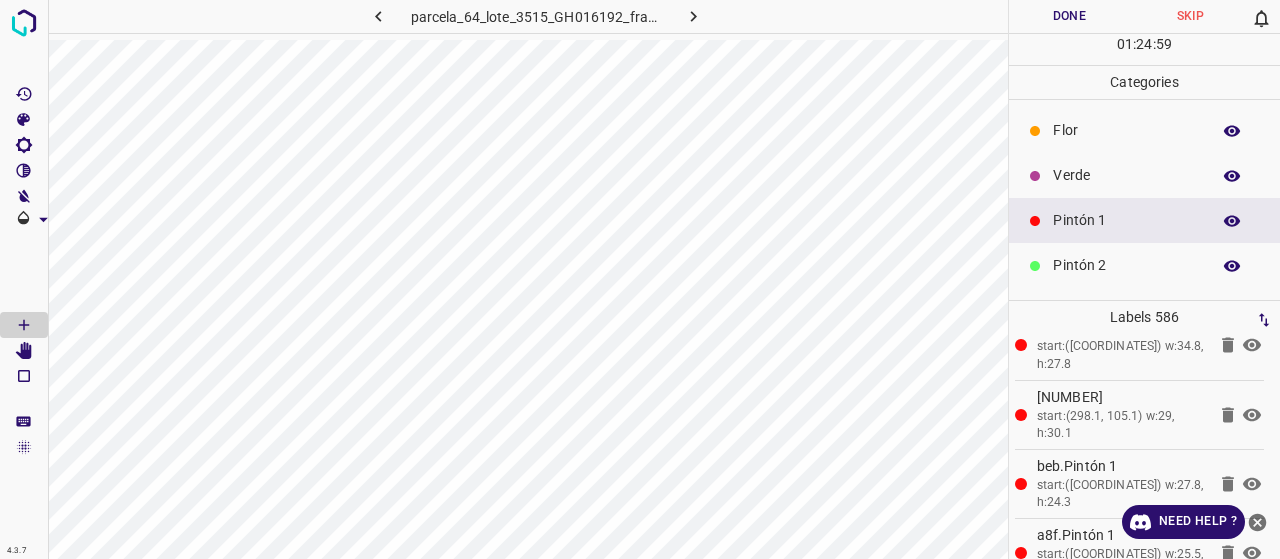 click on "Verde" at bounding box center [1126, 175] 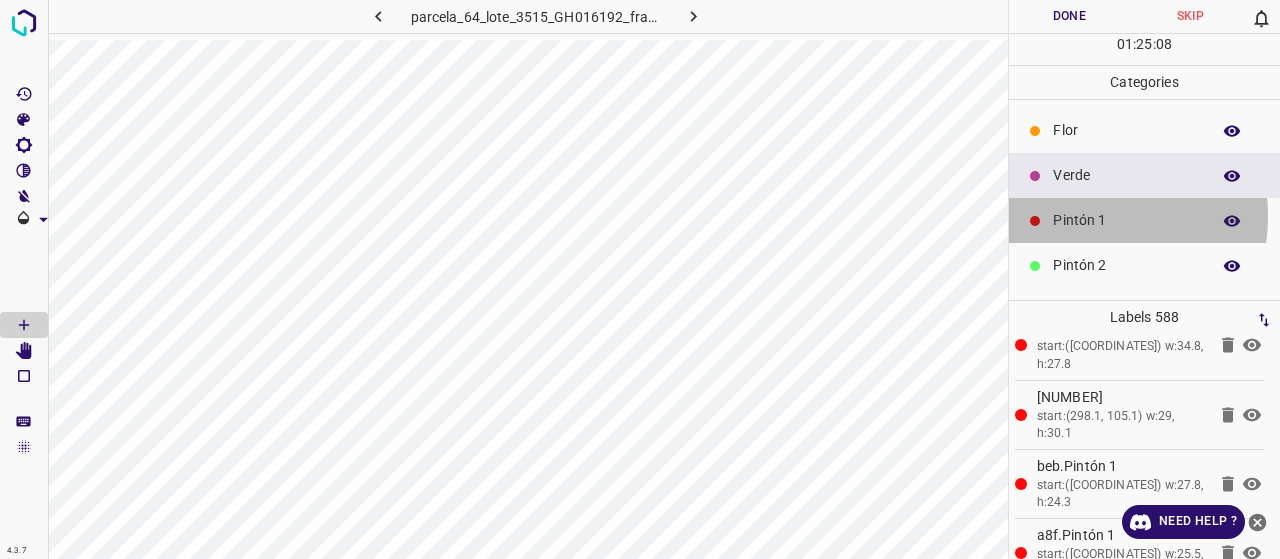 click on "Pintón 1" at bounding box center (1126, 220) 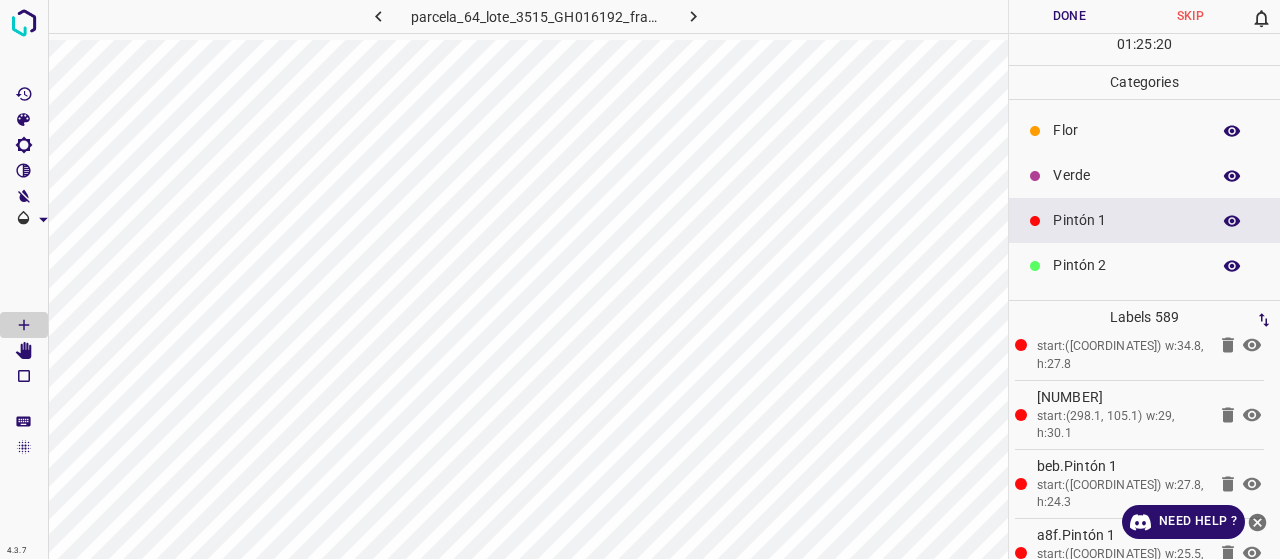 click on "Verde" at bounding box center [1126, 175] 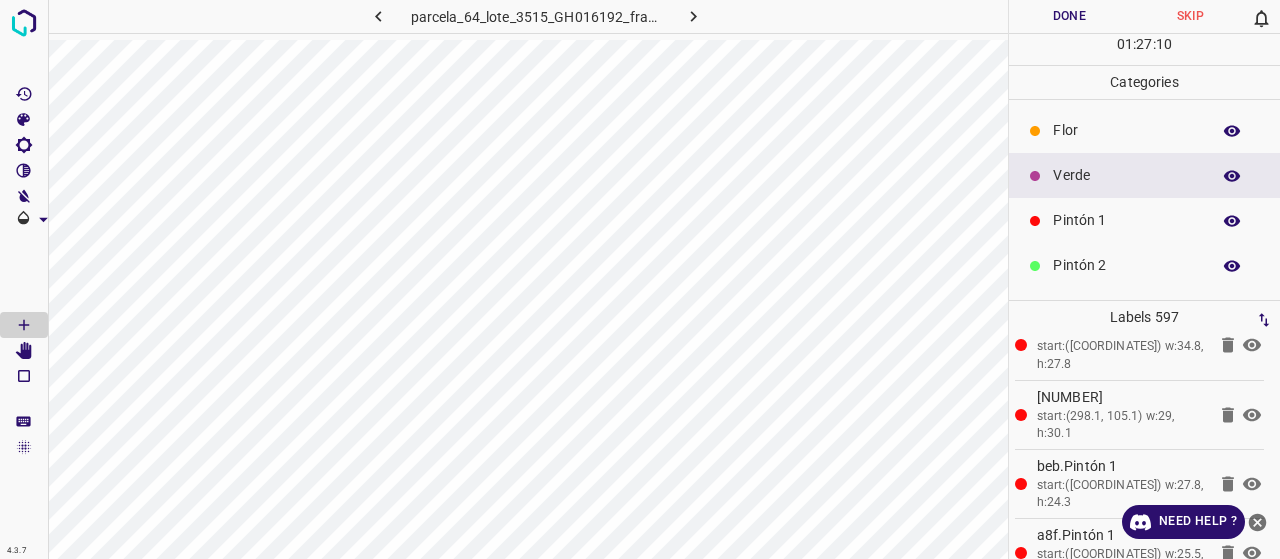 click on "Pintón 1" at bounding box center [1126, 220] 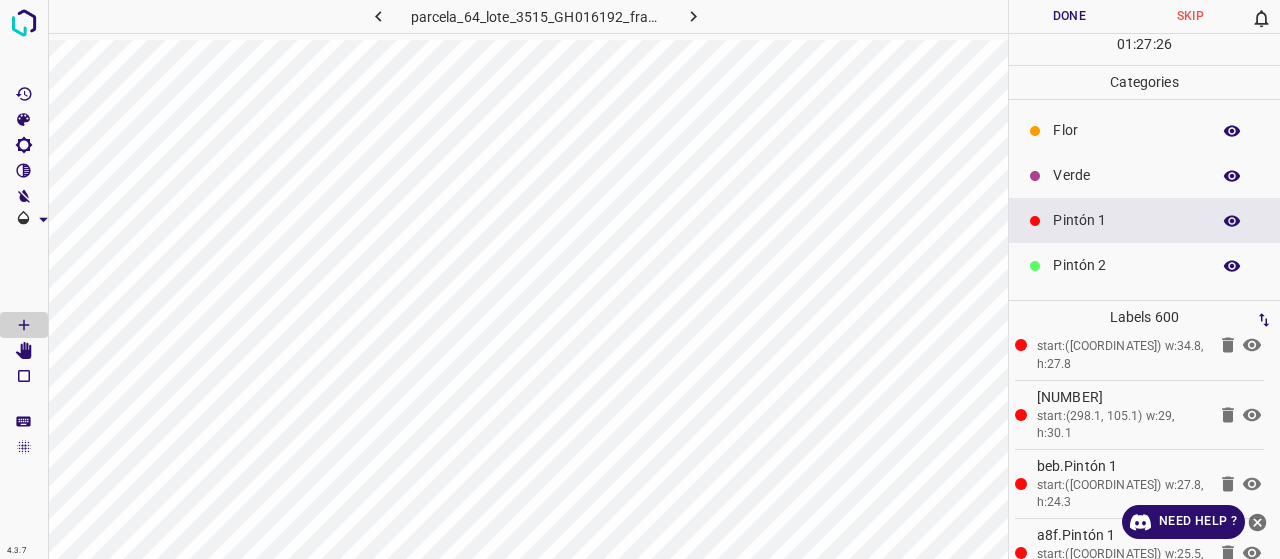 click on "Verde" at bounding box center [1144, 175] 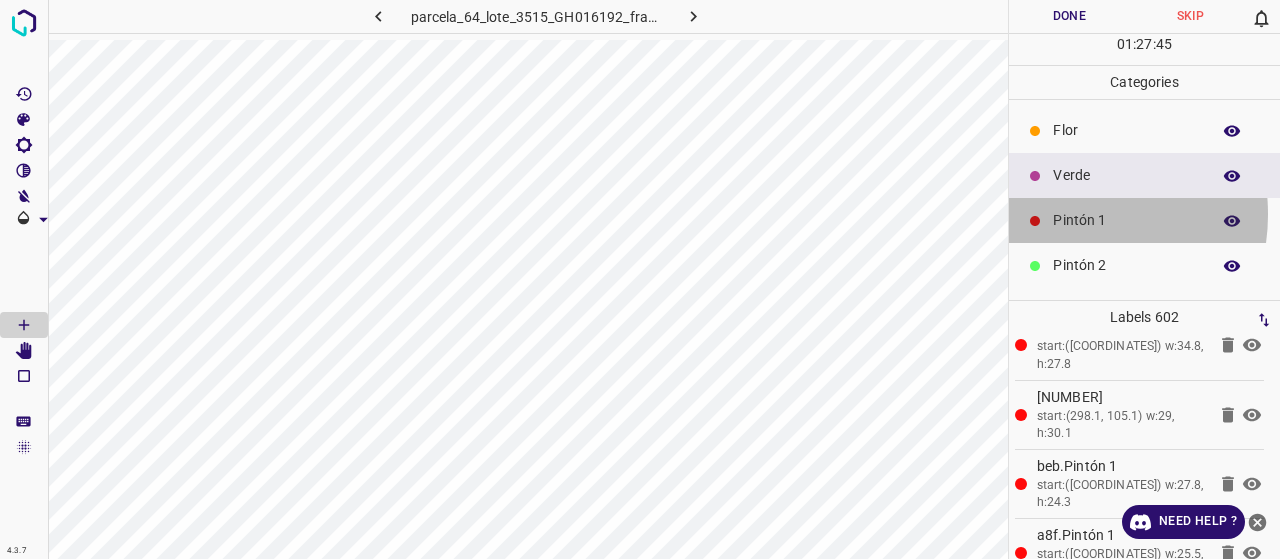 click on "Pintón 1" at bounding box center (1126, 220) 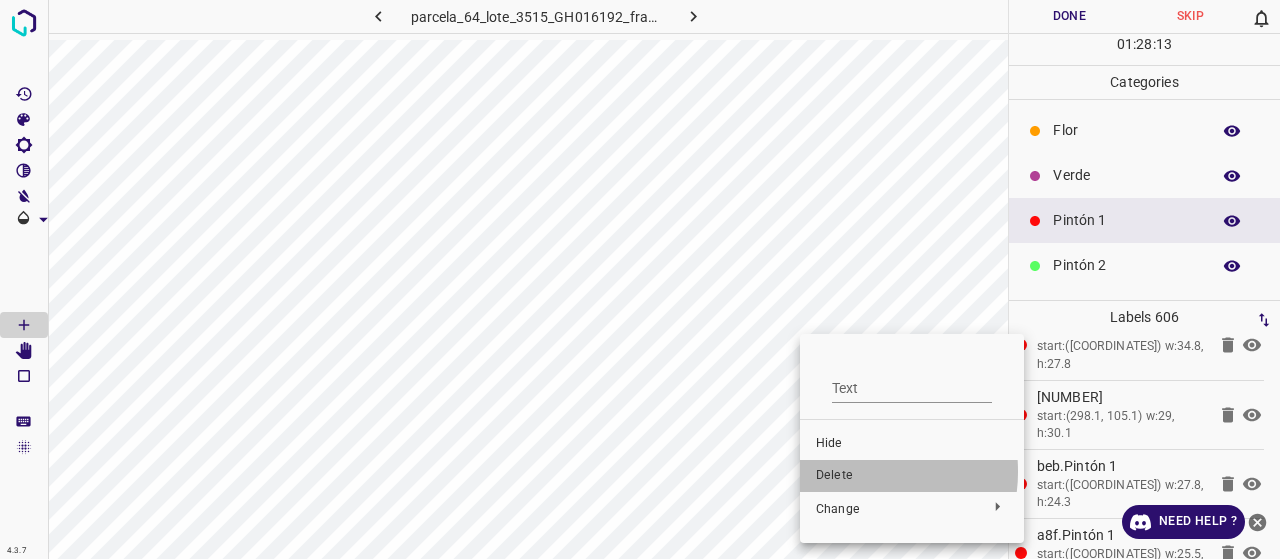 click on "Delete" at bounding box center (912, 476) 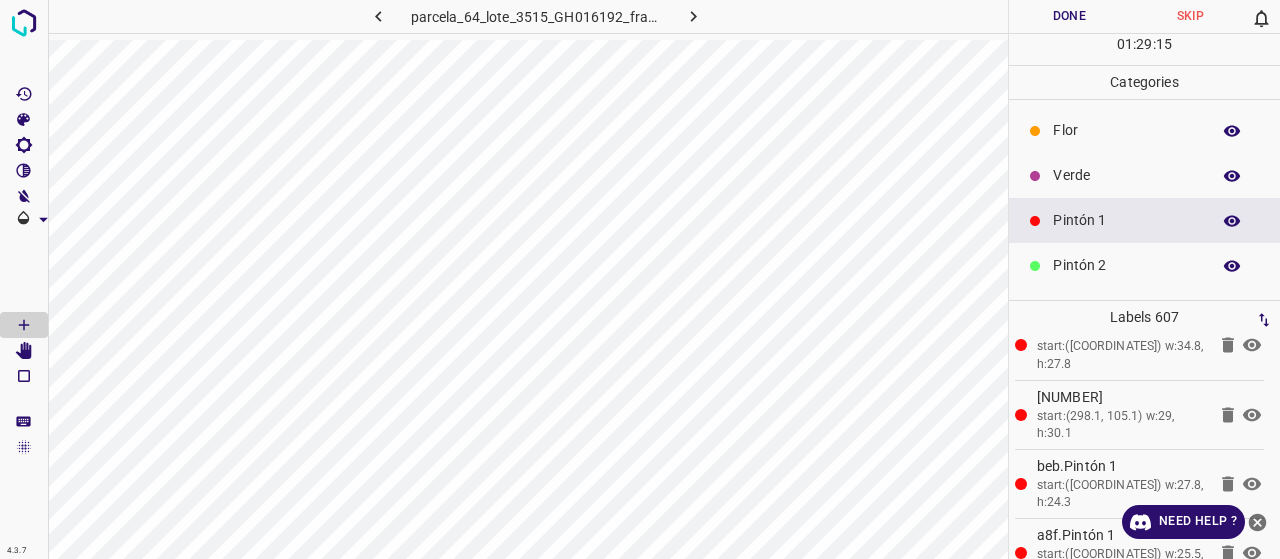 click on "Verde" at bounding box center (1126, 175) 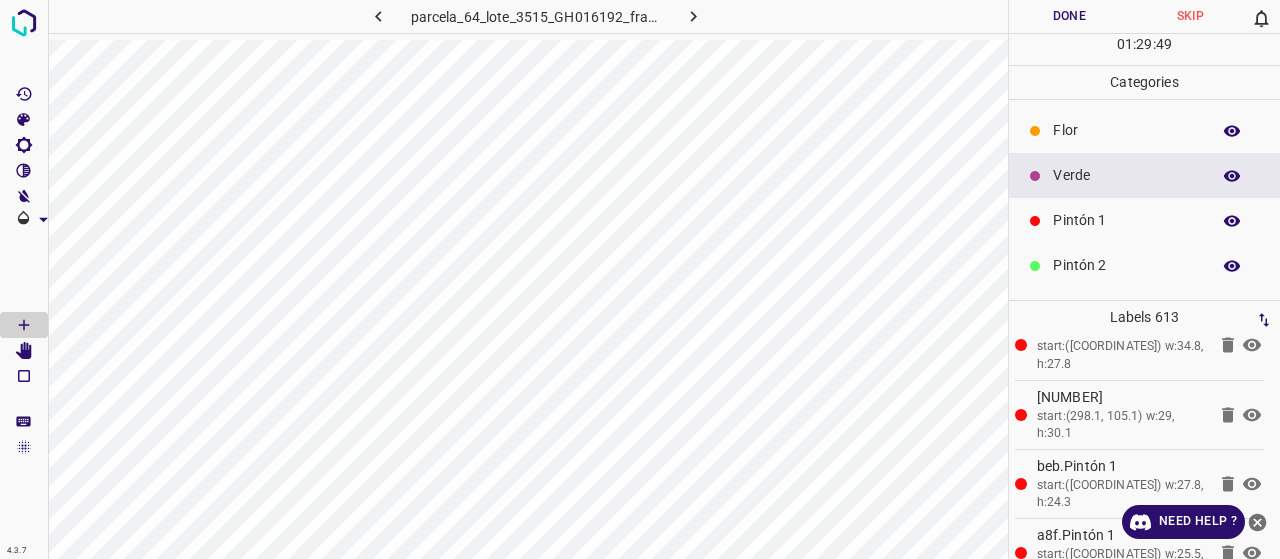 click on "Flor" at bounding box center (1126, 130) 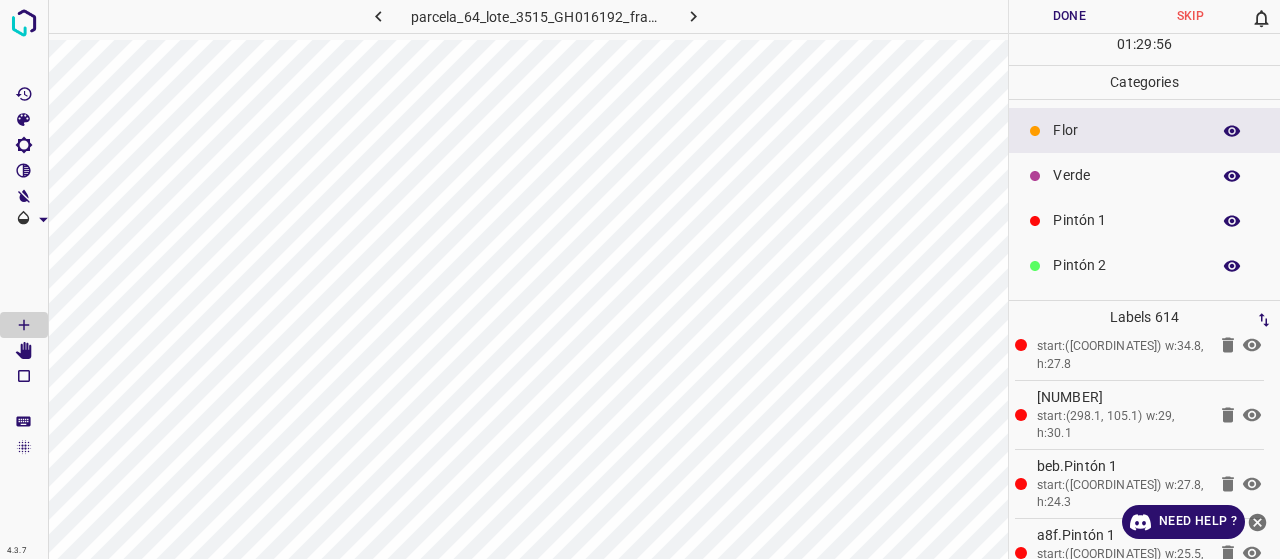 click on "Pintón 1" at bounding box center [1126, 220] 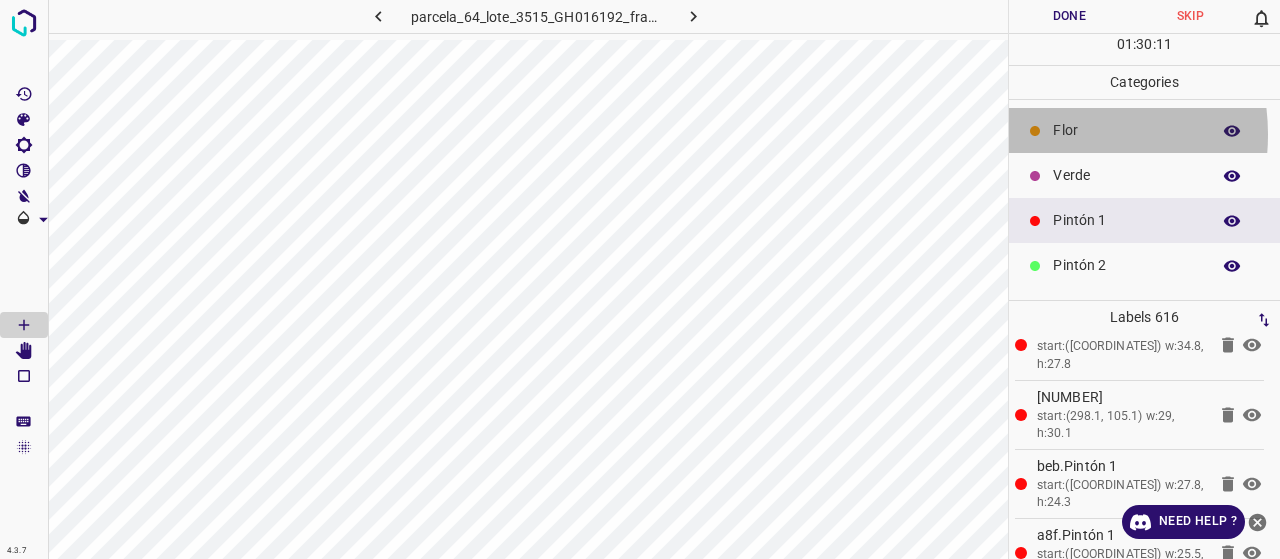click at bounding box center (1035, 131) 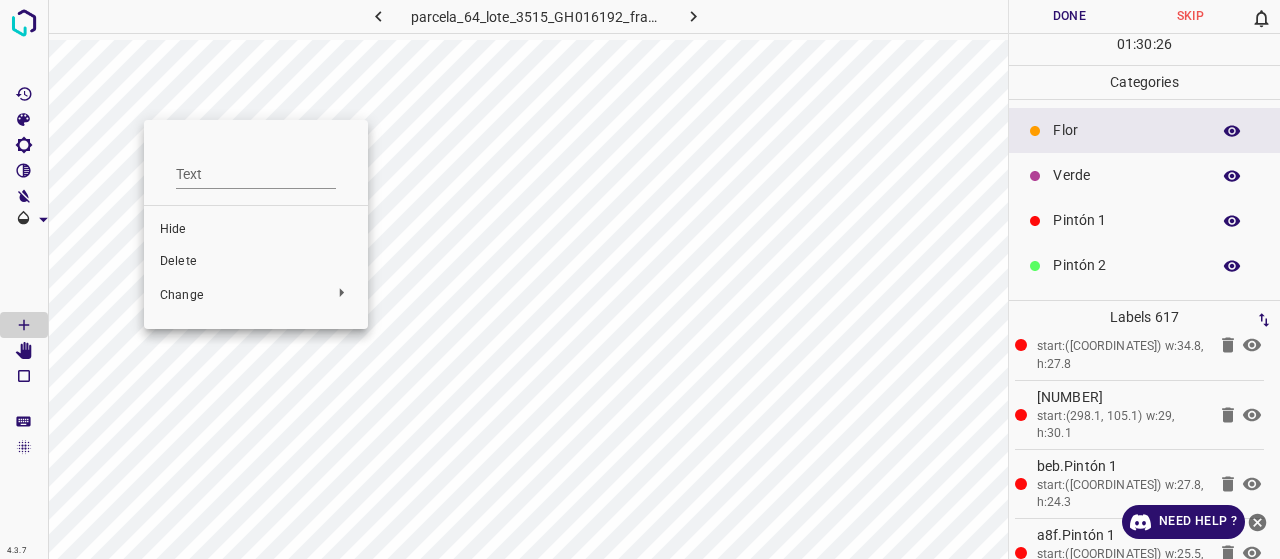 click at bounding box center [640, 279] 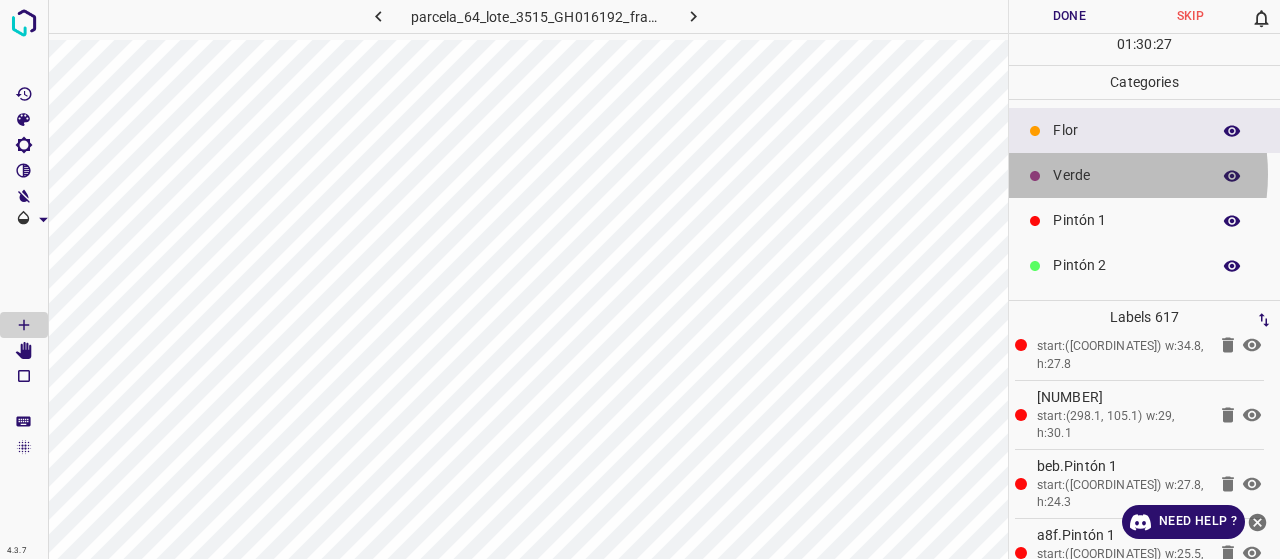 click on "Verde" at bounding box center [1126, 175] 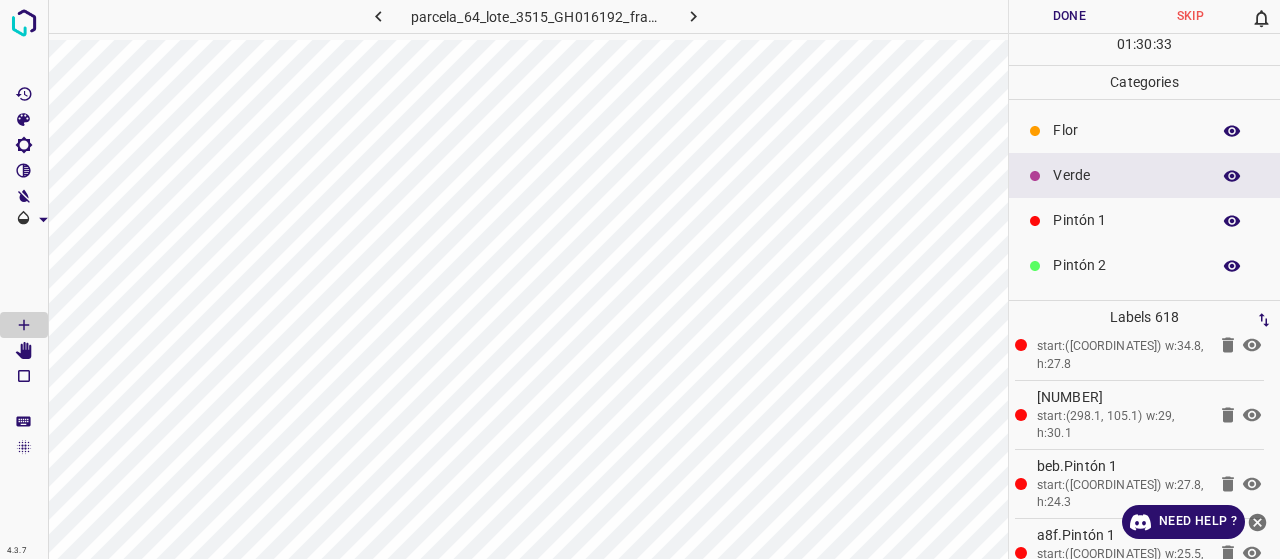 click on "Pintón 1" at bounding box center [1144, 220] 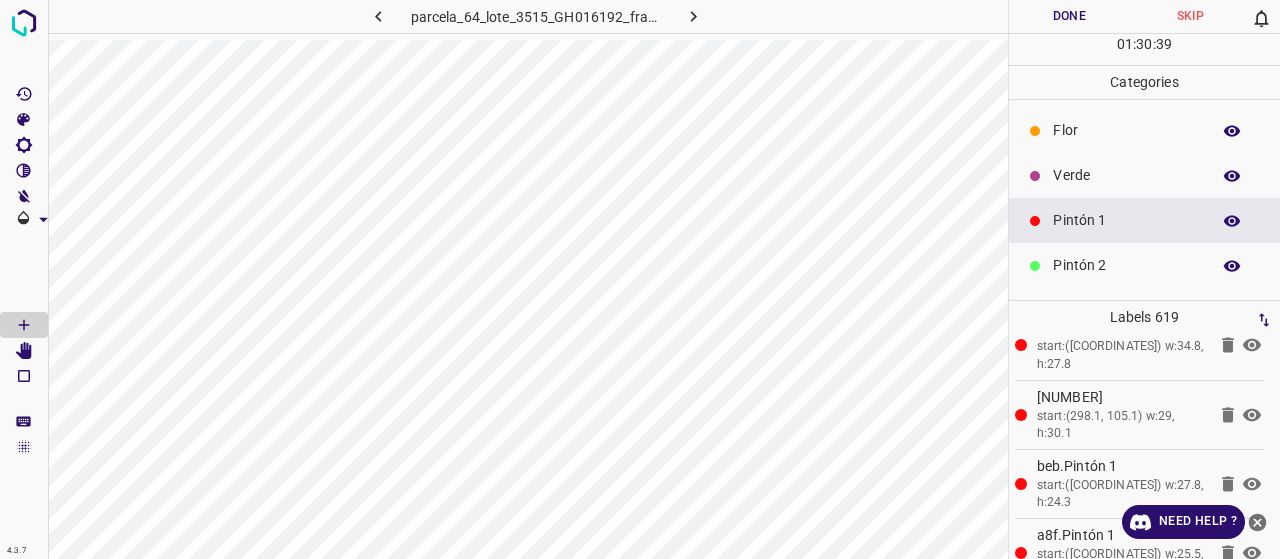 click on "Flor" at bounding box center (1144, 130) 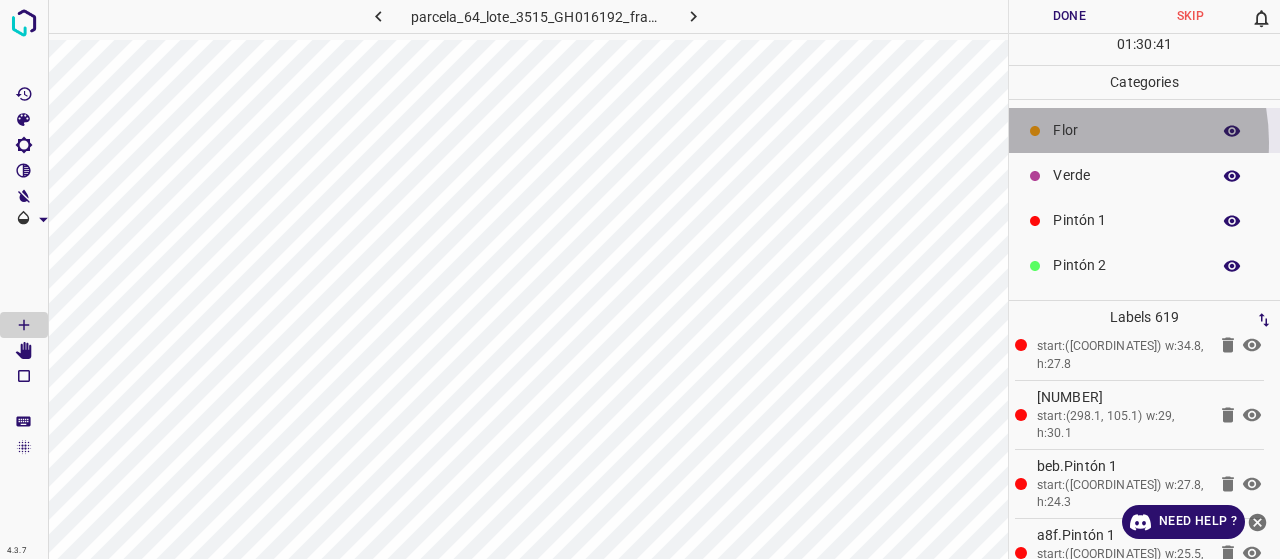 click on "Flor" at bounding box center [1144, 130] 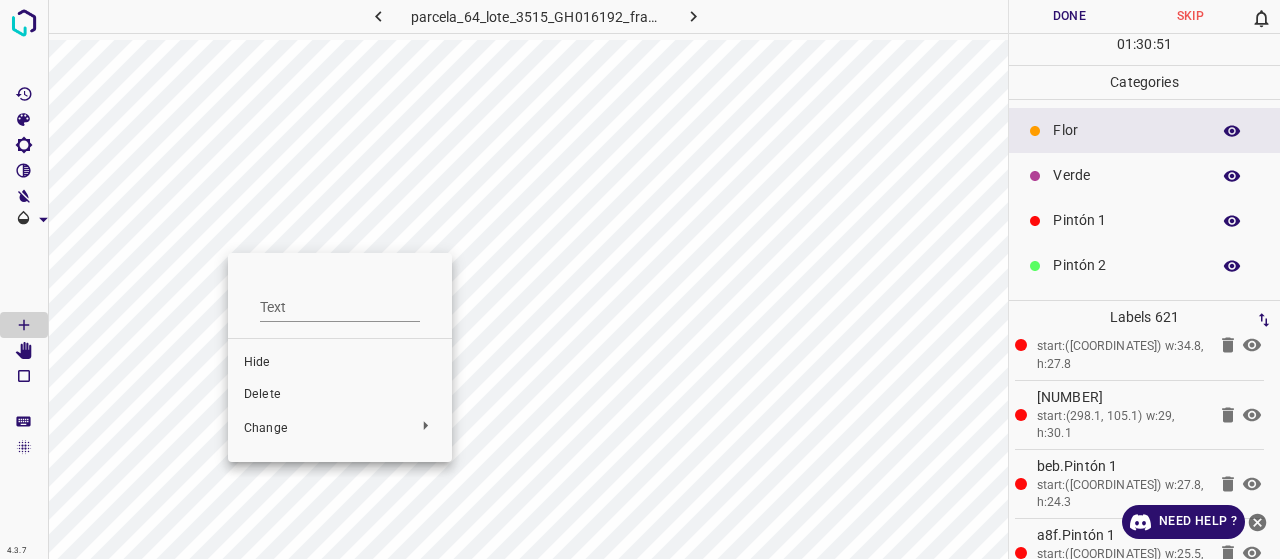 click on "Delete" at bounding box center (340, 395) 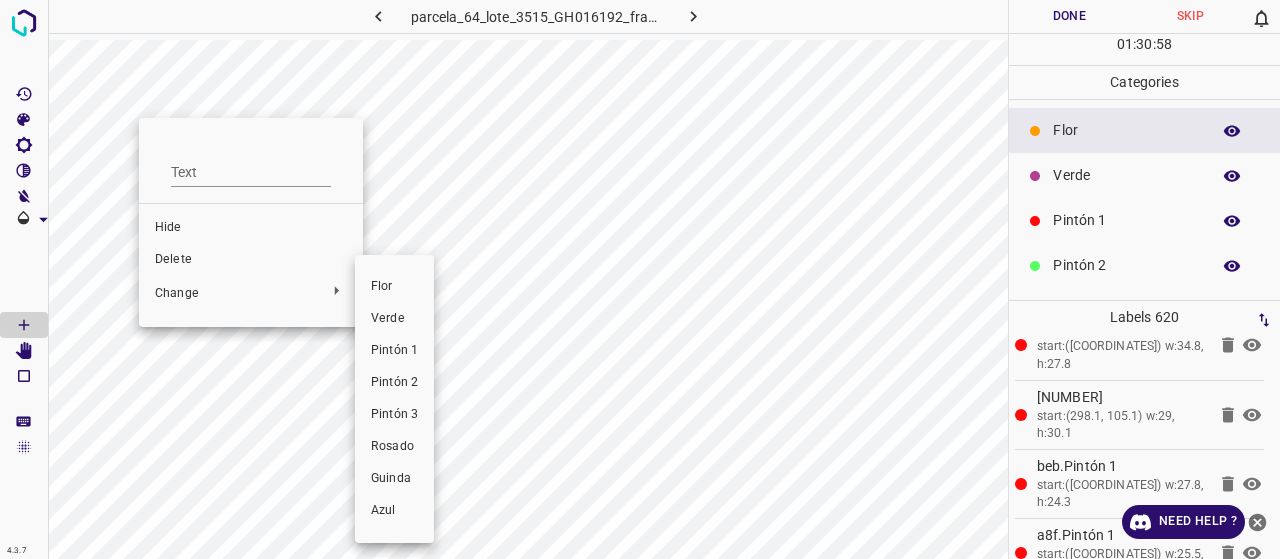 click on "Verde" at bounding box center [394, 319] 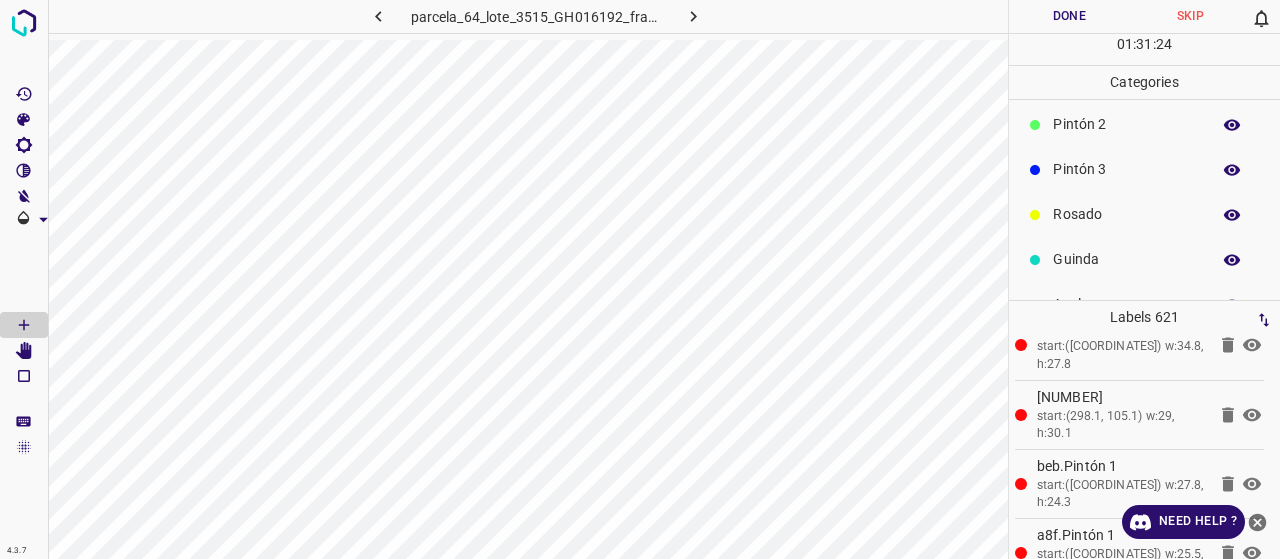 scroll, scrollTop: 176, scrollLeft: 0, axis: vertical 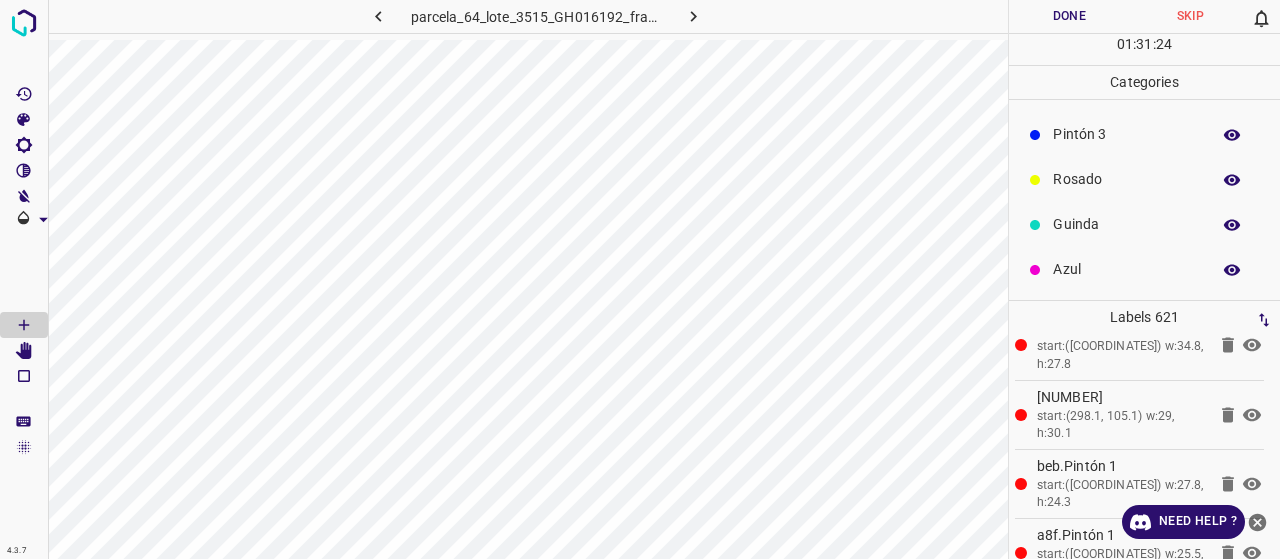 click on "Azul" at bounding box center (1126, 269) 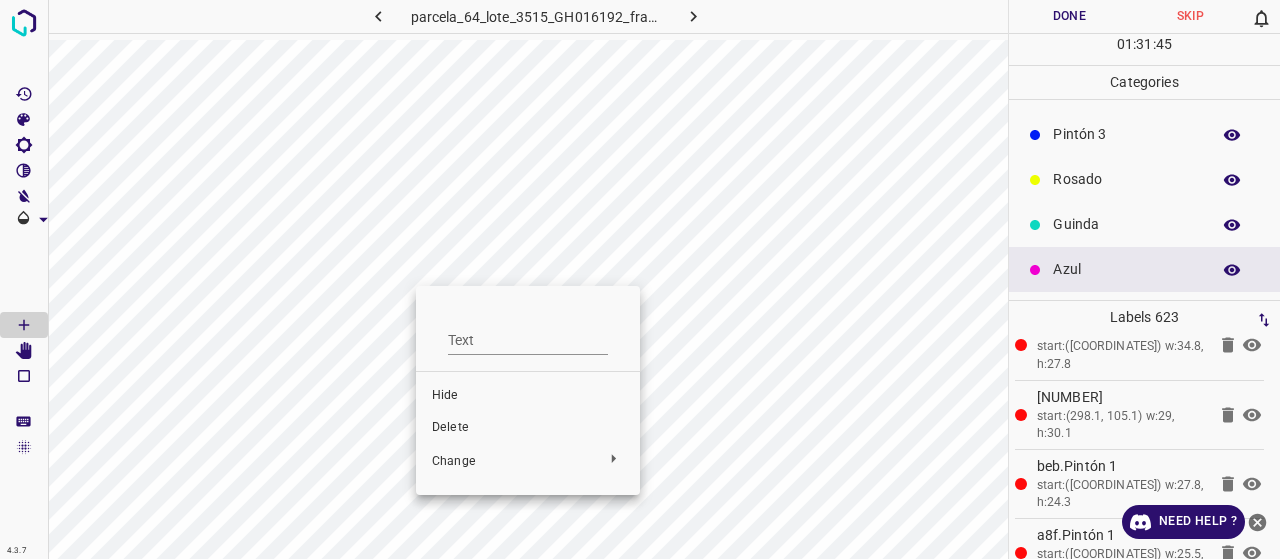 click at bounding box center (640, 279) 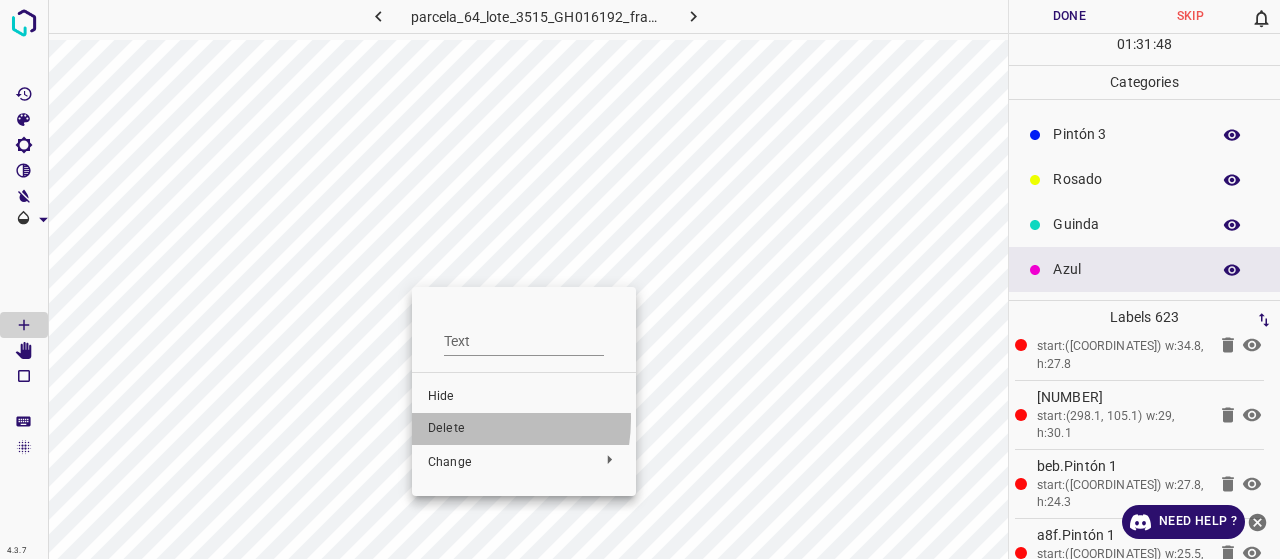 click on "Delete" at bounding box center (524, 429) 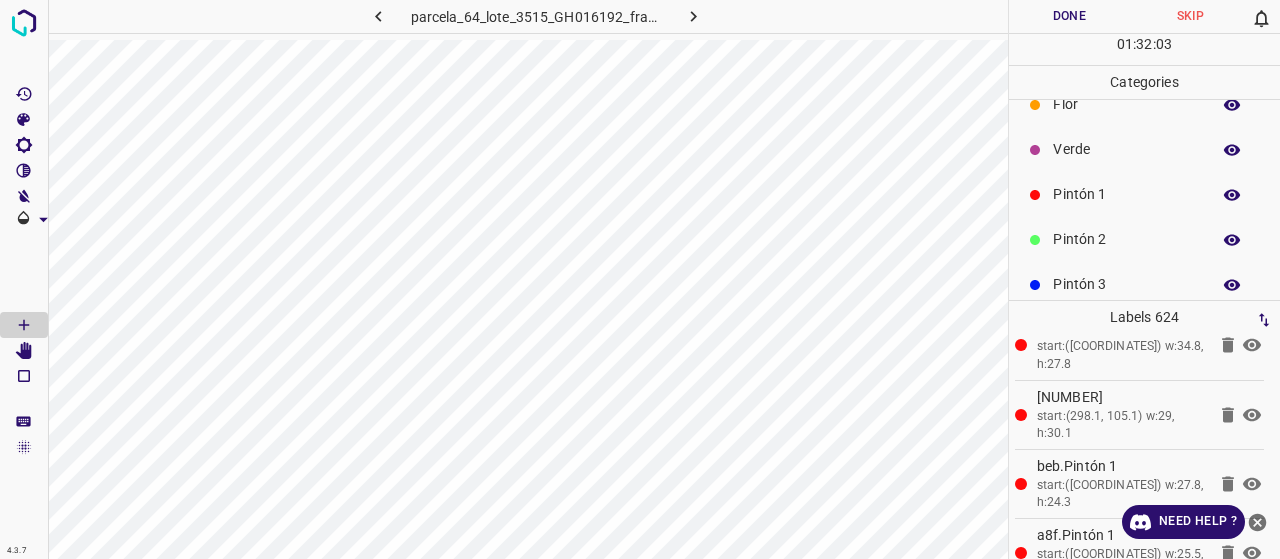 scroll, scrollTop: 0, scrollLeft: 0, axis: both 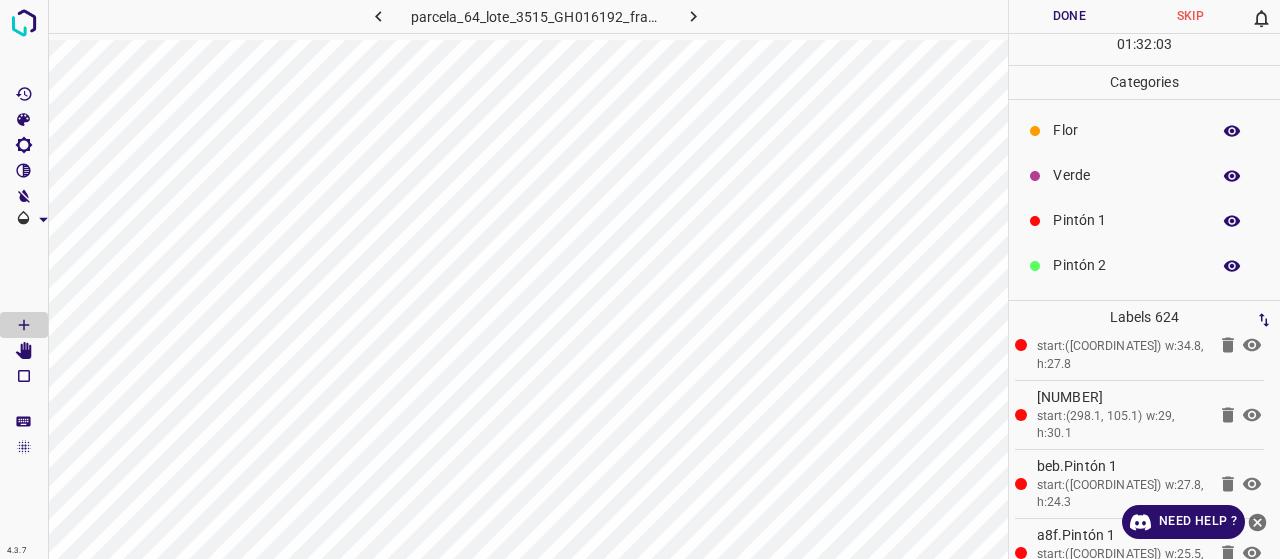 click on "Verde" at bounding box center (1126, 175) 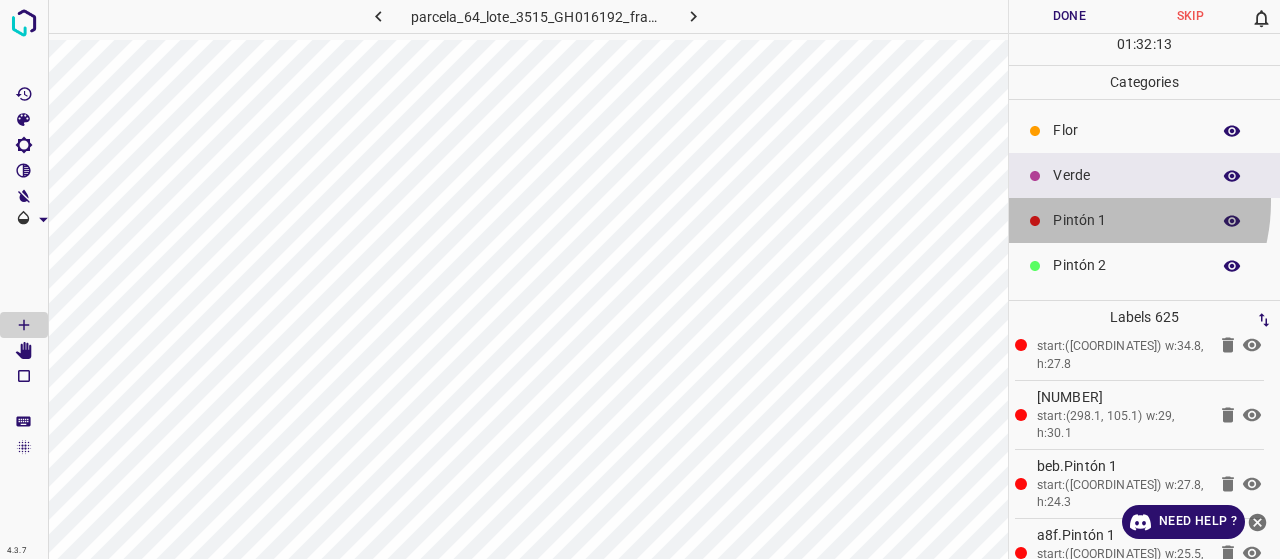 click on "Pintón 1" at bounding box center [1144, 220] 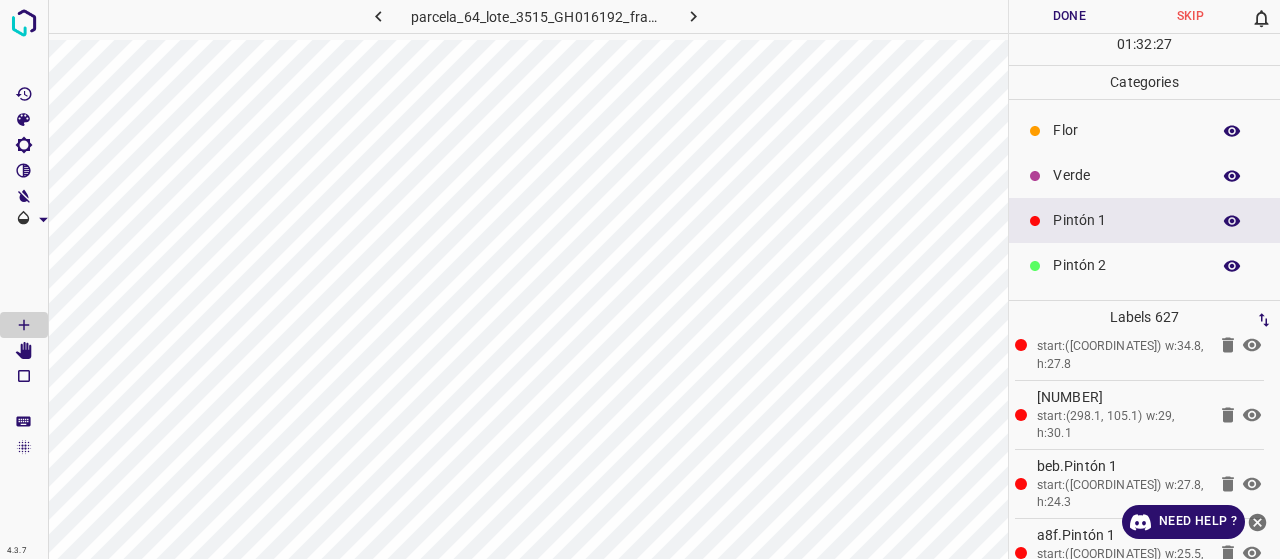 scroll, scrollTop: 176, scrollLeft: 0, axis: vertical 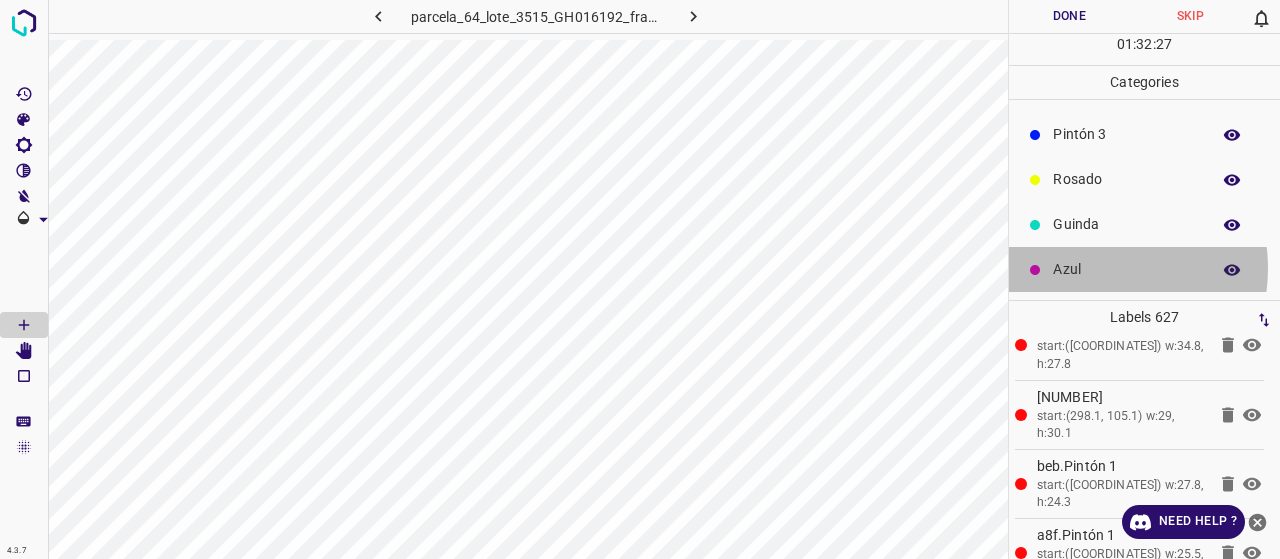 click on "Azul" at bounding box center (1126, 269) 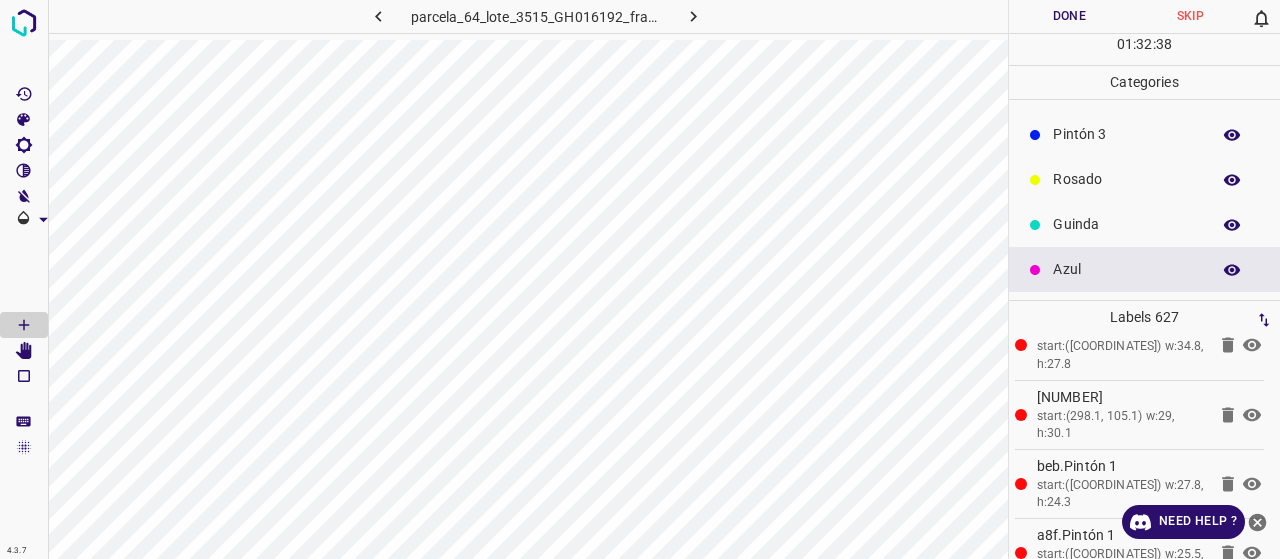 scroll, scrollTop: 0, scrollLeft: 0, axis: both 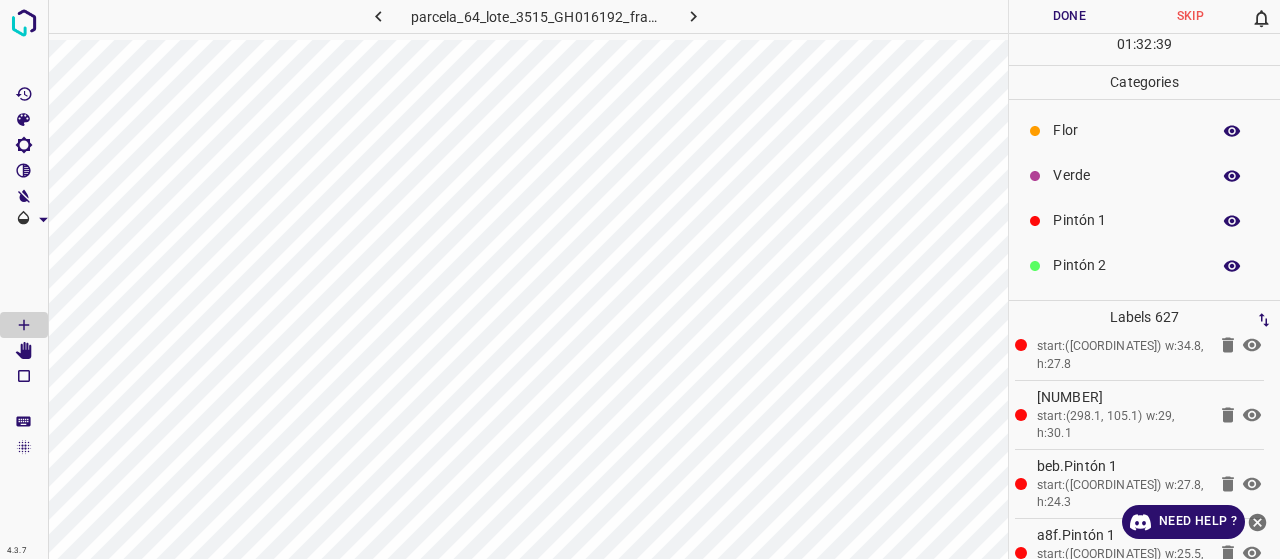 click on "Verde" at bounding box center [1126, 175] 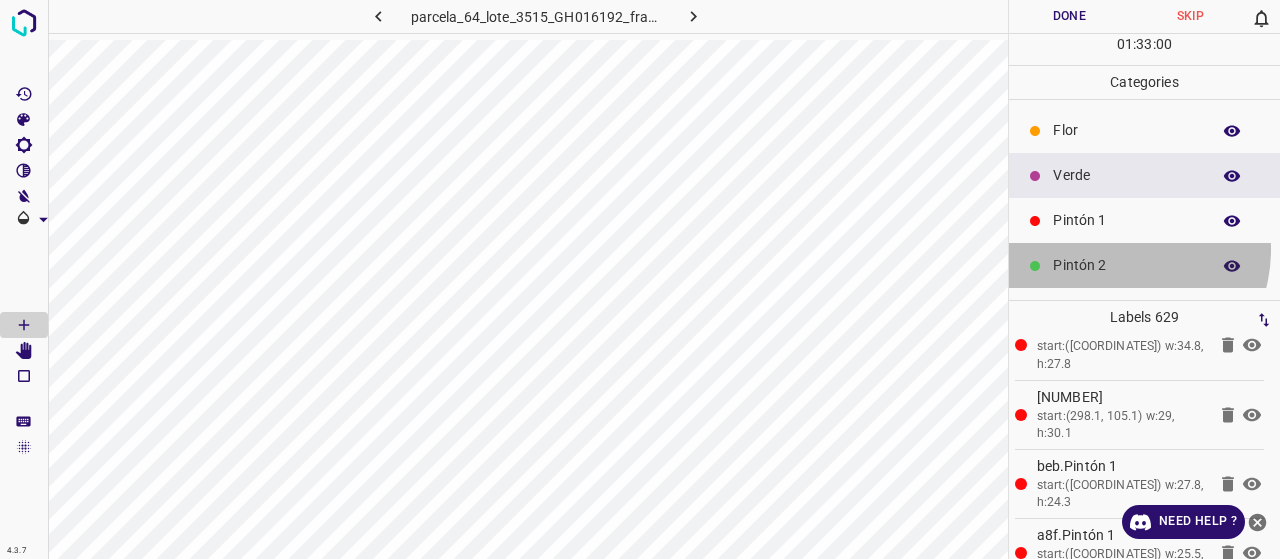 click on "Pintón 2" at bounding box center (1144, 265) 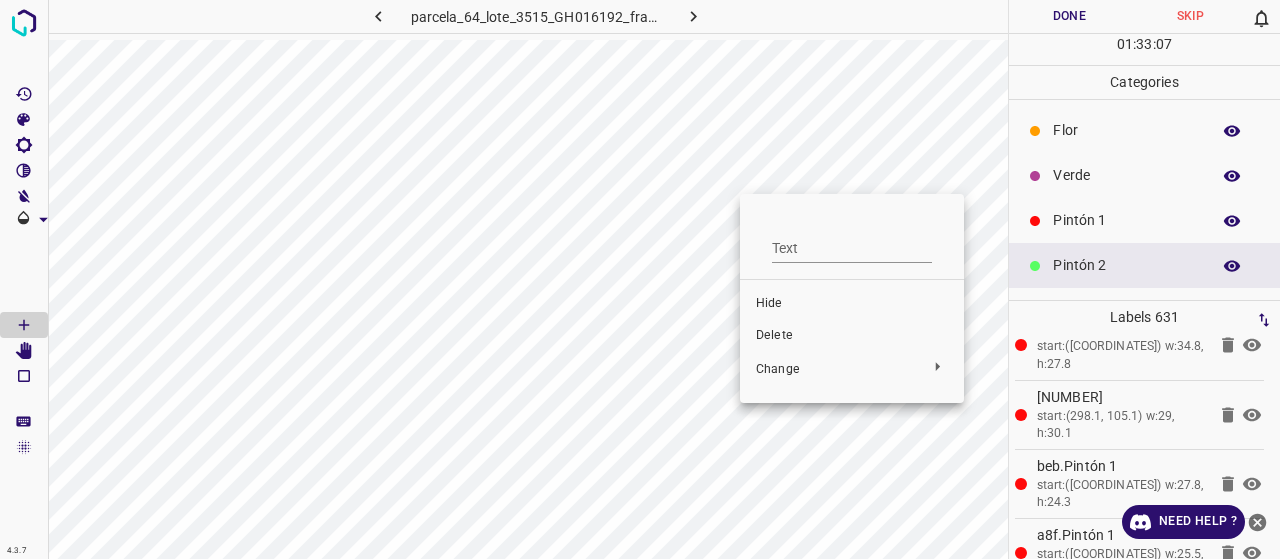click on "Delete" at bounding box center [852, 336] 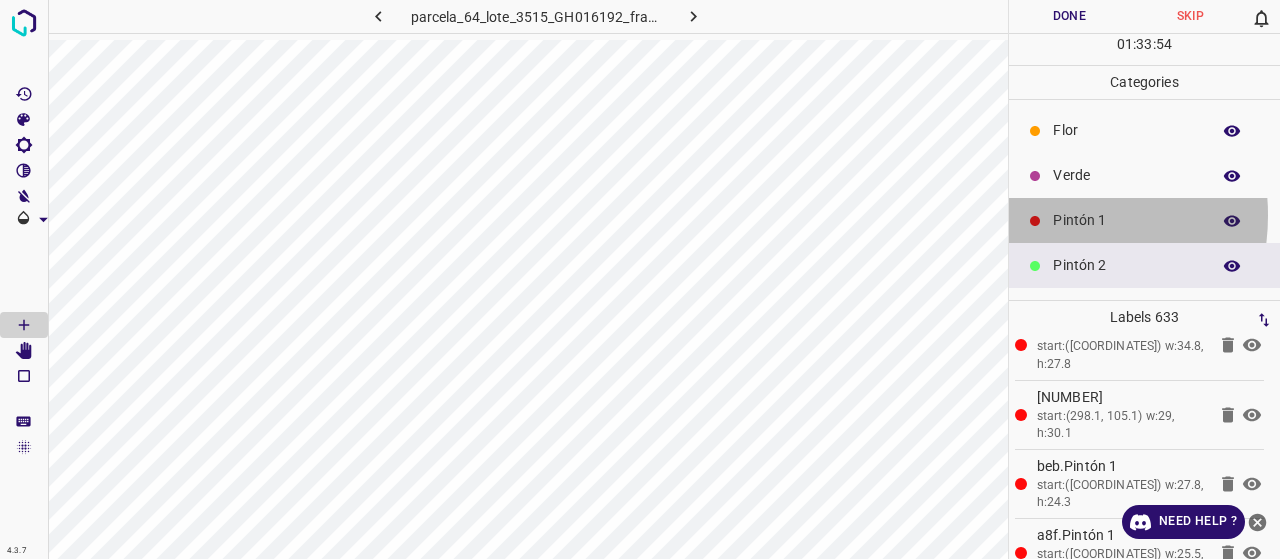 click 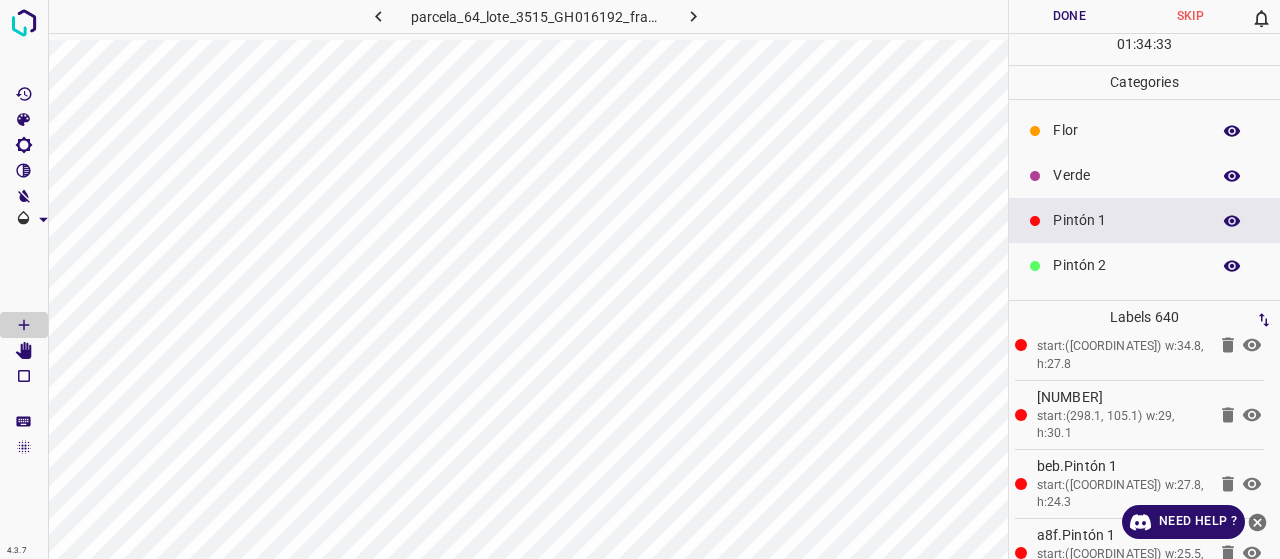 click on "Pintón 2" at bounding box center [1144, 265] 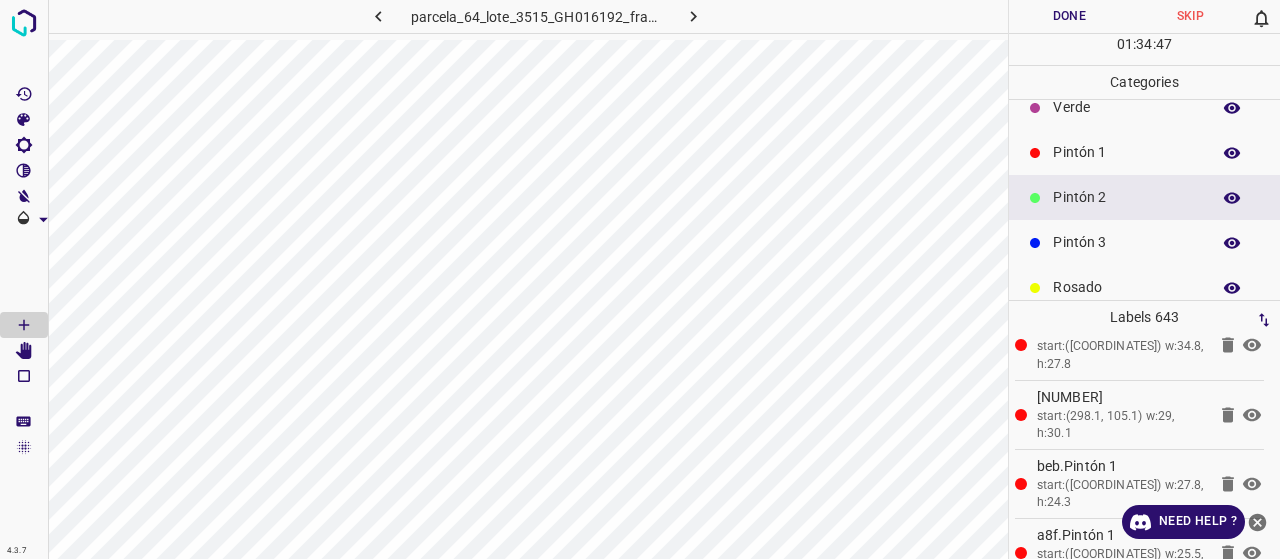 scroll, scrollTop: 100, scrollLeft: 0, axis: vertical 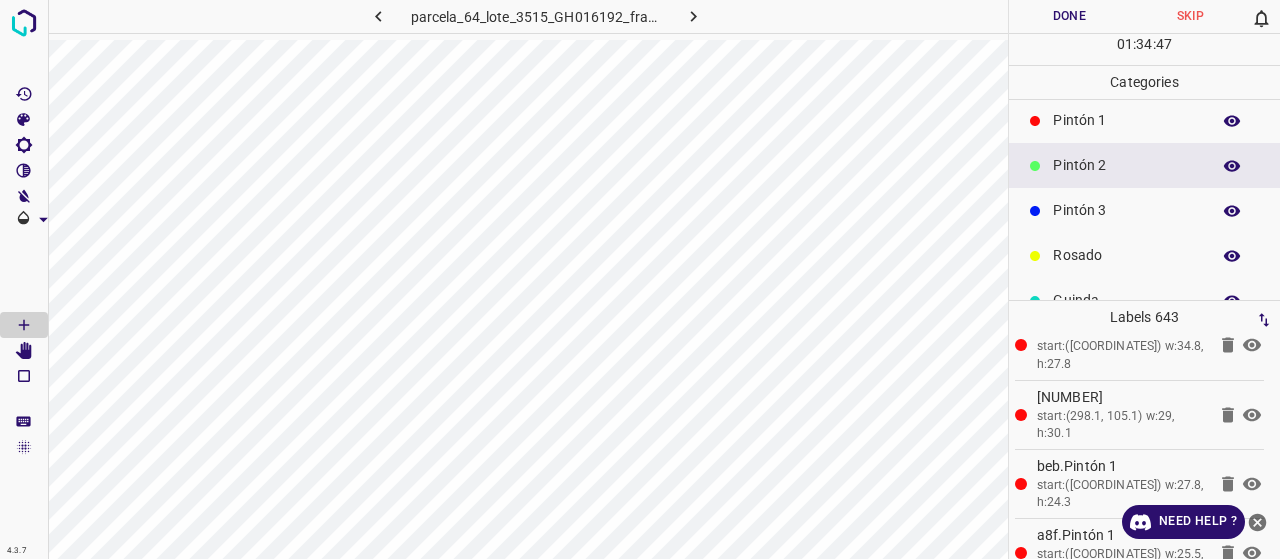 click on "Pintón 3" at bounding box center [1126, 210] 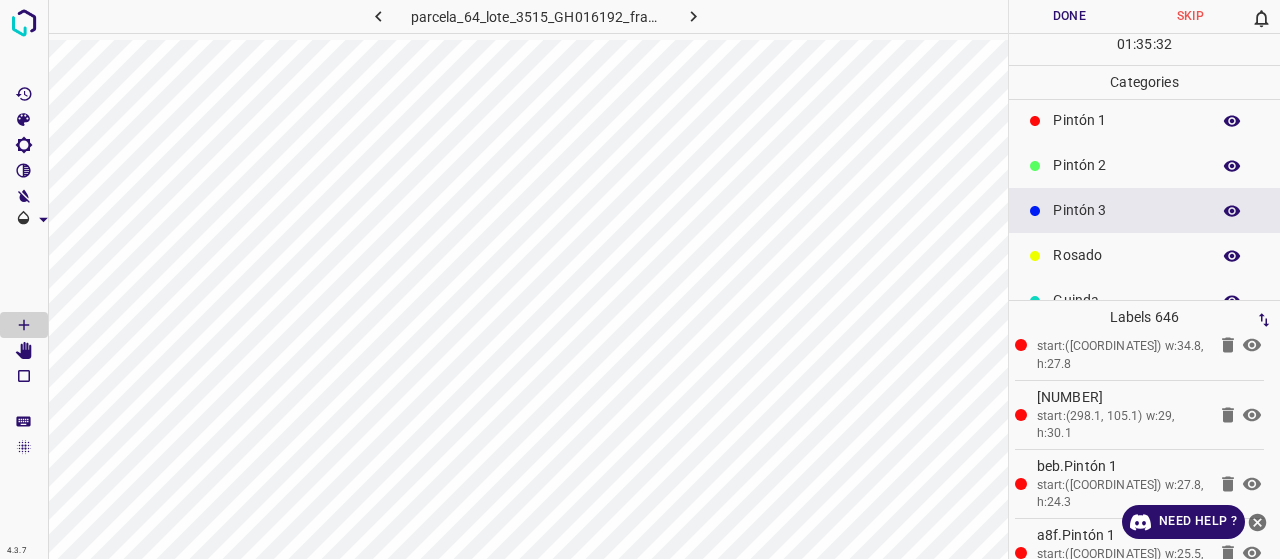 scroll, scrollTop: 0, scrollLeft: 0, axis: both 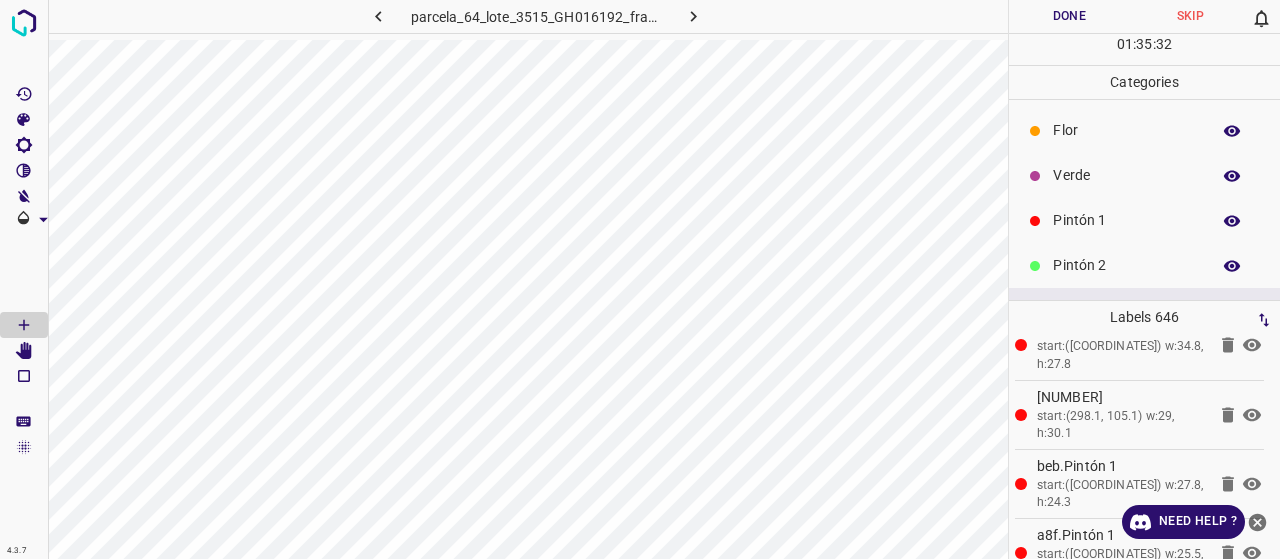 click on "Flor" at bounding box center (1126, 130) 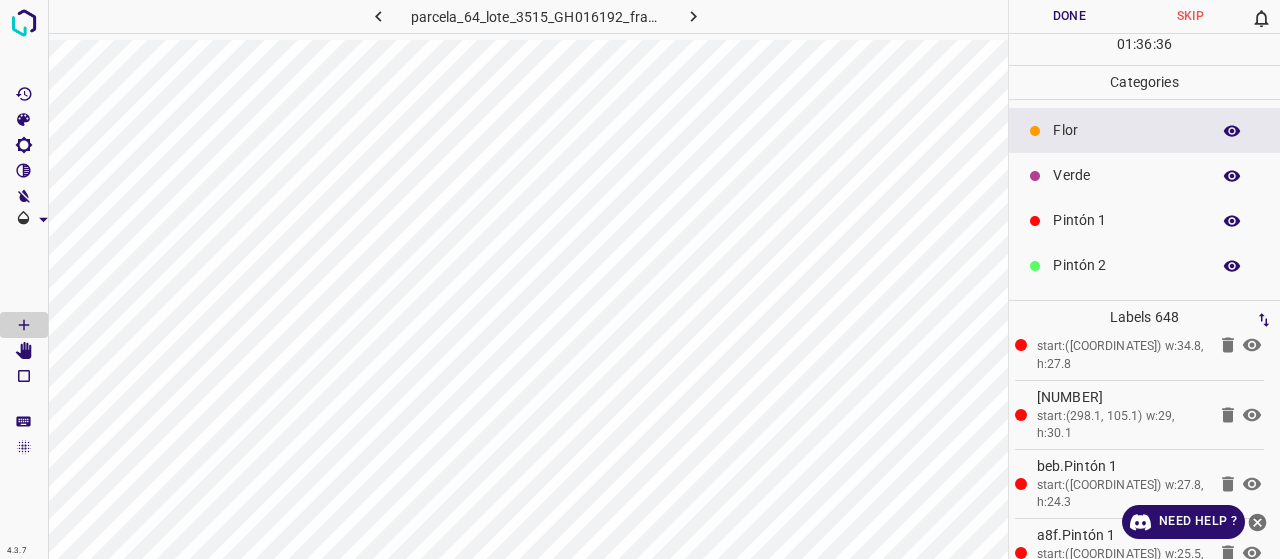 click on "Verde" at bounding box center [1126, 175] 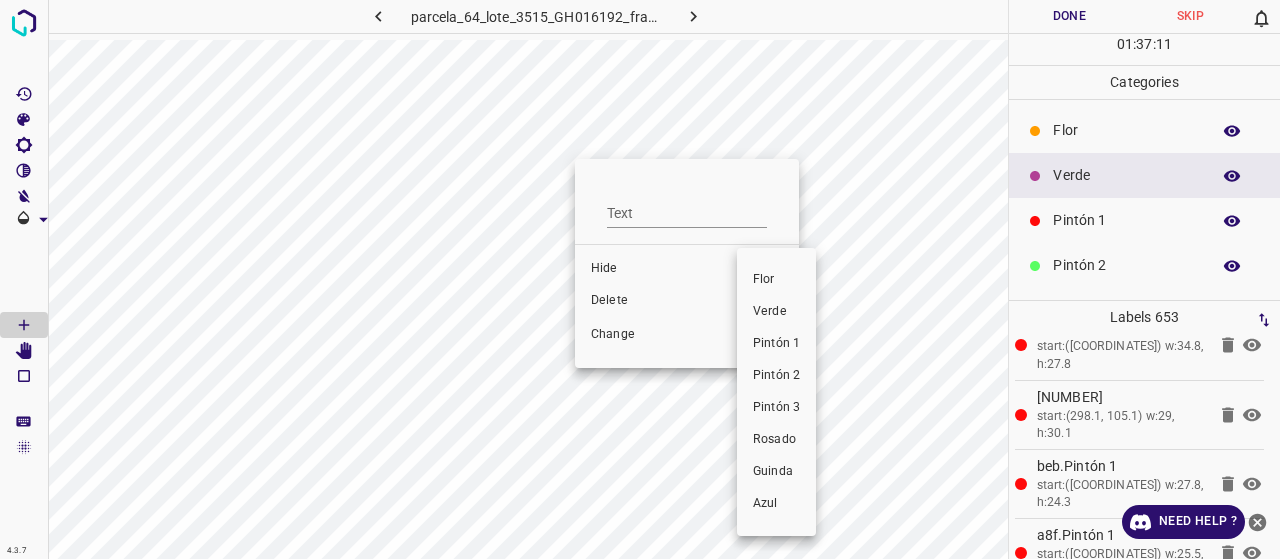 click at bounding box center [640, 279] 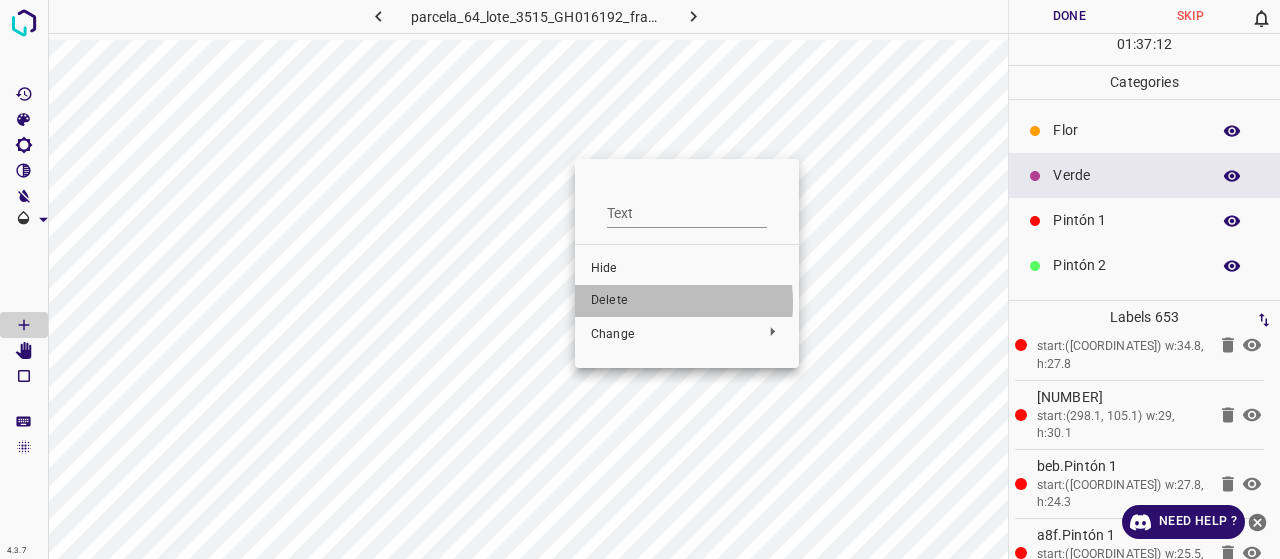 drag, startPoint x: 626, startPoint y: 303, endPoint x: 557, endPoint y: 163, distance: 156.08011 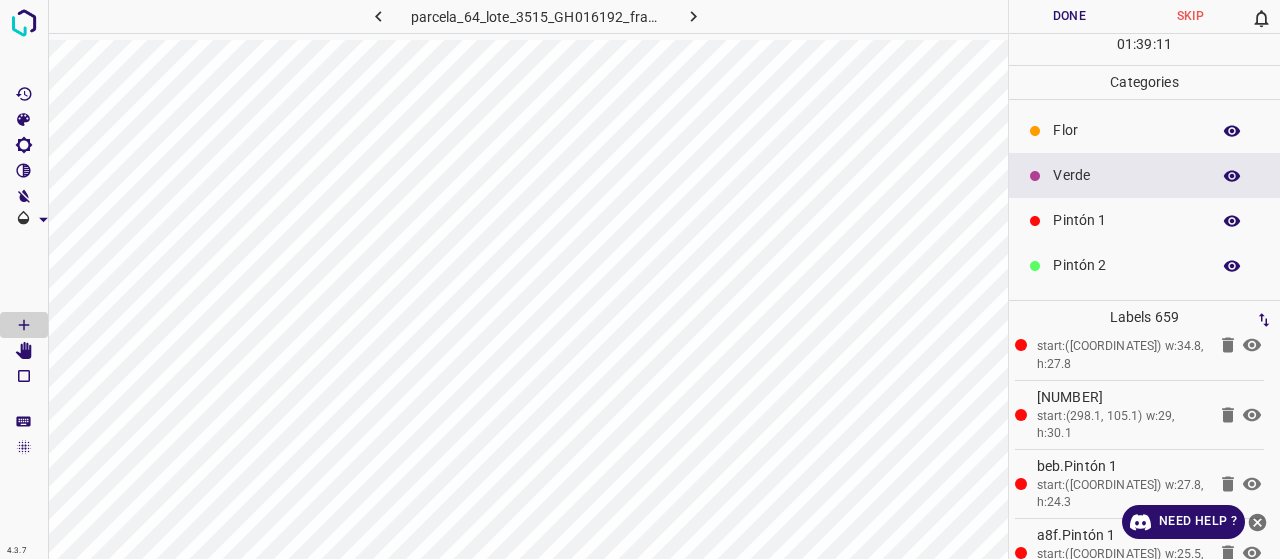 click on "Done" at bounding box center [1069, 16] 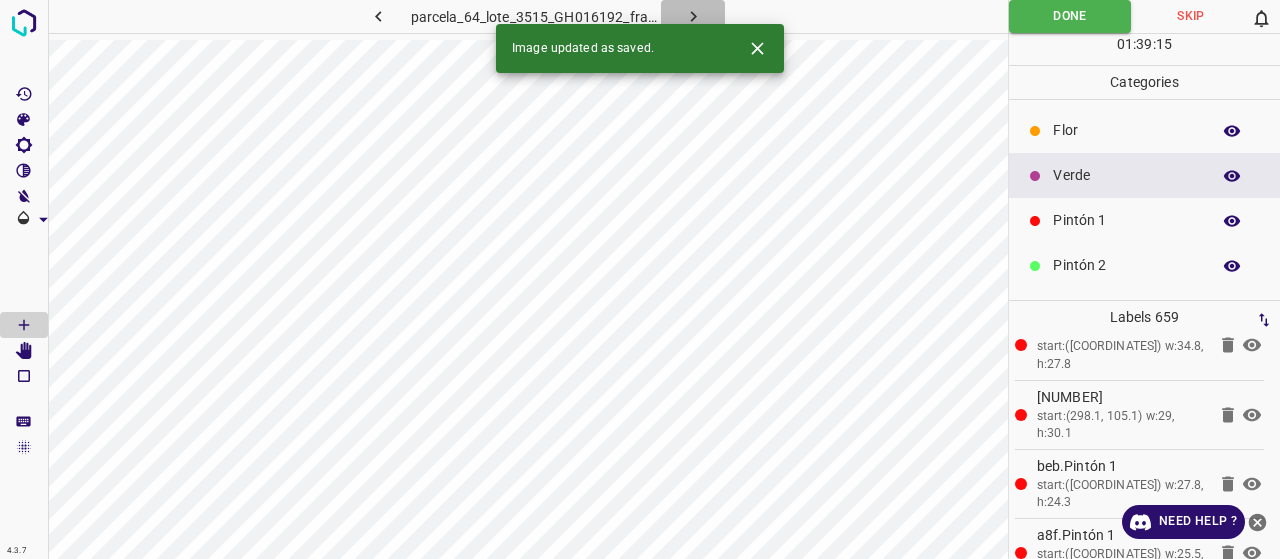 click 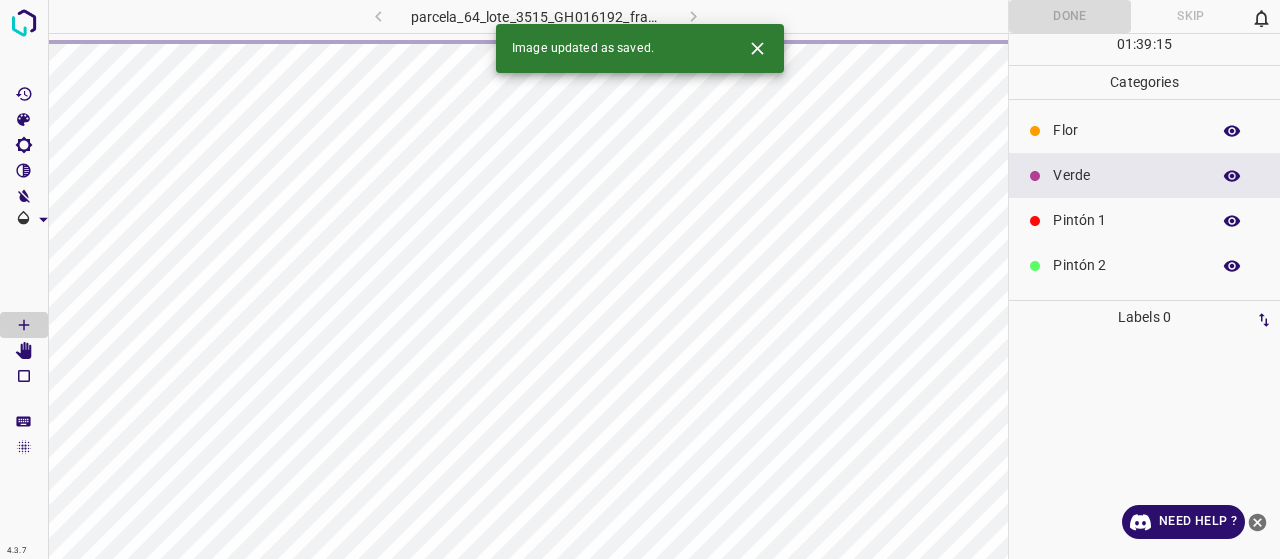 scroll, scrollTop: 0, scrollLeft: 0, axis: both 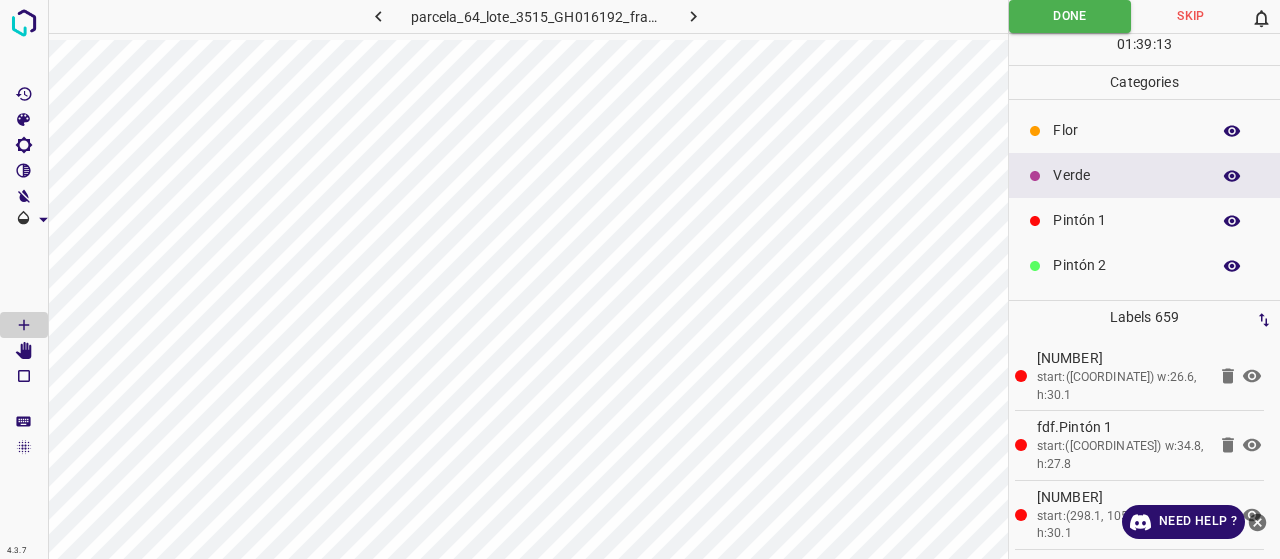 click on "parcela_64_lote_3515_GH016192_frame_00101_97697.jpg" at bounding box center (528, 279) 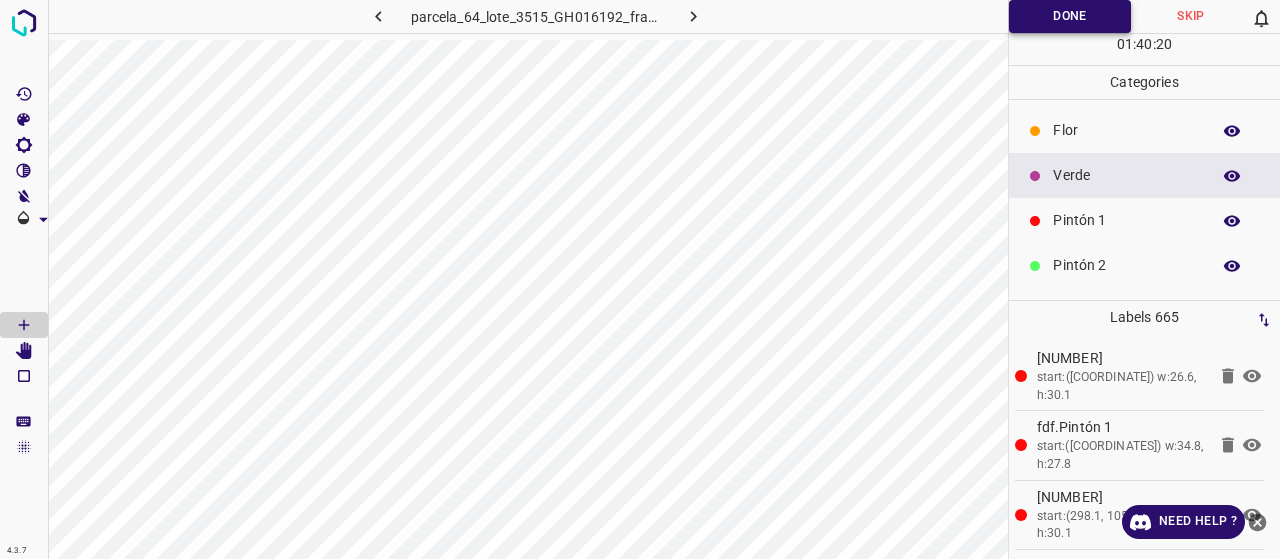 click on "Done" at bounding box center [1070, 16] 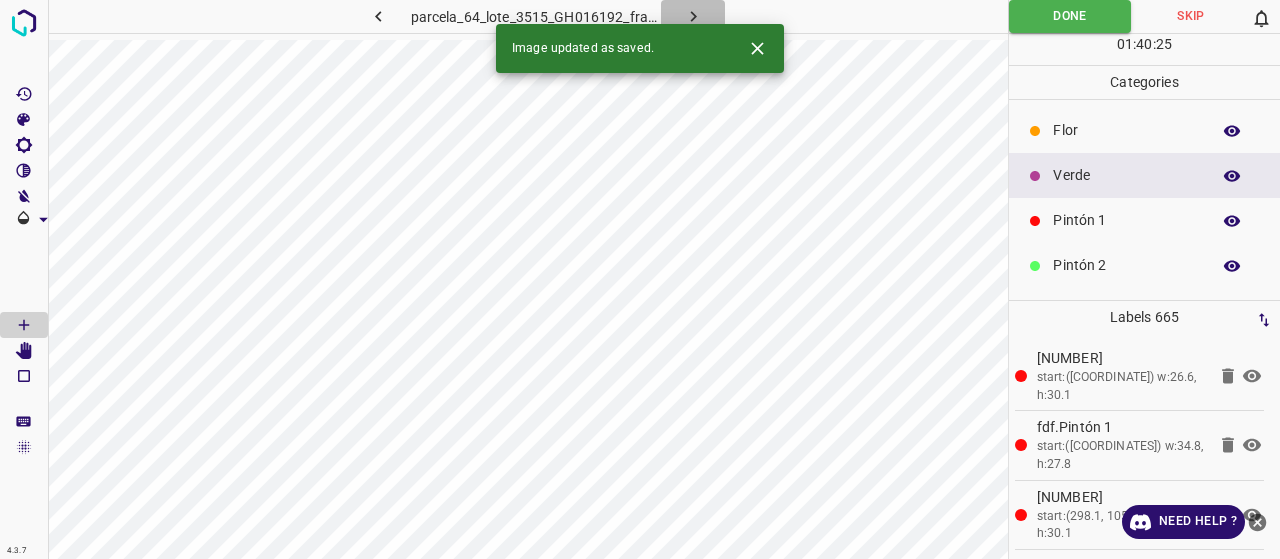 click at bounding box center [693, 16] 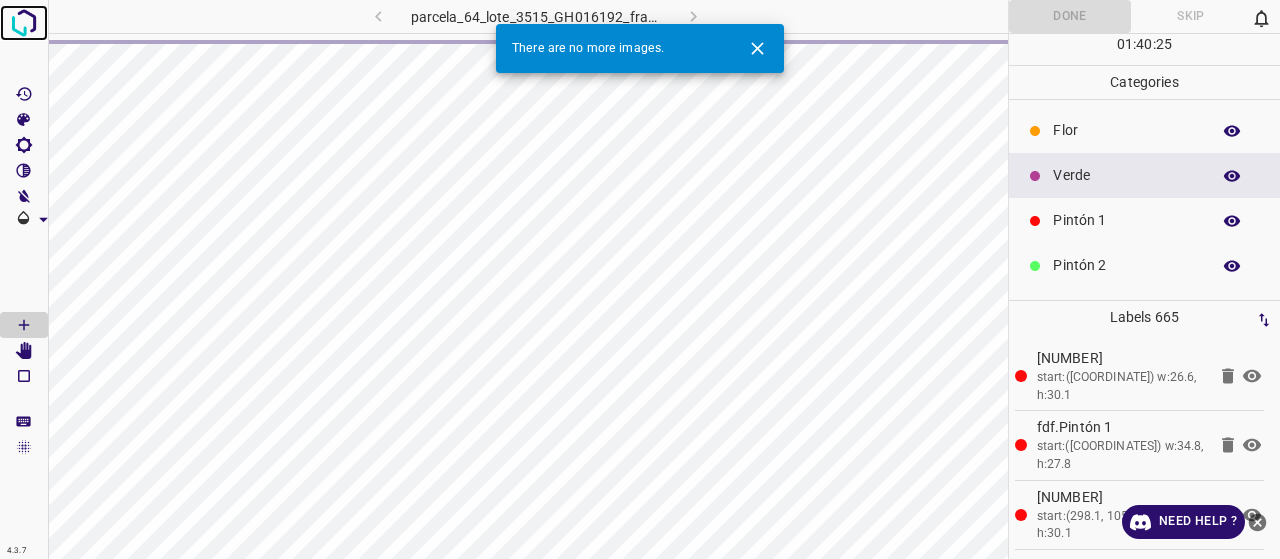click at bounding box center (24, 23) 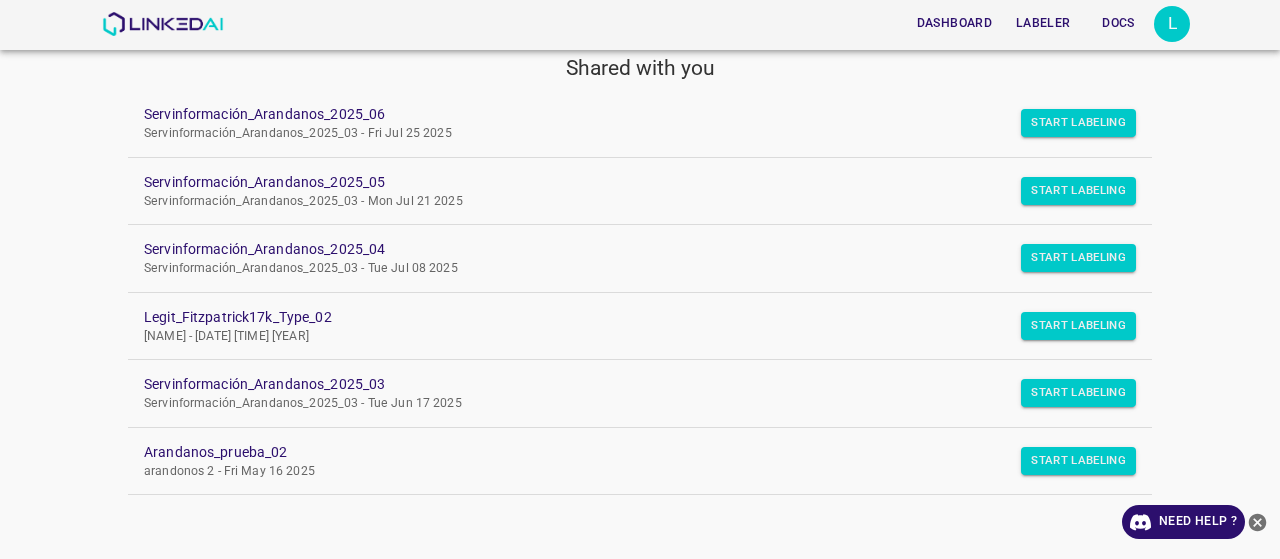 scroll, scrollTop: 197, scrollLeft: 0, axis: vertical 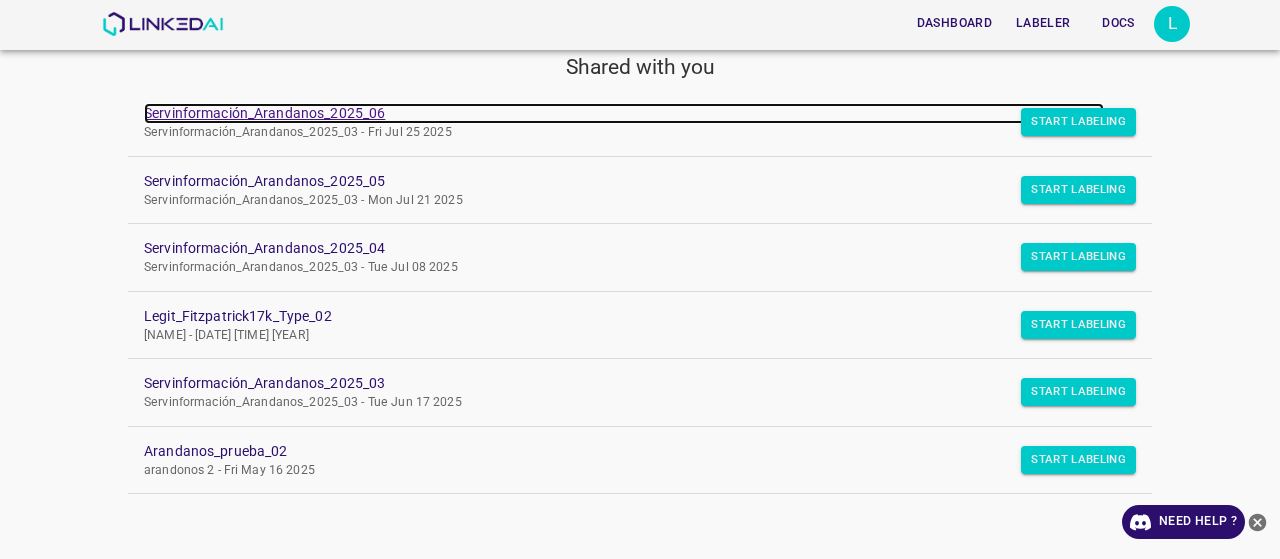 click on "Servinformación_Arandanos_2025_06" at bounding box center [624, 113] 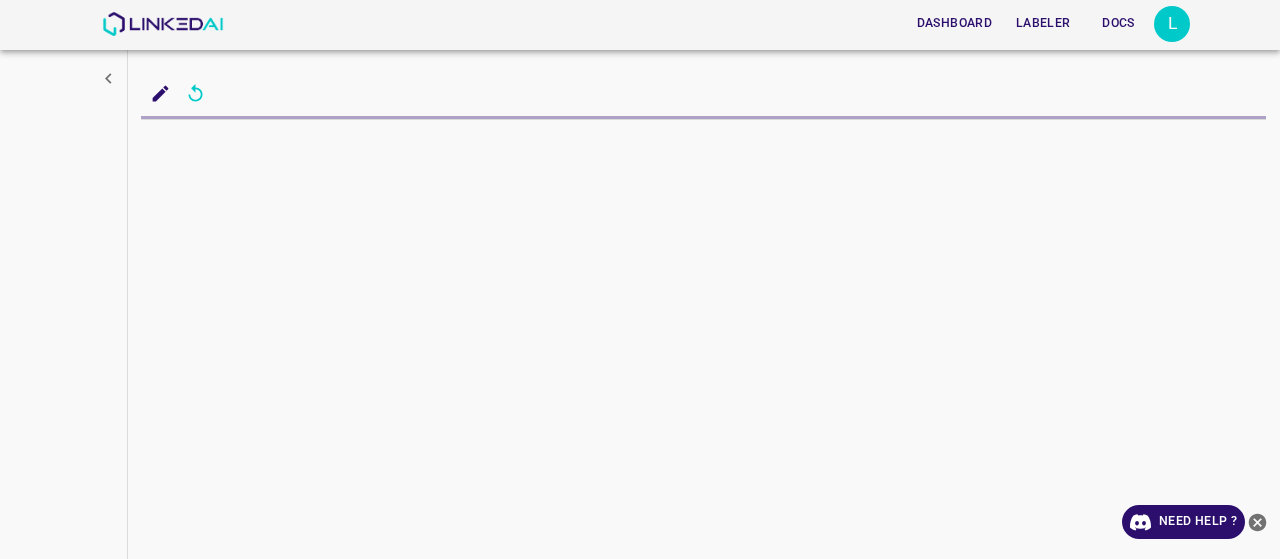 scroll, scrollTop: 0, scrollLeft: 0, axis: both 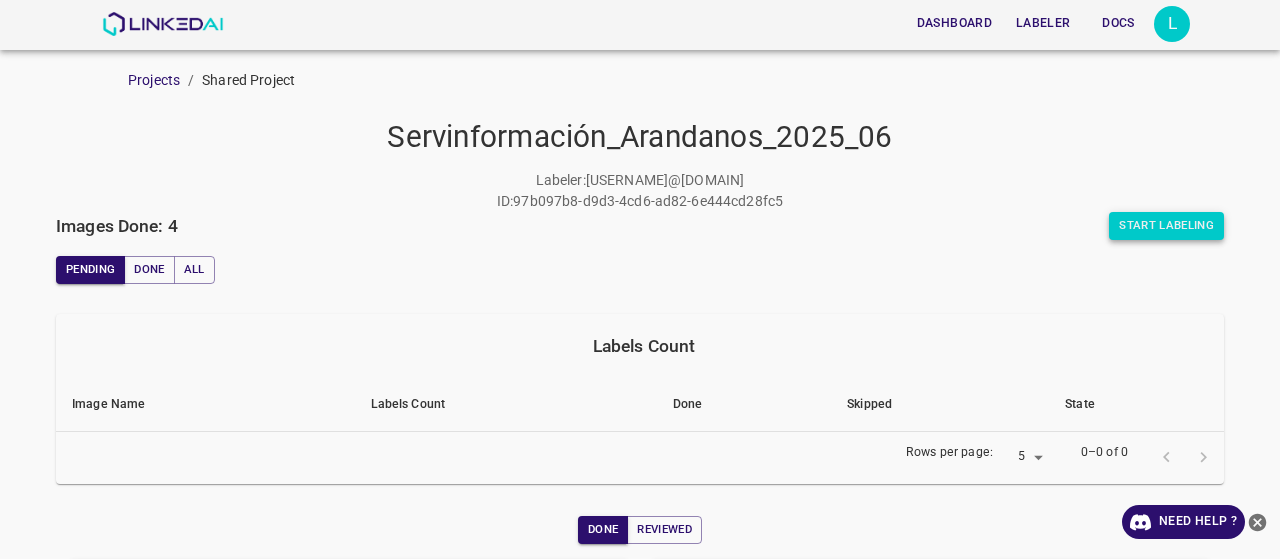 click on "Start Labeling" at bounding box center [1166, 226] 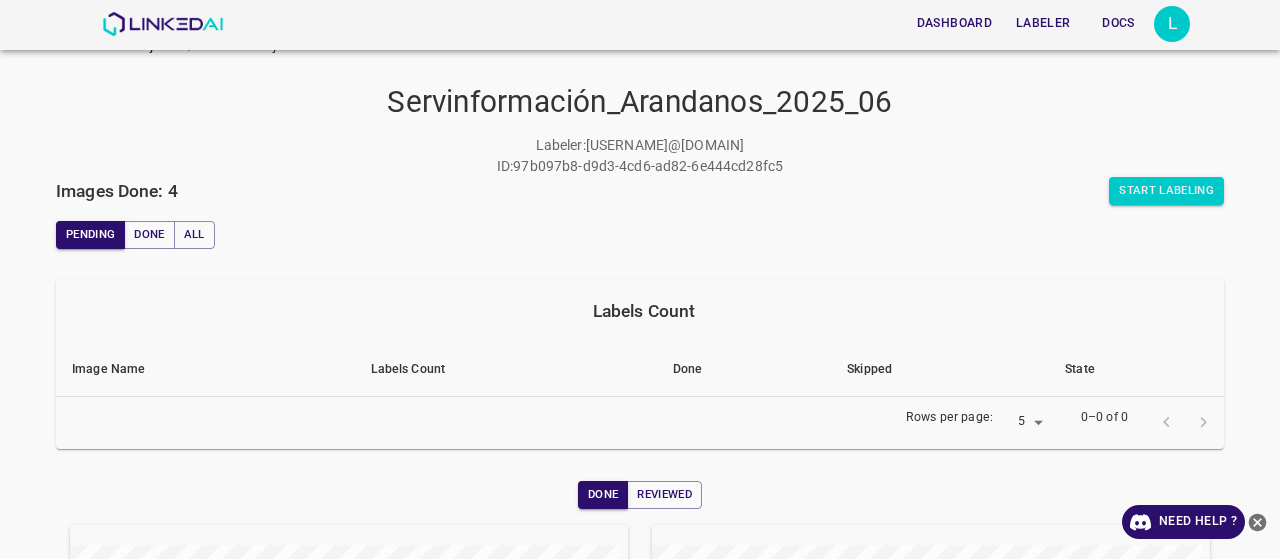 scroll, scrollTop: 0, scrollLeft: 0, axis: both 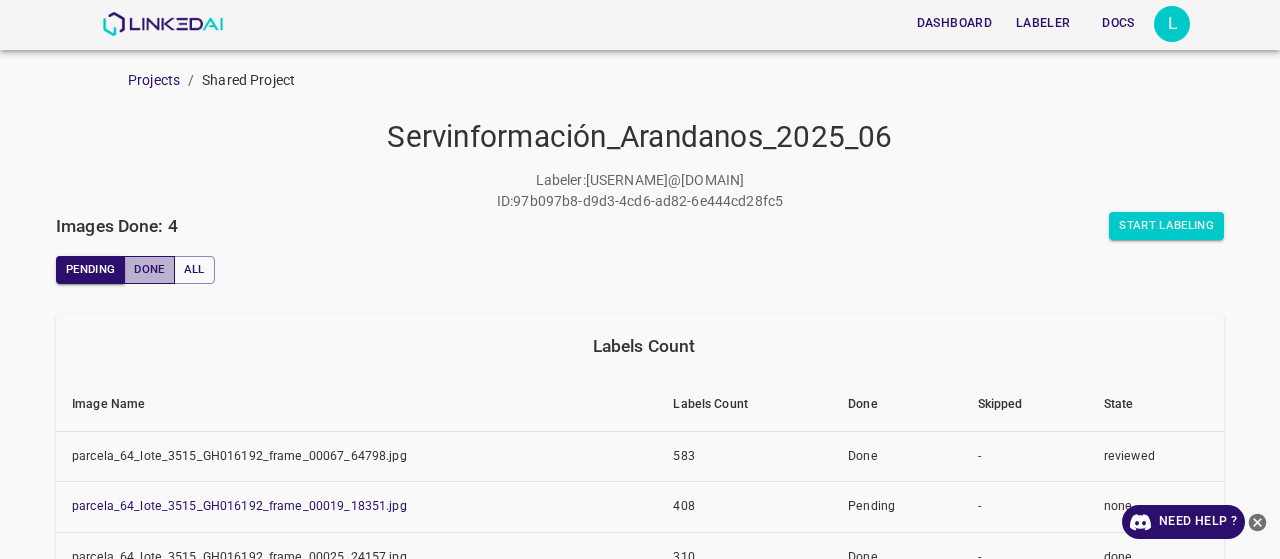 click on "Done" at bounding box center [149, 270] 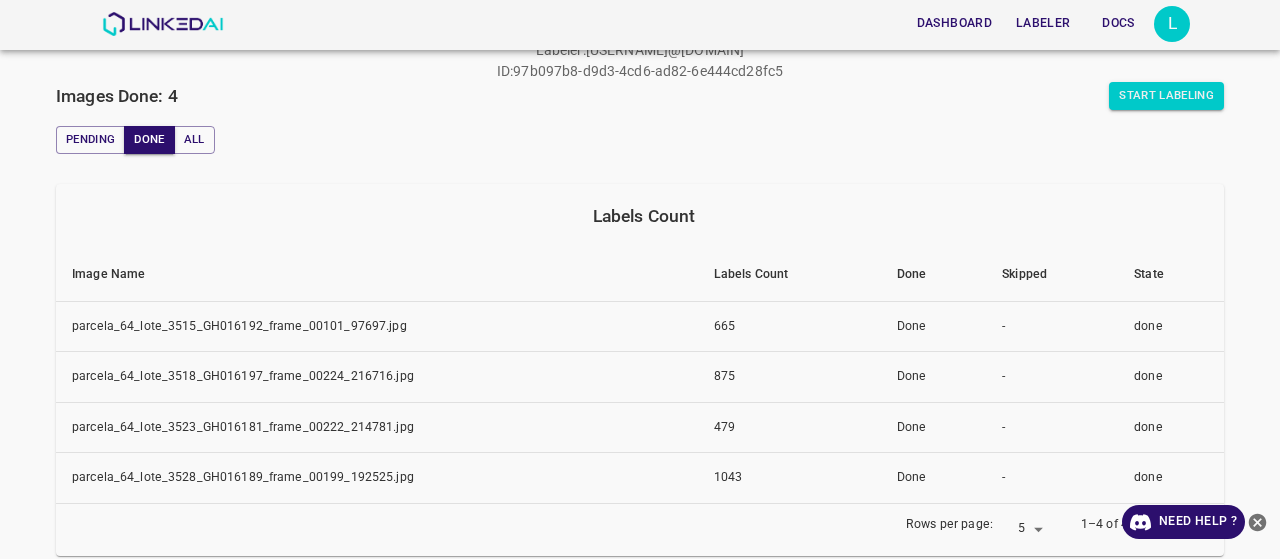 scroll, scrollTop: 100, scrollLeft: 0, axis: vertical 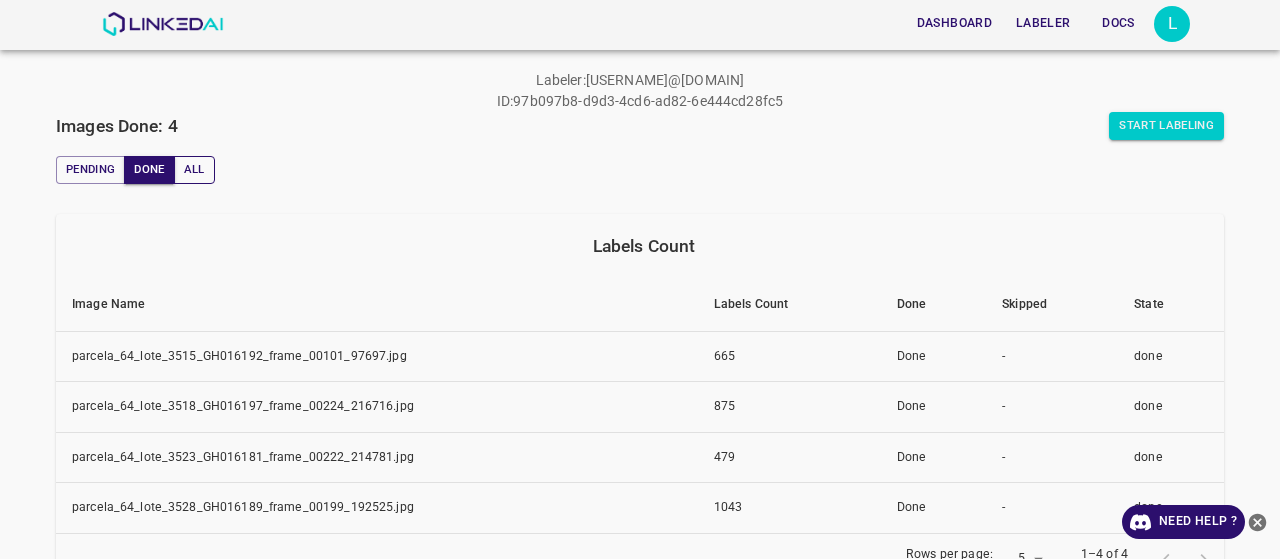 click on "All" at bounding box center [194, 170] 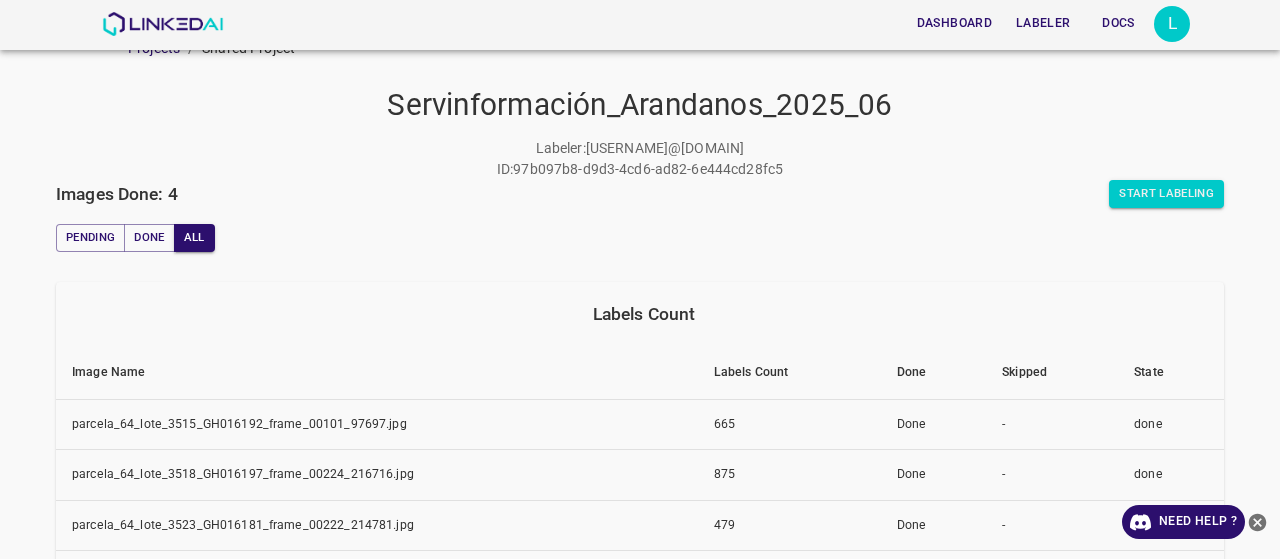 scroll, scrollTop: 0, scrollLeft: 0, axis: both 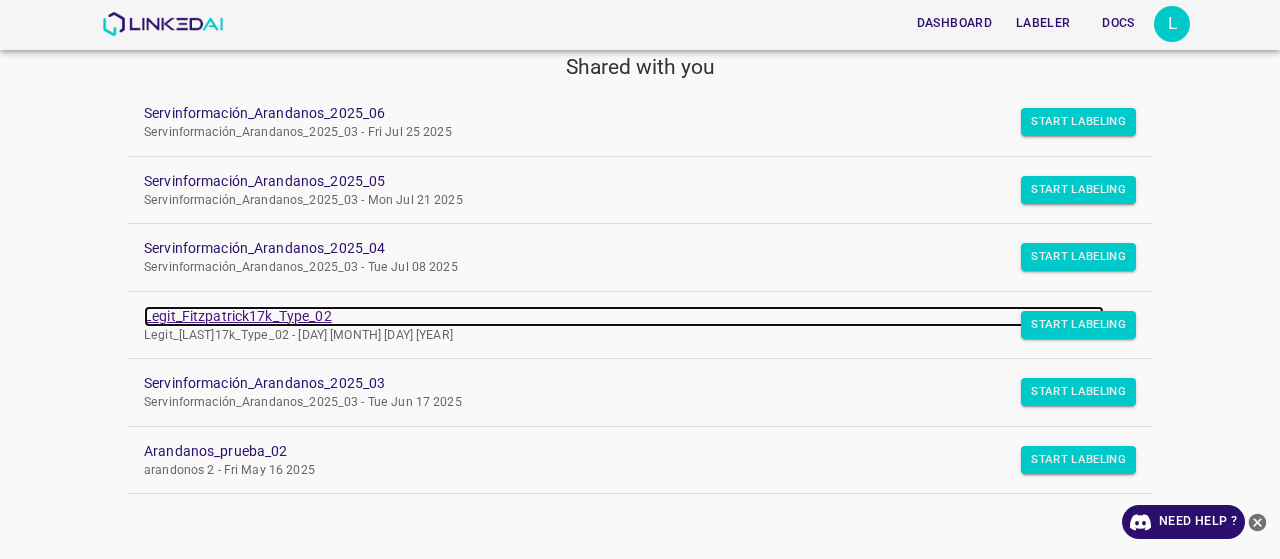 click on "Legit_Fitzpatrick17k_Type_02" at bounding box center (624, 316) 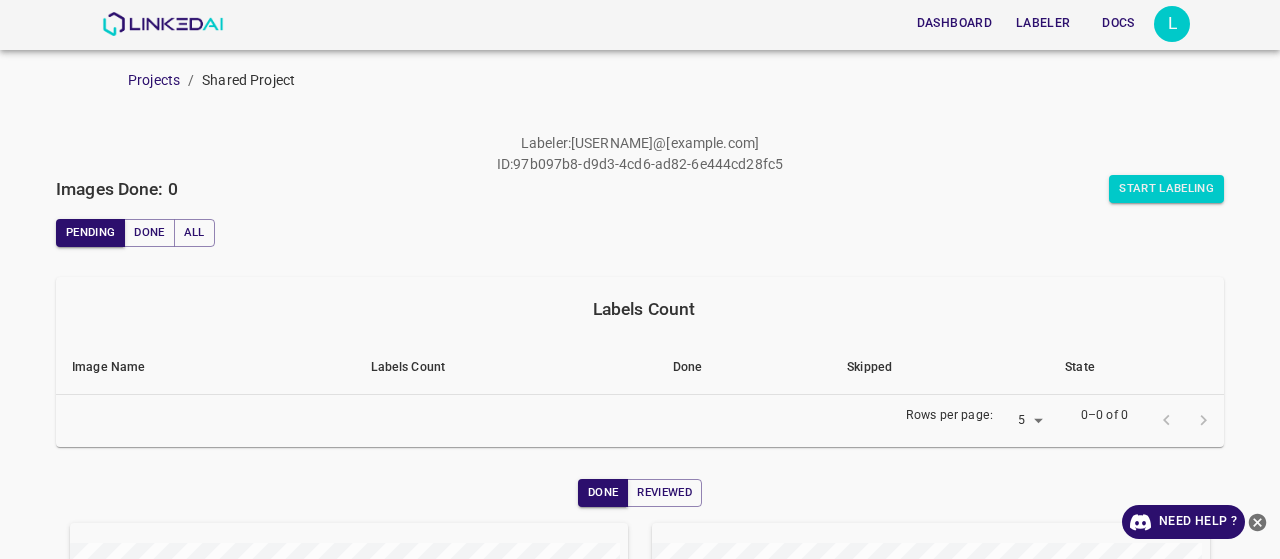 scroll, scrollTop: 0, scrollLeft: 0, axis: both 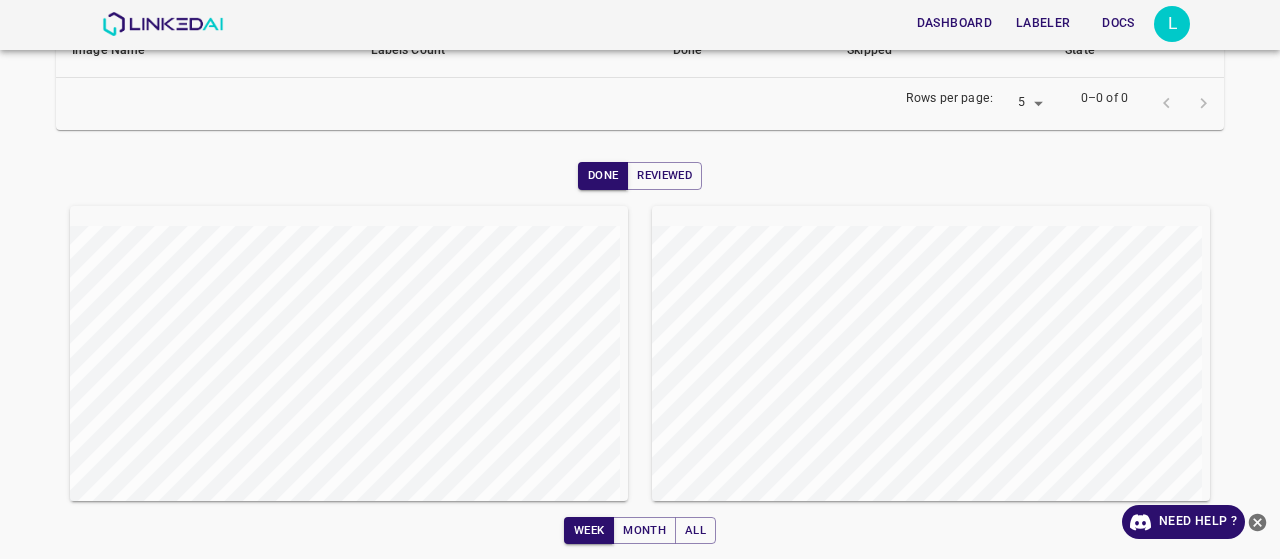drag, startPoint x: 356, startPoint y: 501, endPoint x: 0, endPoint y: 383, distance: 375.04666 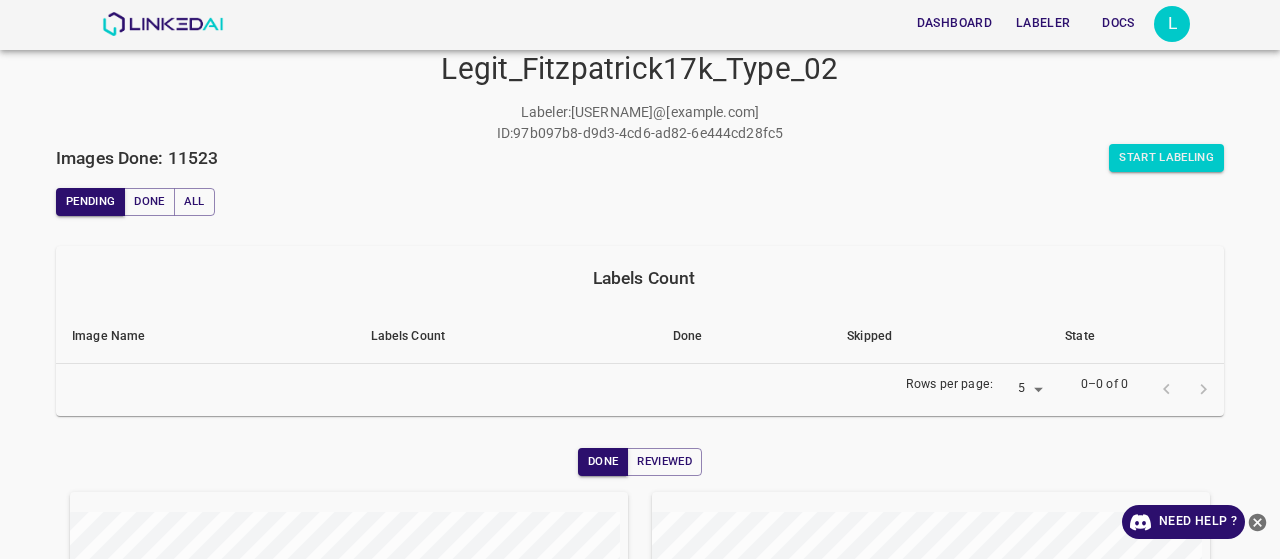 scroll, scrollTop: 354, scrollLeft: 0, axis: vertical 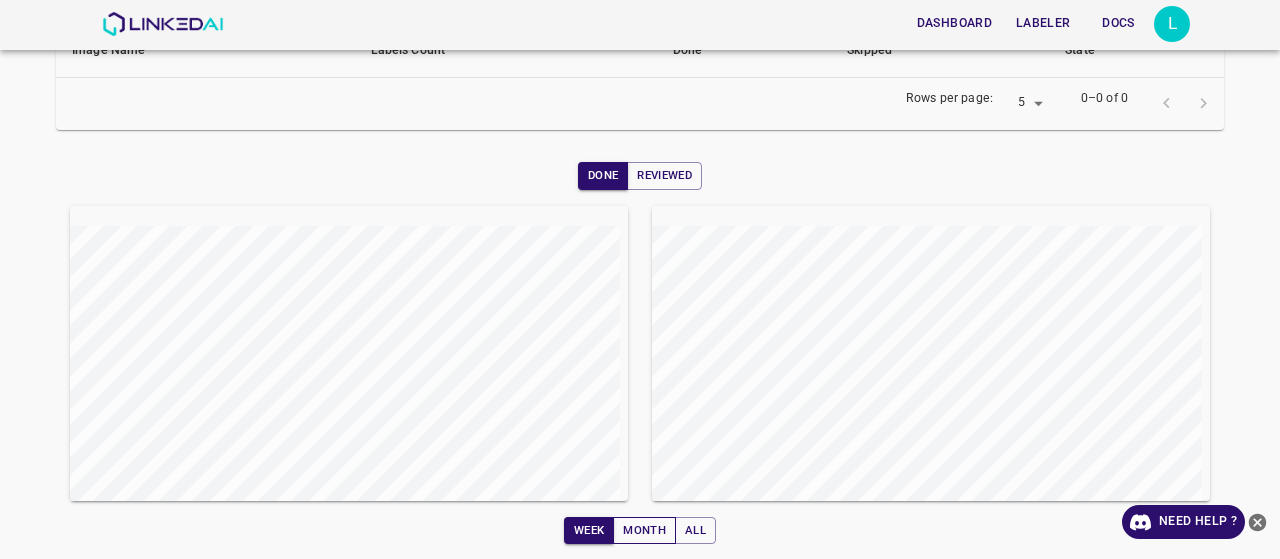 click on "Month" at bounding box center (644, 531) 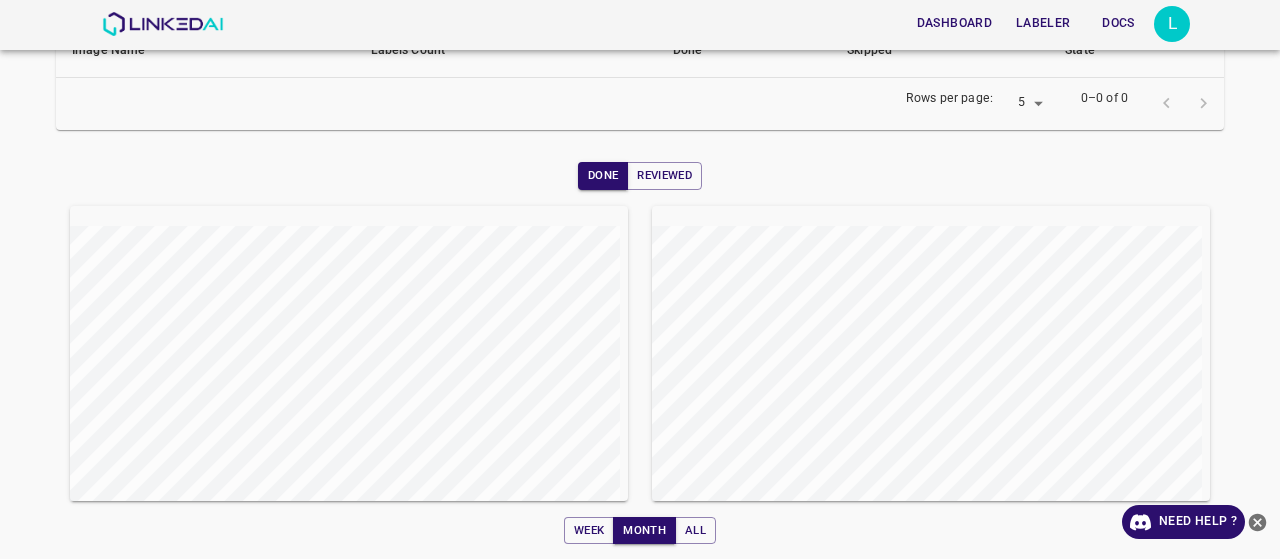 click on "Week Month All" at bounding box center (640, 531) 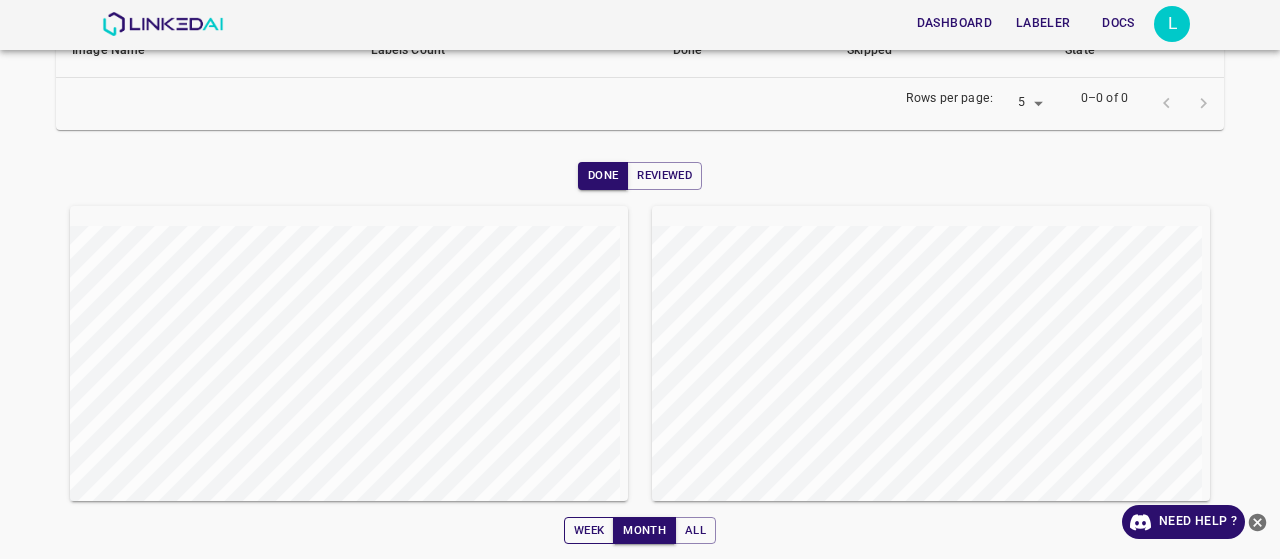 click on "Week" at bounding box center [589, 531] 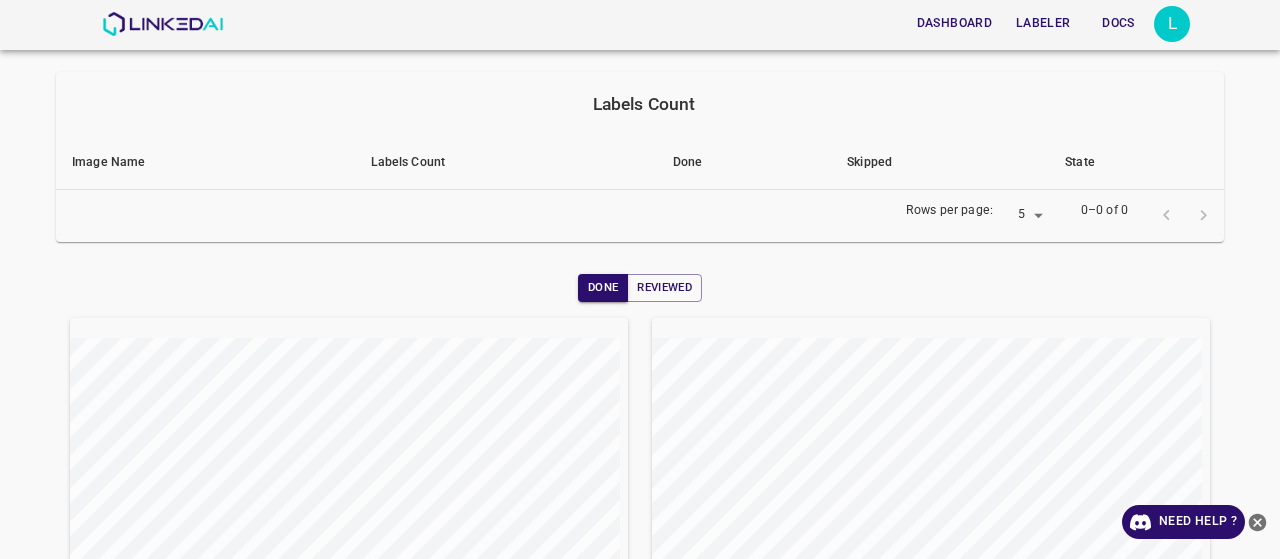 scroll, scrollTop: 0, scrollLeft: 0, axis: both 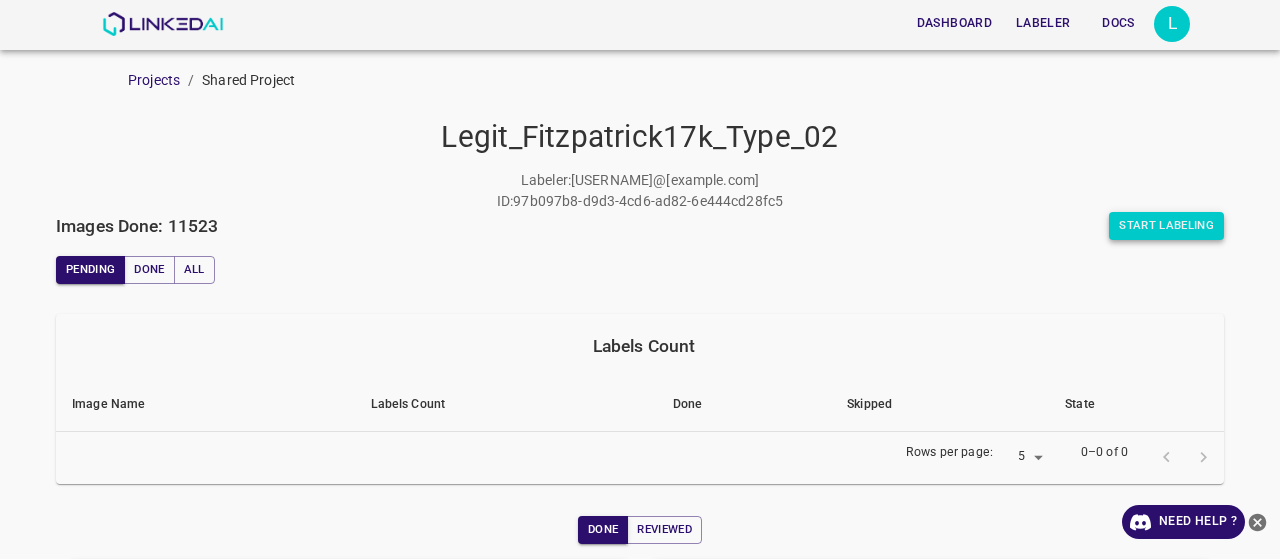 click on "Start Labeling" at bounding box center [1166, 226] 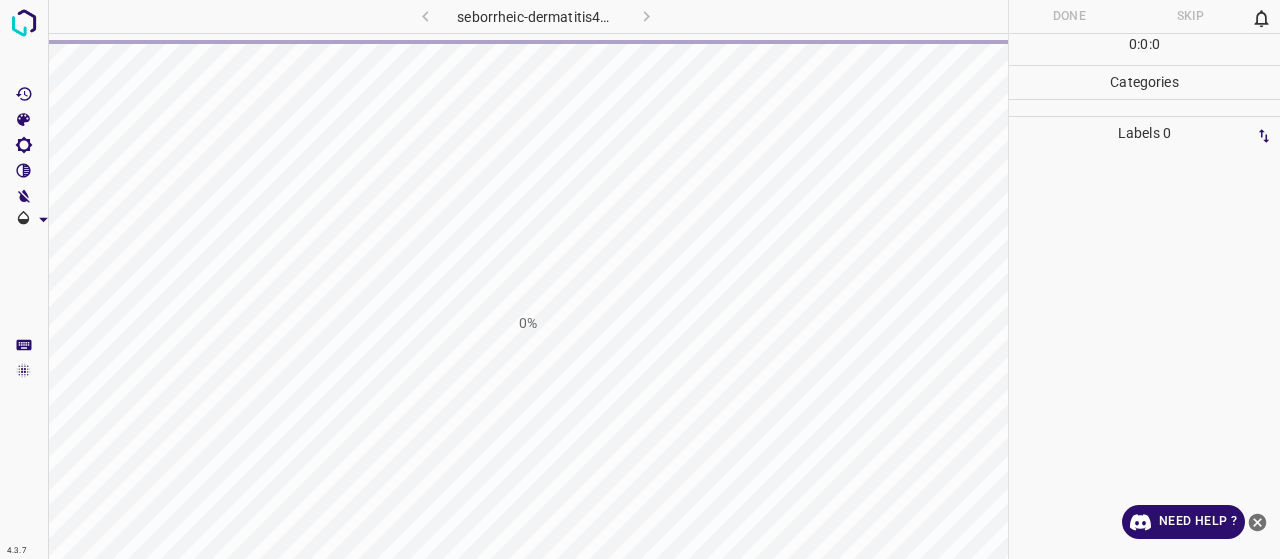 scroll, scrollTop: 0, scrollLeft: 0, axis: both 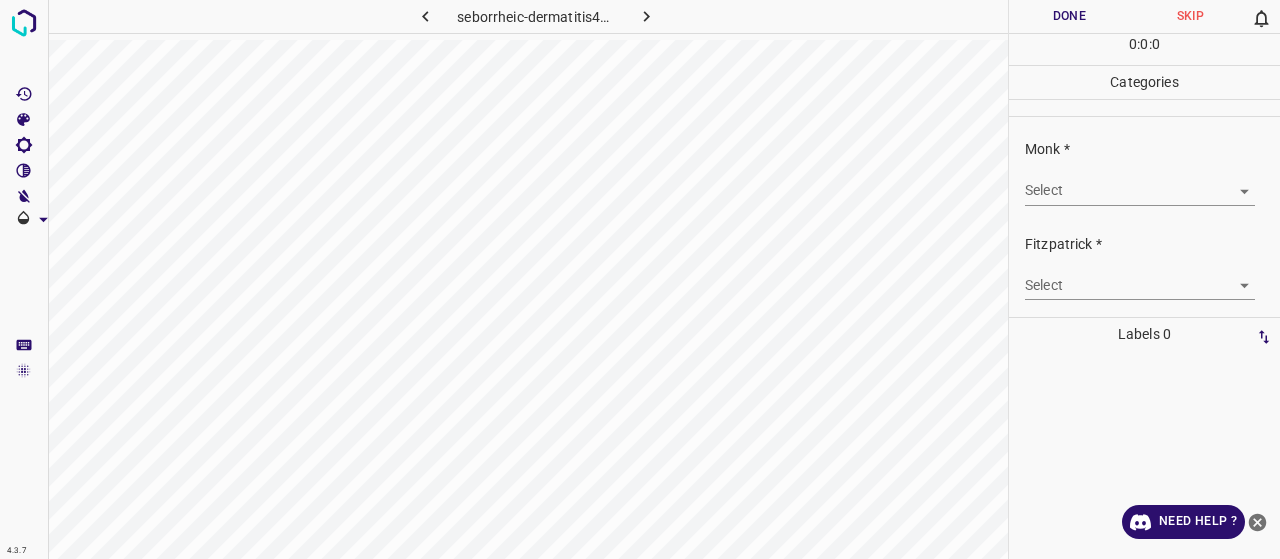click on "Select ​" at bounding box center [1140, 182] 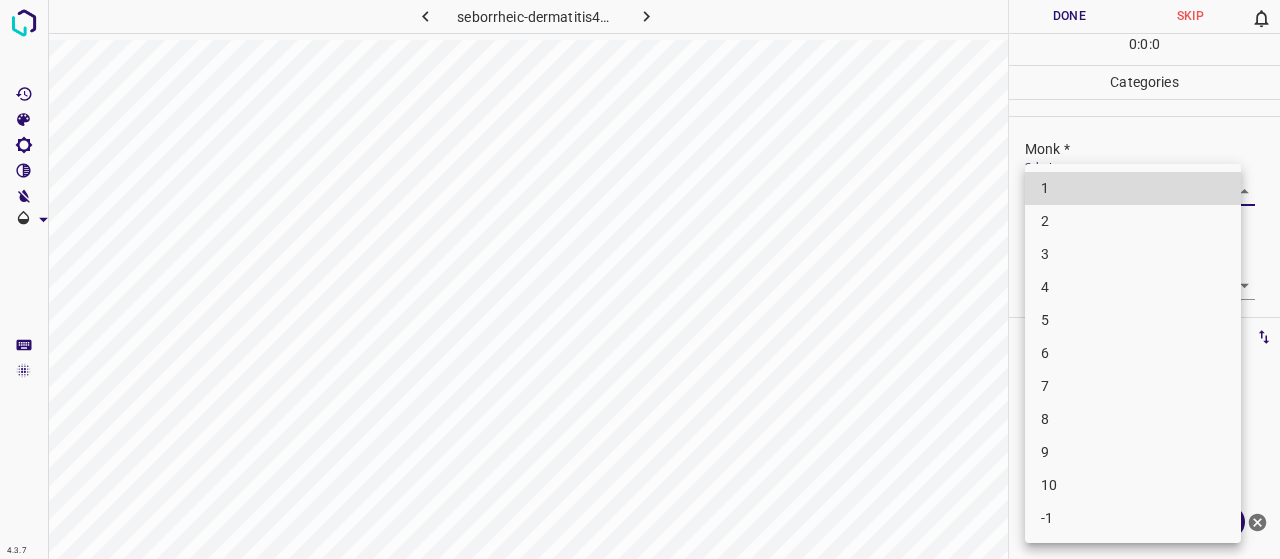 click on "4.3.7 seborrheic-dermatitis44.jpg Done Skip 0 0   : 0   : 0   Categories Monk *  Select ​  Fitzpatrick *  Select ​ Labels   0 Categories 1 Monk 2  Fitzpatrick Tools Space Change between modes (Draw & Edit) I Auto labeling R Restore zoom M Zoom in N Zoom out Delete Delete selecte label Filters Z Restore filters X Saturation filter C Brightness filter V Contrast filter B Gray scale filter General O Download Need Help ? - Text - Hide - Delete 1 2 3 4 5 6 7 8 9 10 -1" at bounding box center (640, 279) 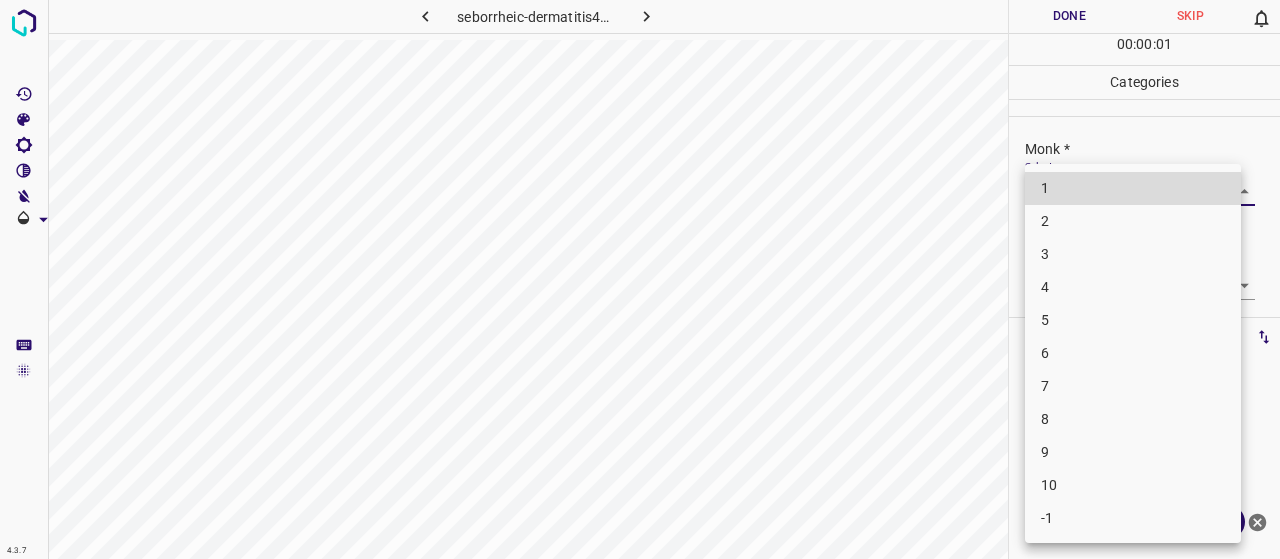 click on "-1" at bounding box center [1133, 518] 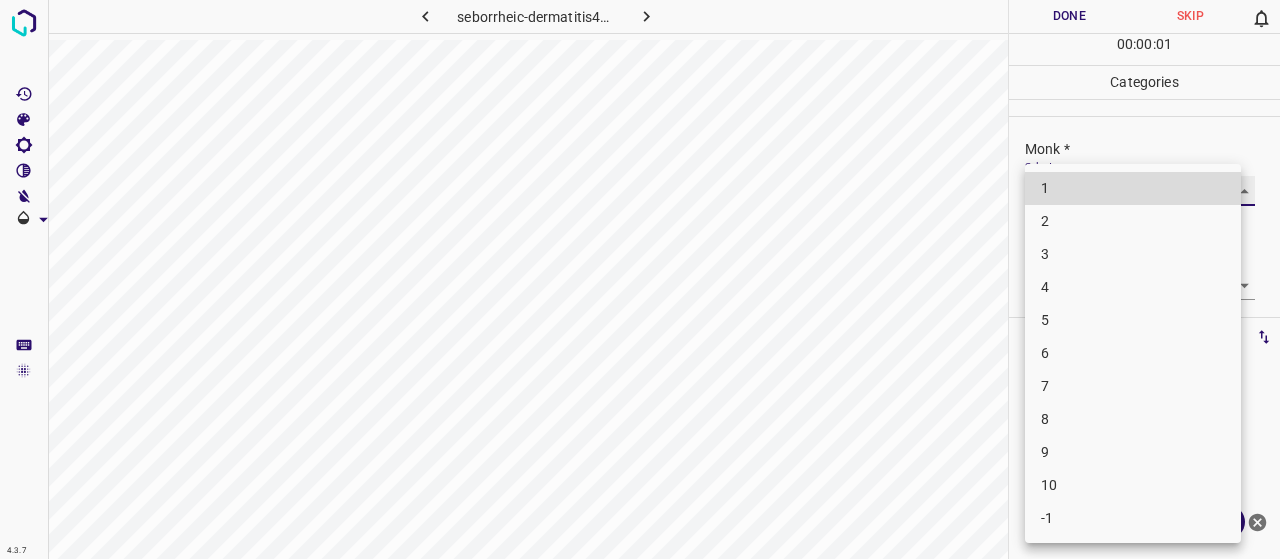 type on "-1" 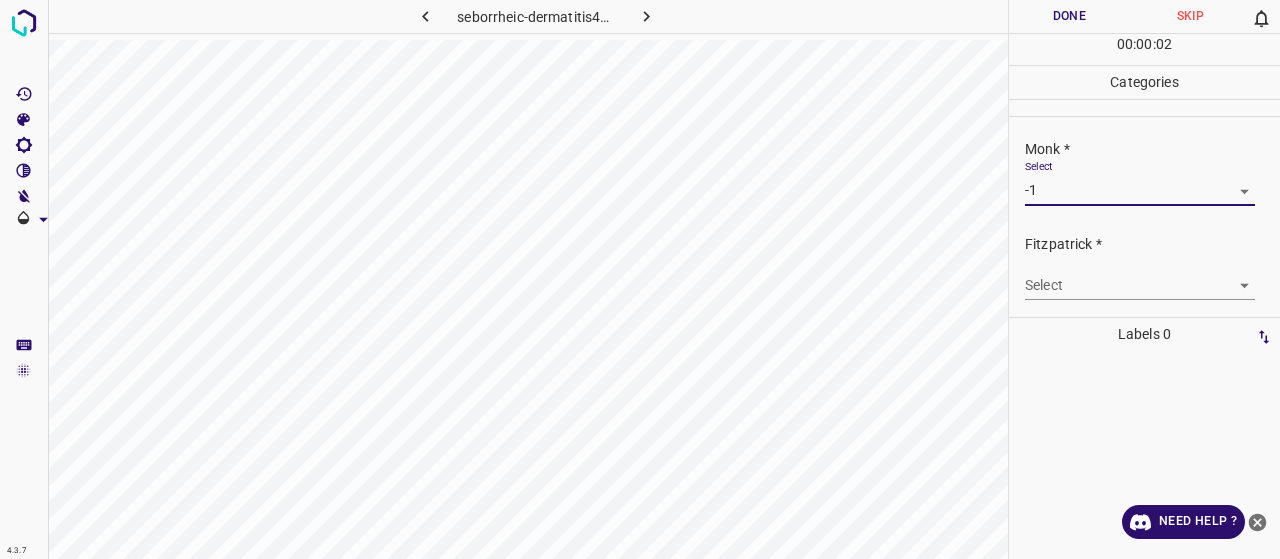 click on "4.3.7 seborrheic-dermatitis44.jpg Done Skip 0 00   : 00   : 02   Categories Monk *  Select -1 -1  Fitzpatrick *  Select ​ Labels   0 Categories 1 Monk 2  Fitzpatrick Tools Space Change between modes (Draw & Edit) I Auto labeling R Restore zoom M Zoom in N Zoom out Delete Delete selecte label Filters Z Restore filters X Saturation filter C Brightness filter V Contrast filter B Gray scale filter General O Download Need Help ? - Text - Hide - Delete" at bounding box center [640, 279] 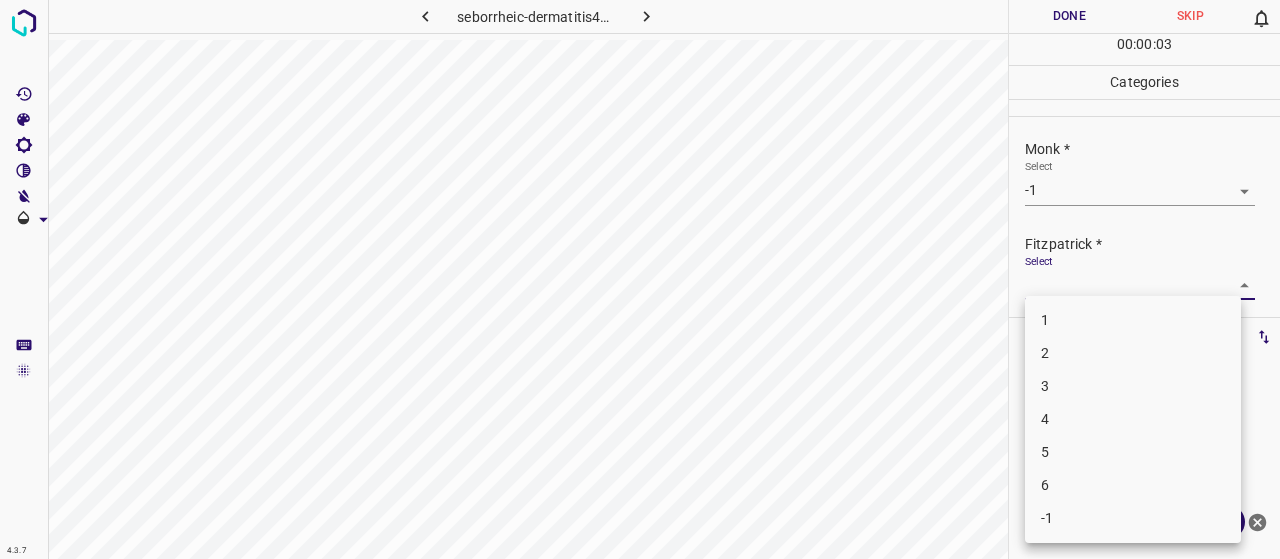 click on "-1" at bounding box center (1133, 518) 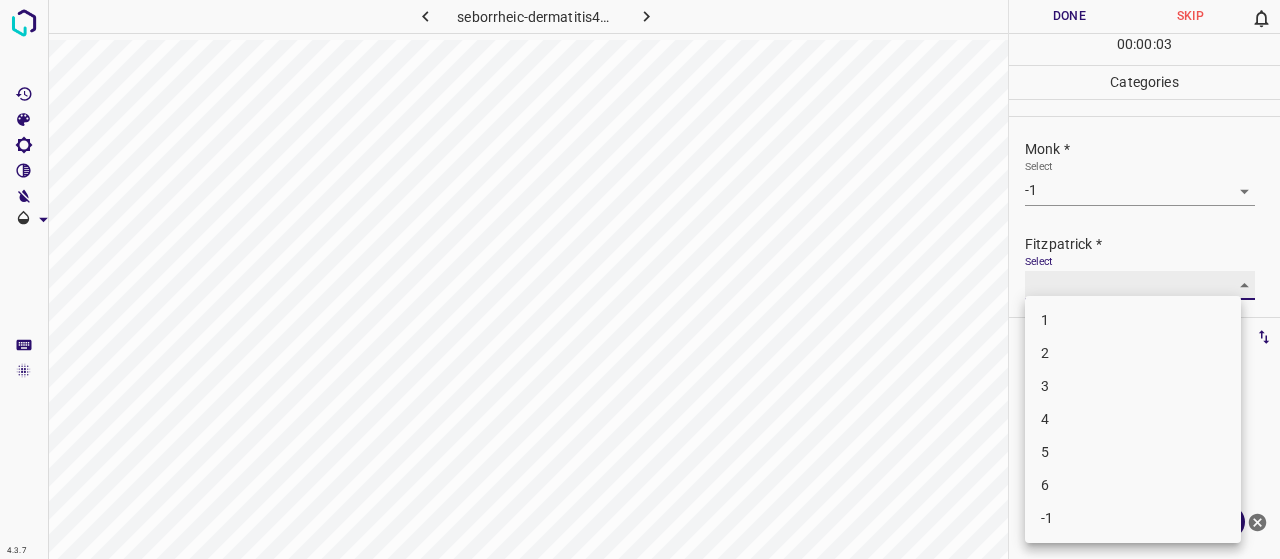 type on "-1" 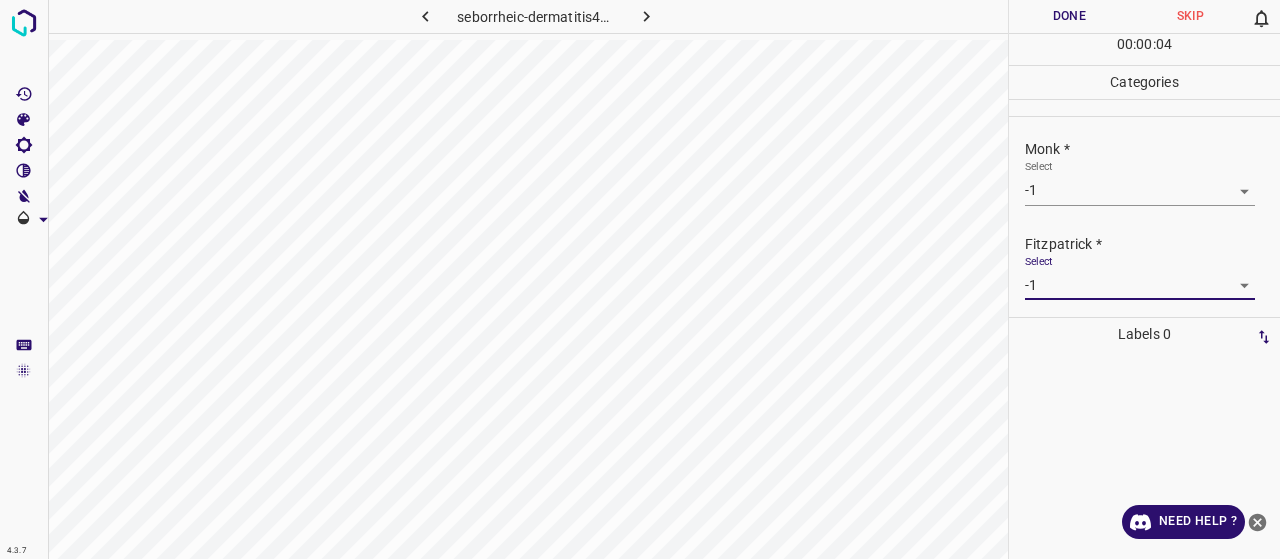 click on "Done" at bounding box center (1069, 16) 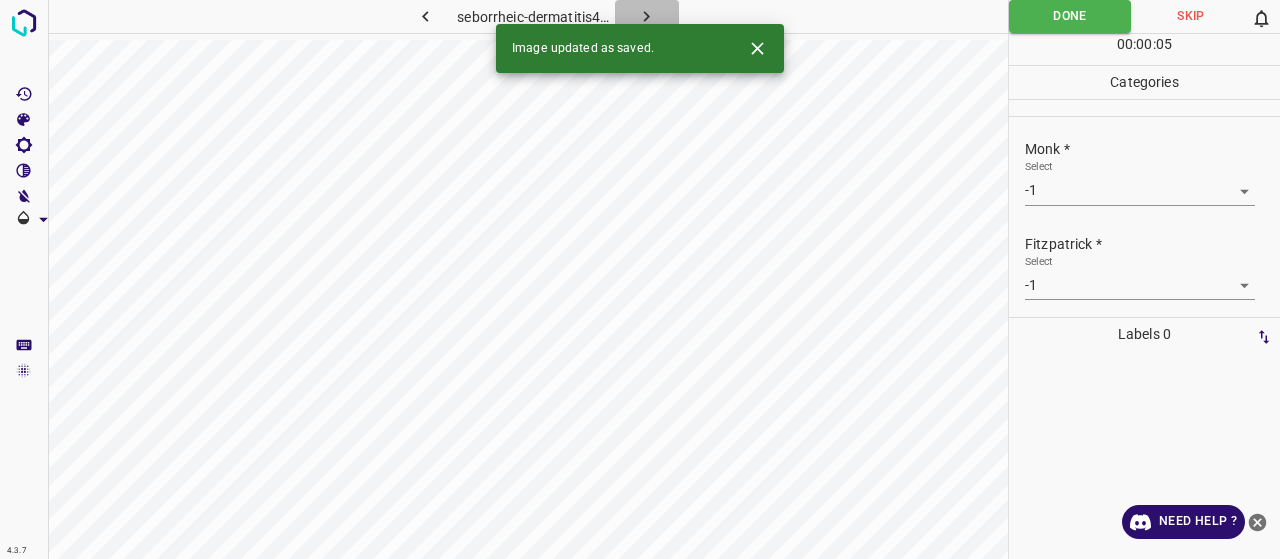 click at bounding box center (647, 16) 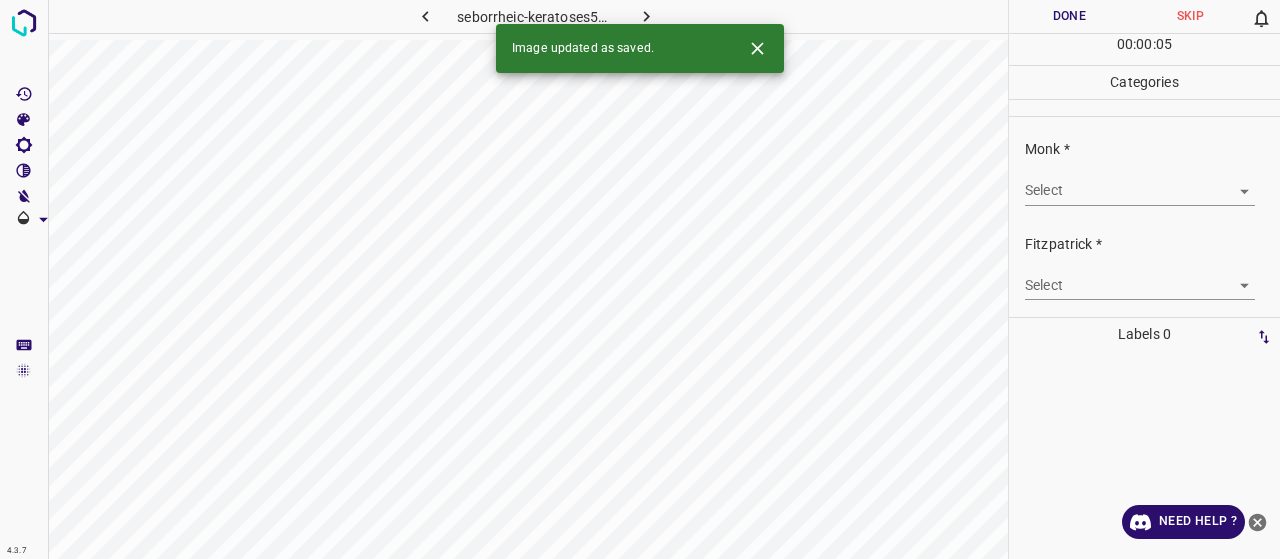 click on "4.3.7 seborrheic-keratoses57.jpg Done Skip 0 00   : 00   : 05   Categories Monk *  Select ​  Fitzpatrick *  Select ​ Labels   0 Categories 1 Monk 2  Fitzpatrick Tools Space Change between modes (Draw & Edit) I Auto labeling R Restore zoom M Zoom in N Zoom out Delete Delete selecte label Filters Z Restore filters X Saturation filter C Brightness filter V Contrast filter B Gray scale filter General O Download Image updated as saved. Need Help ? - Text - Hide - Delete" at bounding box center [640, 279] 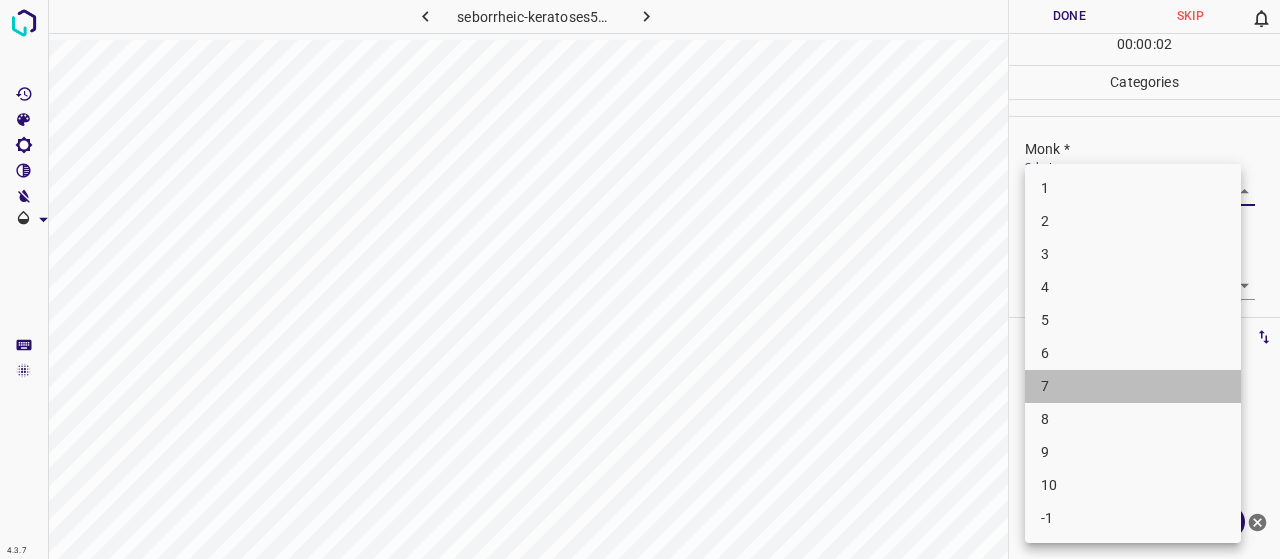click on "7" at bounding box center (1133, 386) 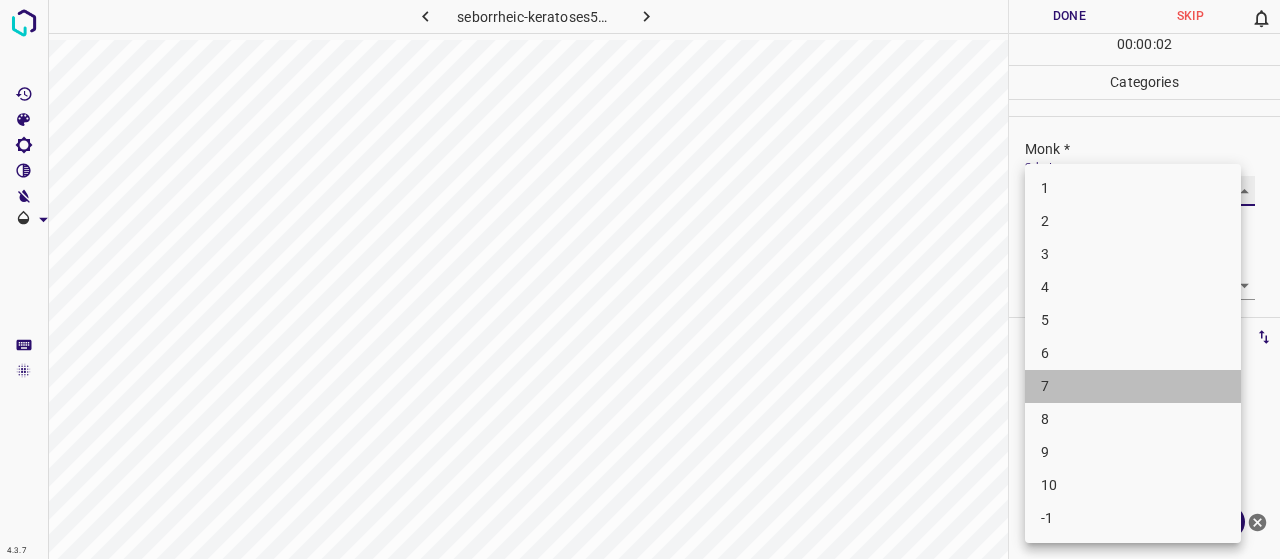 type on "7" 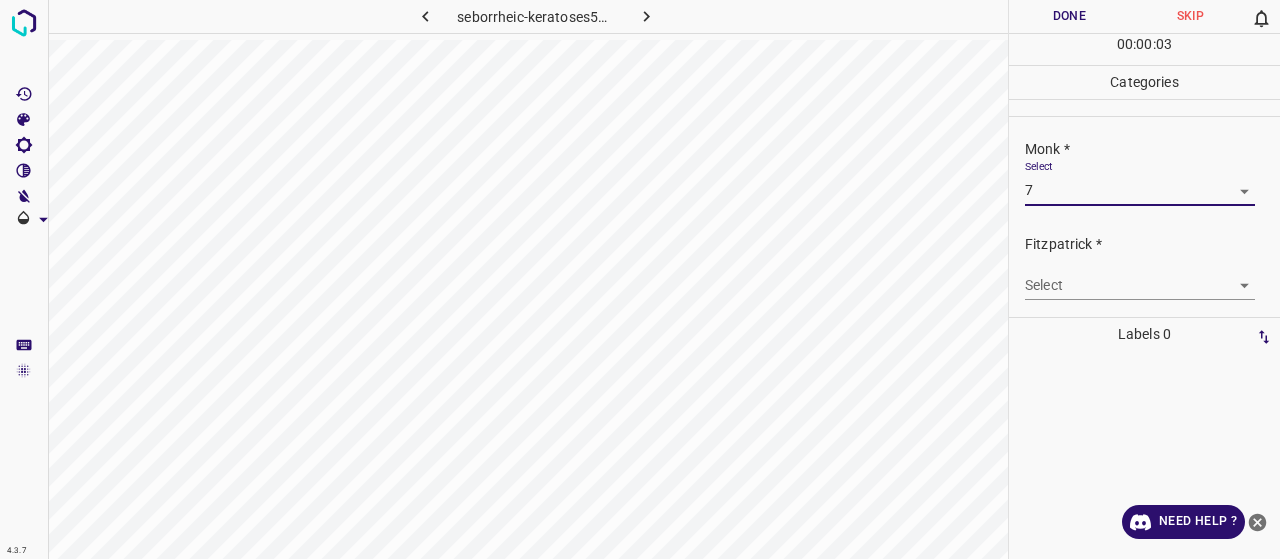click on "4.3.7 seborrheic-keratoses57.jpg Done Skip 0 00   : 00   : 03   Categories Monk *  Select 7 7  Fitzpatrick *  Select ​ Labels   0 Categories 1 Monk 2  Fitzpatrick Tools Space Change between modes (Draw & Edit) I Auto labeling R Restore zoom M Zoom in N Zoom out Delete Delete selecte label Filters Z Restore filters X Saturation filter C Brightness filter V Contrast filter B Gray scale filter General O Download Need Help ? - Text - Hide - Delete" at bounding box center [640, 279] 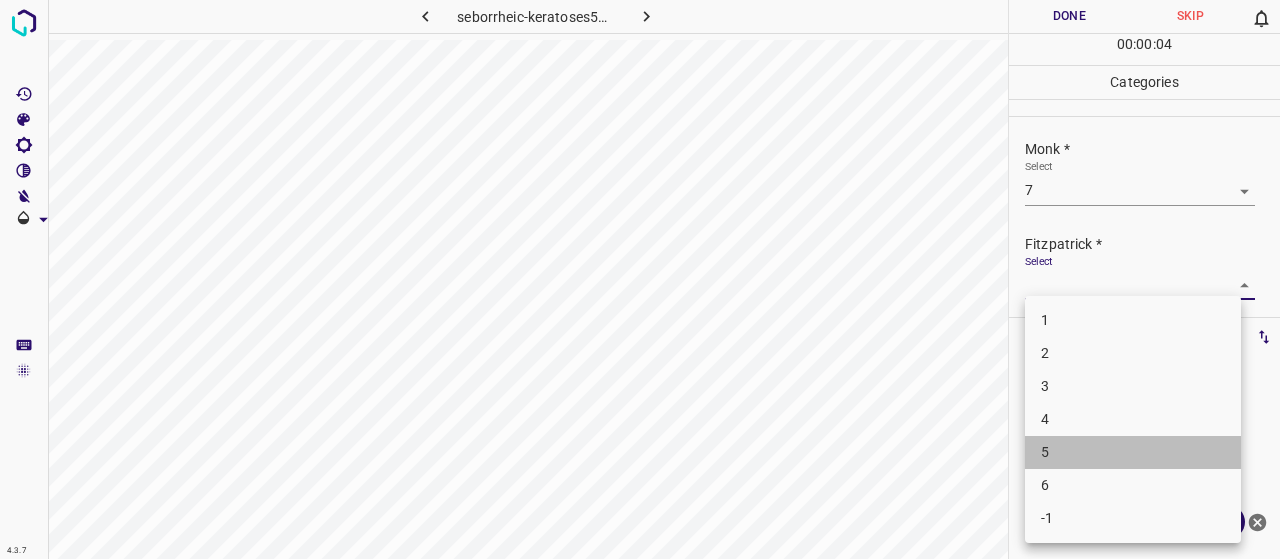 click on "5" at bounding box center [1133, 452] 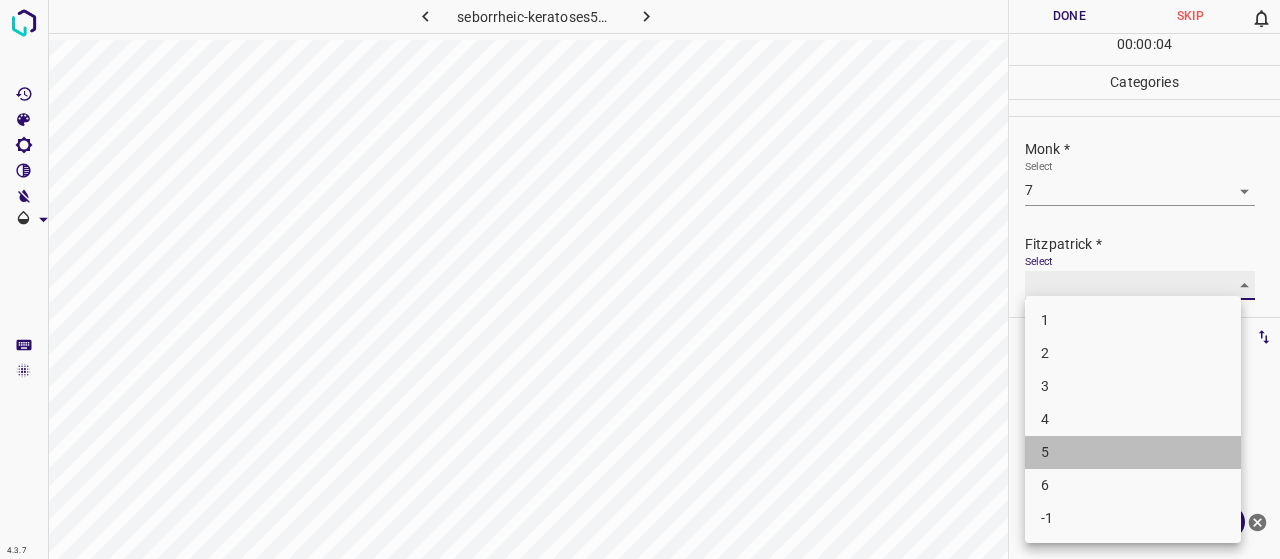 type on "5" 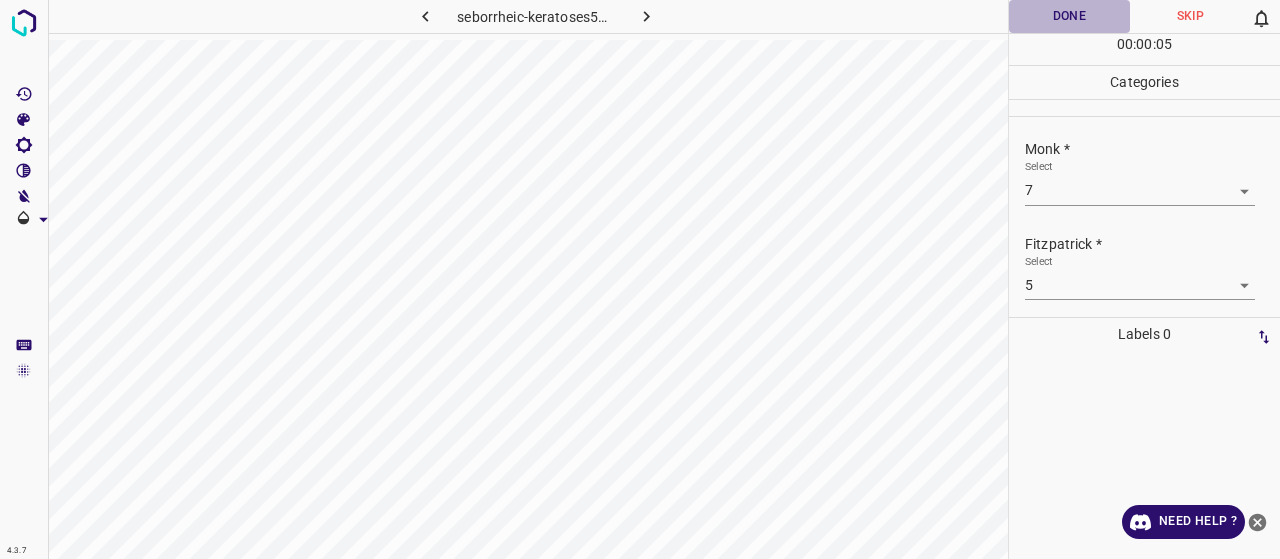 click on "Done" at bounding box center (1069, 16) 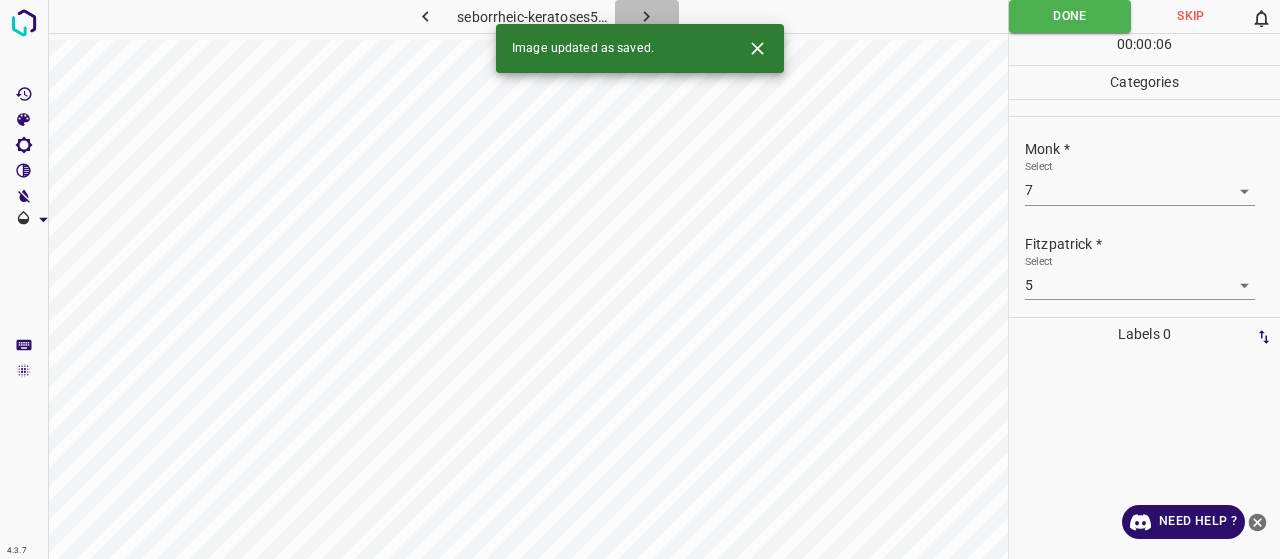 click 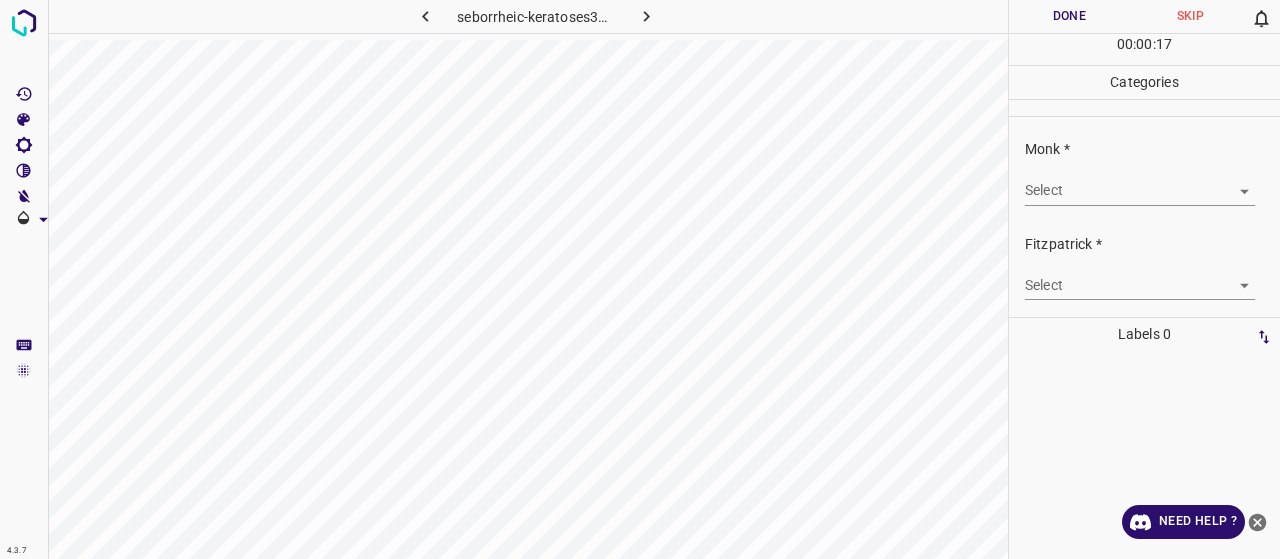click on "4.3.7 seborrheic-keratoses39.jpg Done Skip 0 00   : 00   : 17   Categories Monk *  Select ​  Fitzpatrick *  Select ​ Labels   0 Categories 1 Monk 2  Fitzpatrick Tools Space Change between modes (Draw & Edit) I Auto labeling R Restore zoom M Zoom in N Zoom out Delete Delete selecte label Filters Z Restore filters X Saturation filter C Brightness filter V Contrast filter B Gray scale filter General O Download Need Help ? - Text - Hide - Delete" at bounding box center [640, 279] 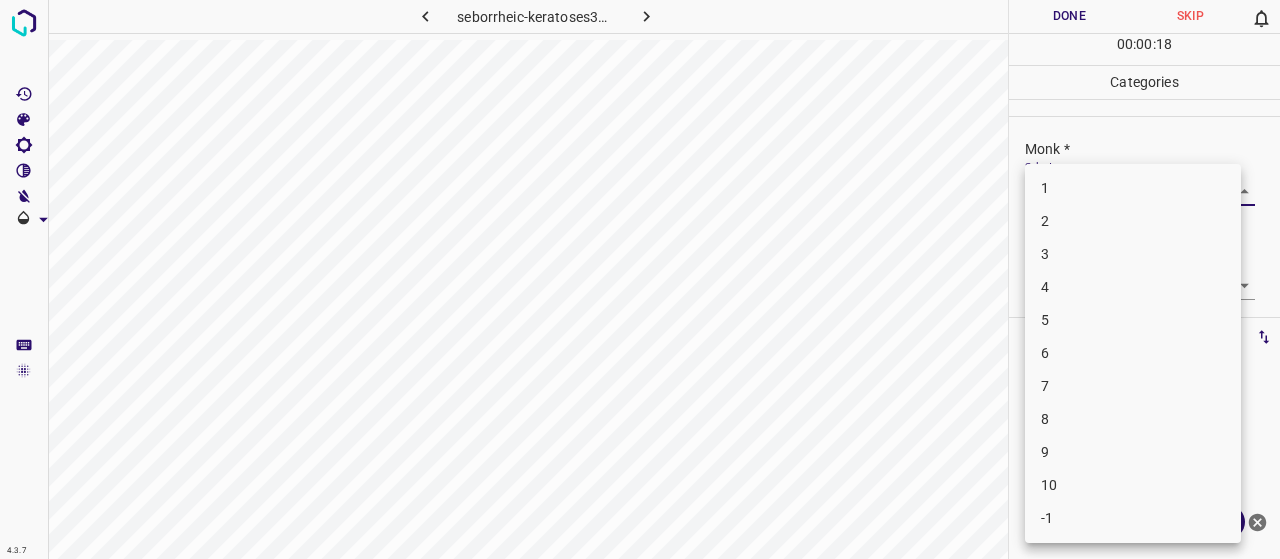click on "3" at bounding box center [1133, 254] 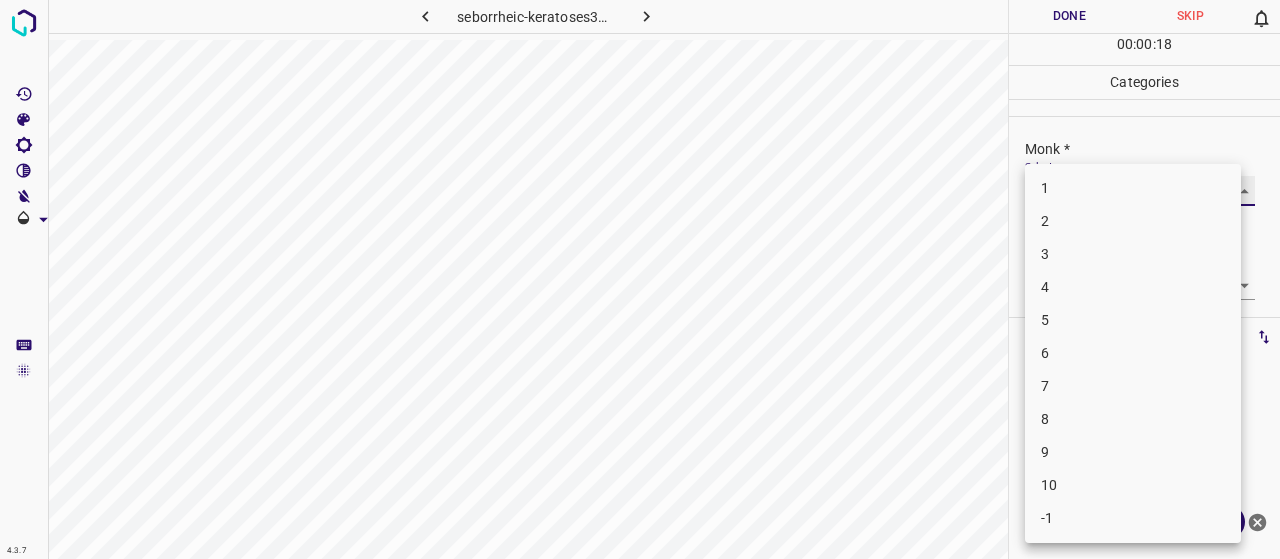 type on "3" 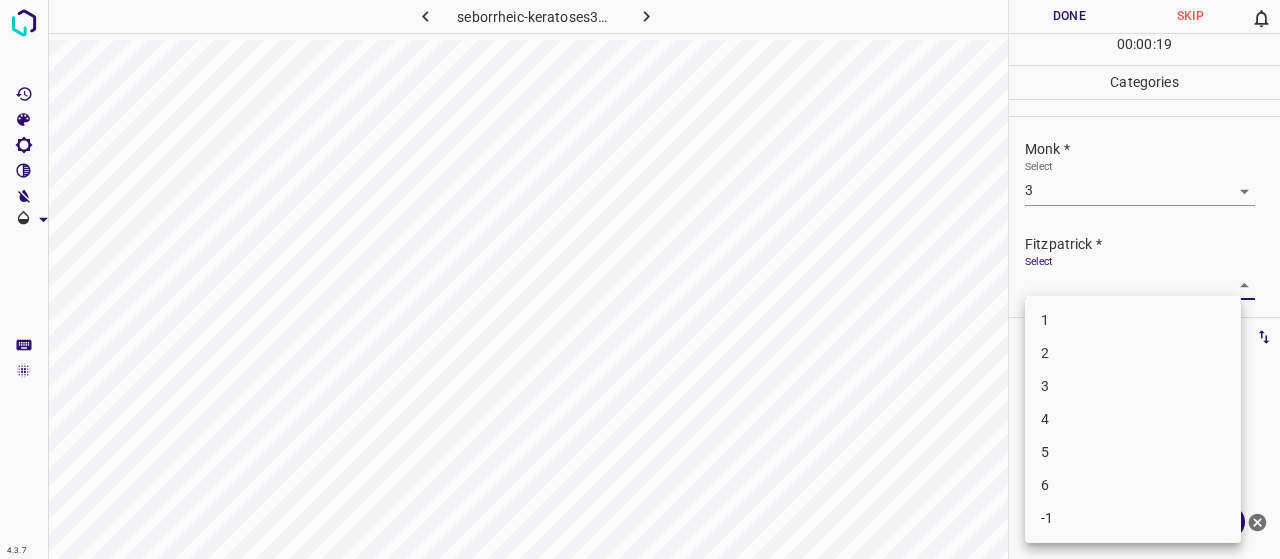 drag, startPoint x: 1068, startPoint y: 275, endPoint x: 1070, endPoint y: 303, distance: 28.071337 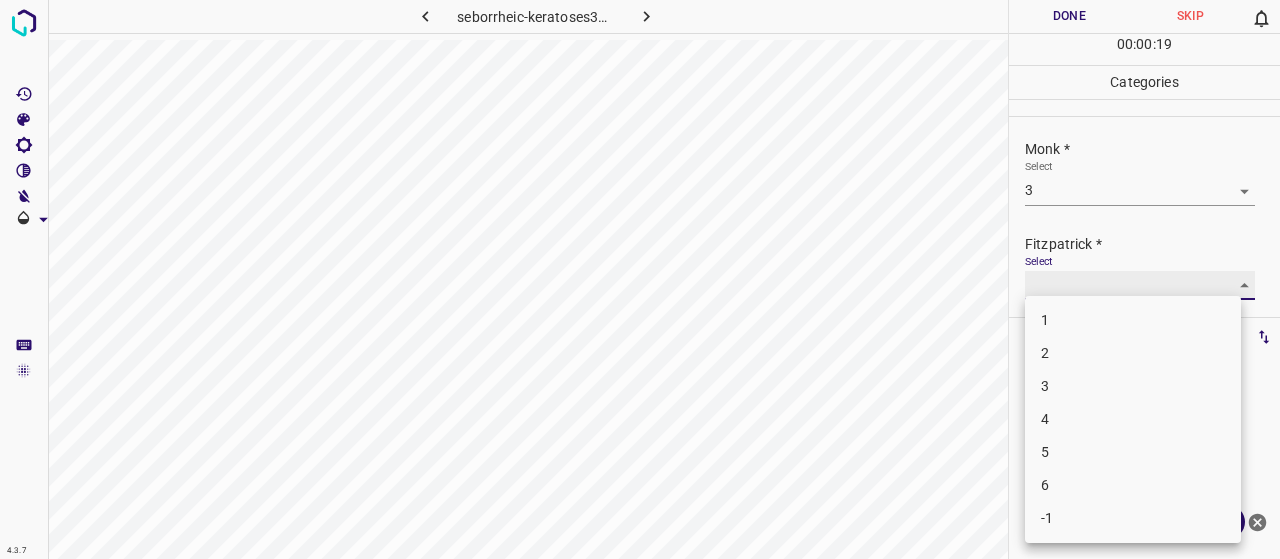 type on "2" 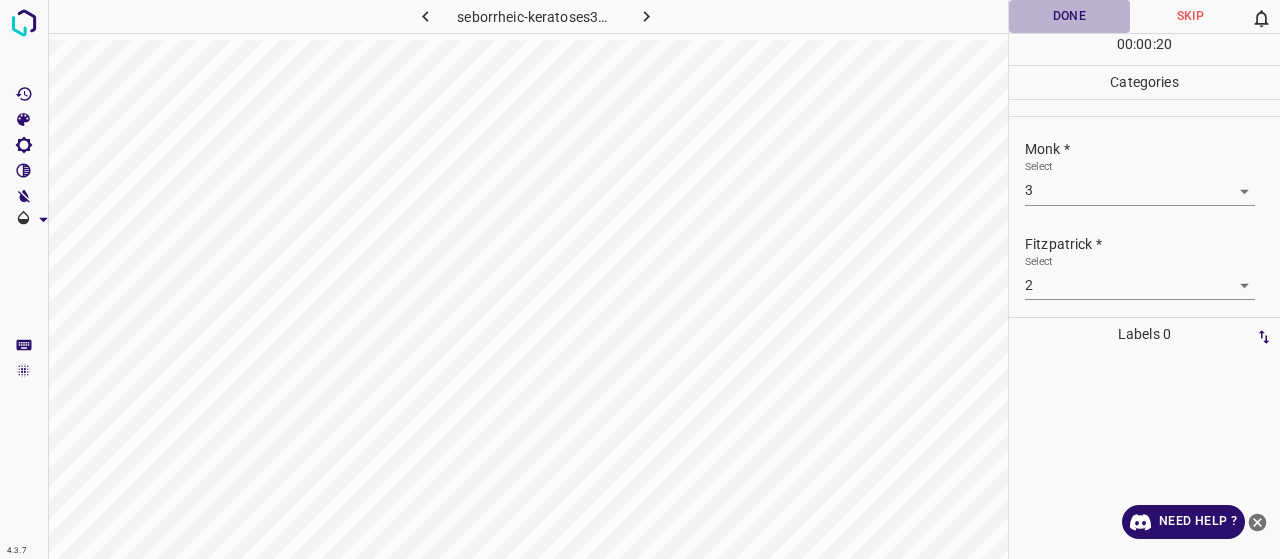 click on "Done" at bounding box center (1069, 16) 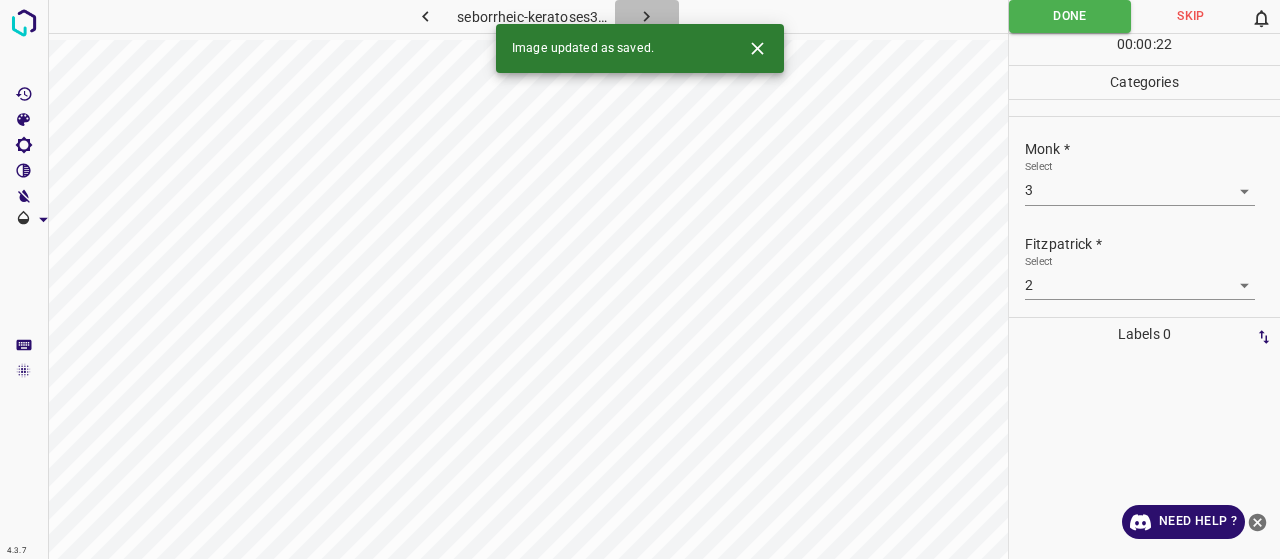 click 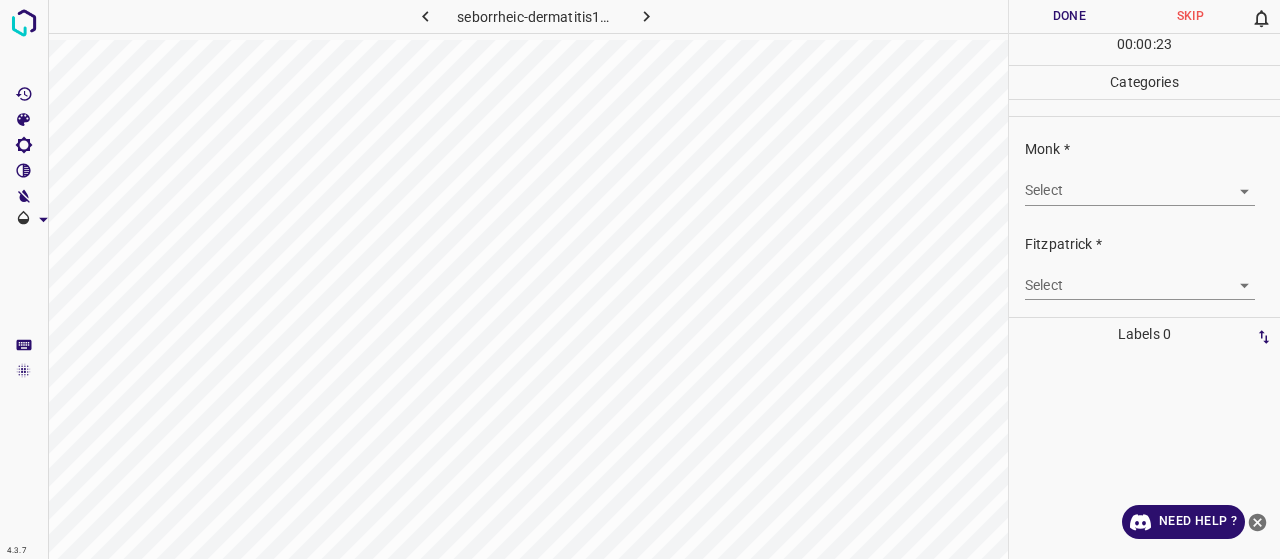 click on "Select ​" at bounding box center [1140, 182] 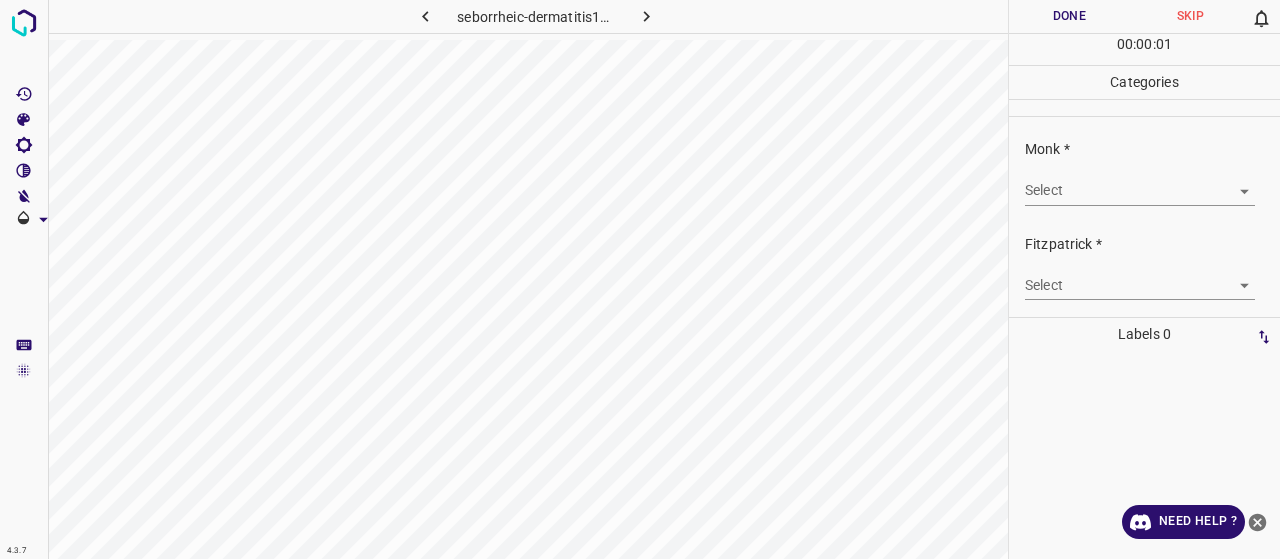 click on "4.3.7 seborrheic-dermatitis19.jpg Done Skip 0 00   : 00   : 01   Categories Monk *  Select ​  Fitzpatrick *  Select ​ Labels   0 Categories 1 Monk 2  Fitzpatrick Tools Space Change between modes (Draw & Edit) I Auto labeling R Restore zoom M Zoom in N Zoom out Delete Delete selecte label Filters Z Restore filters X Saturation filter C Brightness filter V Contrast filter B Gray scale filter General O Download Need Help ? - Text - Hide - Delete" at bounding box center (640, 279) 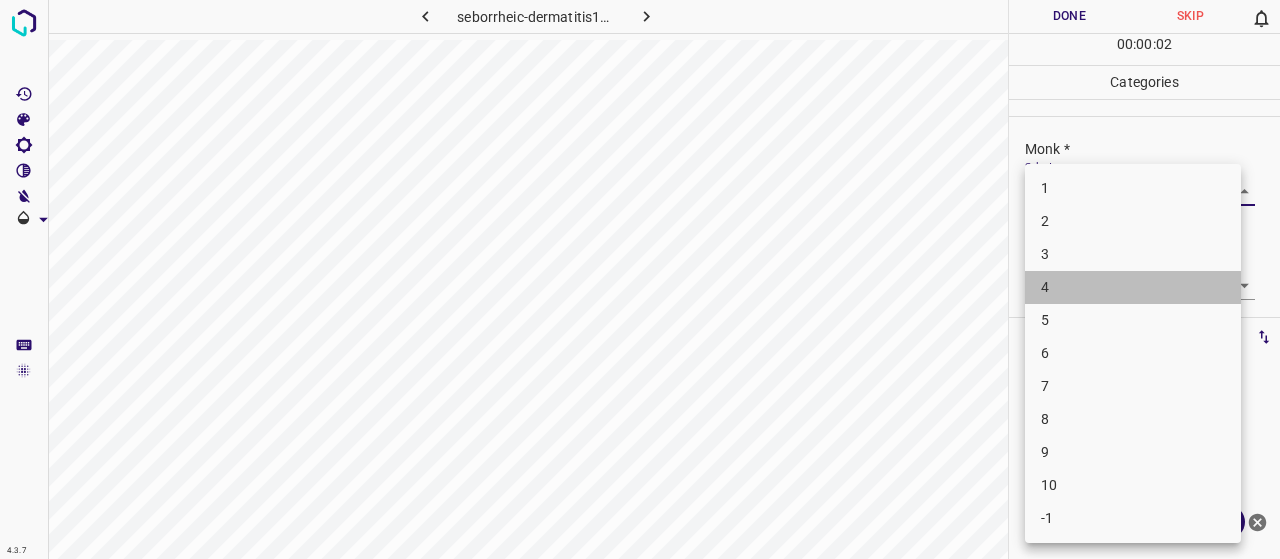 click on "4" at bounding box center [1133, 287] 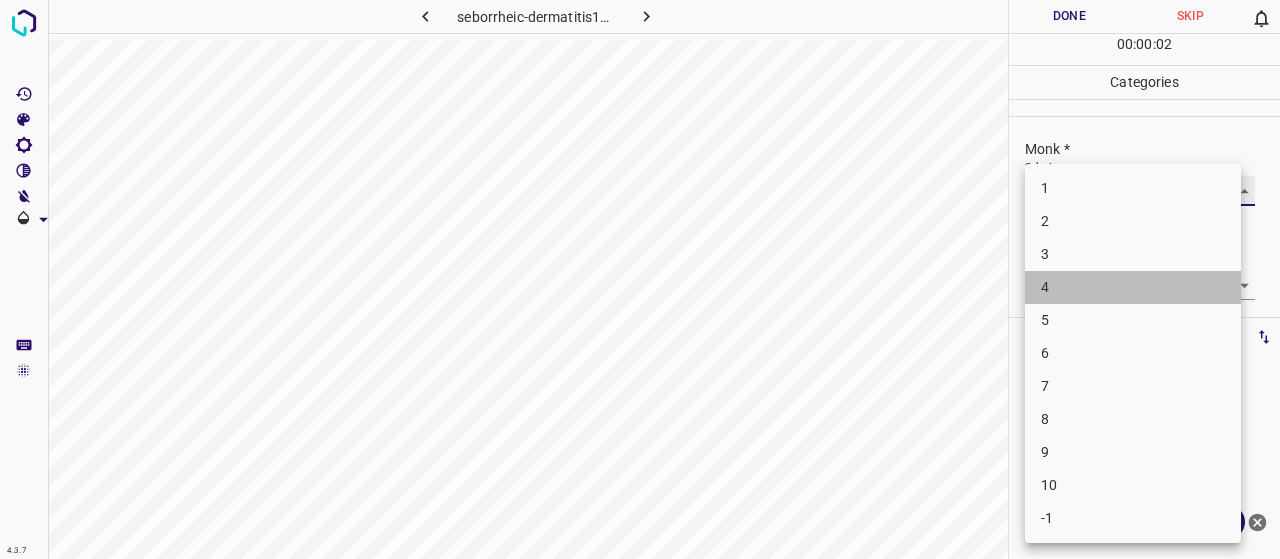 type on "4" 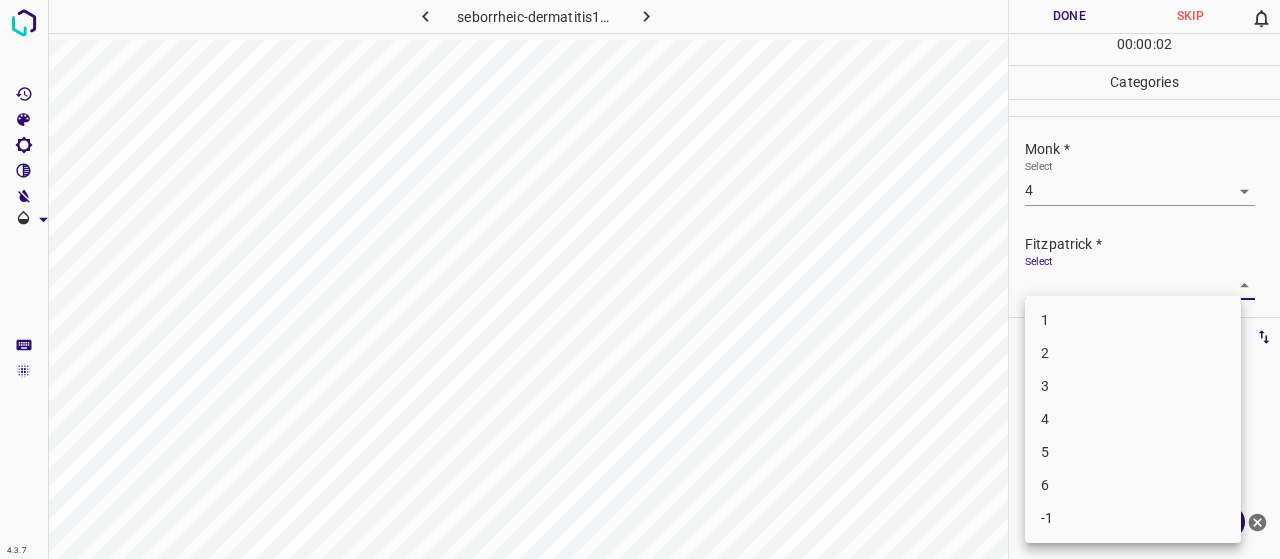 click on "4.3.7 seborrheic-dermatitis19.jpg Done Skip 0 00   : 00   : 02   Categories Monk *  Select 4 4  Fitzpatrick *  Select ​ Labels   0 Categories 1 Monk 2  Fitzpatrick Tools Space Change between modes (Draw & Edit) I Auto labeling R Restore zoom M Zoom in N Zoom out Delete Delete selecte label Filters Z Restore filters X Saturation filter C Brightness filter V Contrast filter B Gray scale filter General O Download Need Help ? - Text - Hide - Delete 1 2 3 4 5 6 -1" at bounding box center [640, 279] 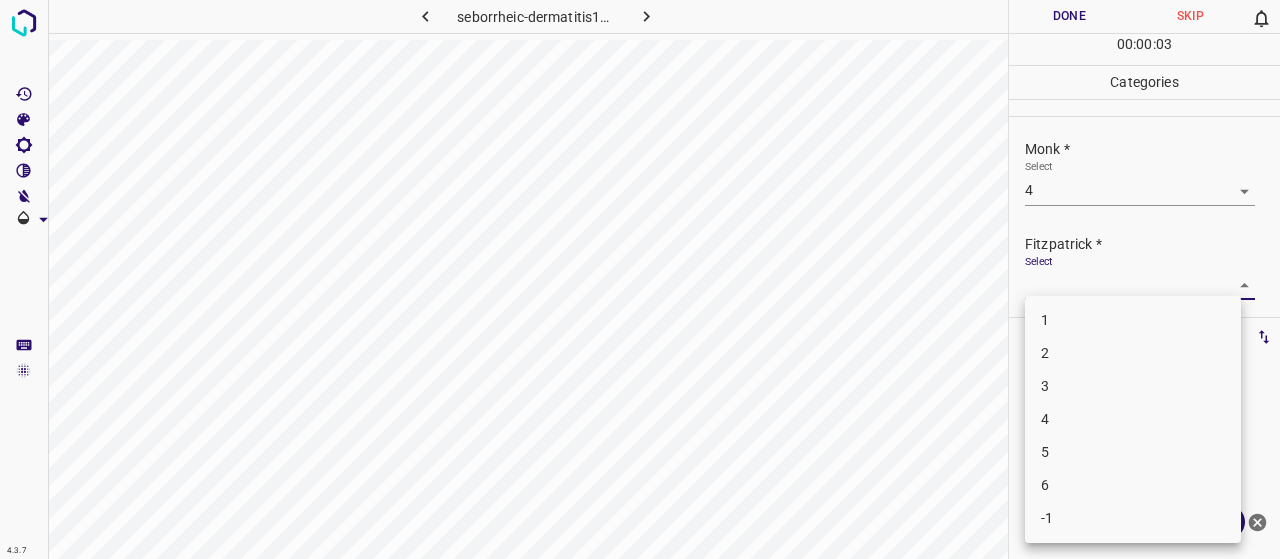 click on "2" at bounding box center [1133, 353] 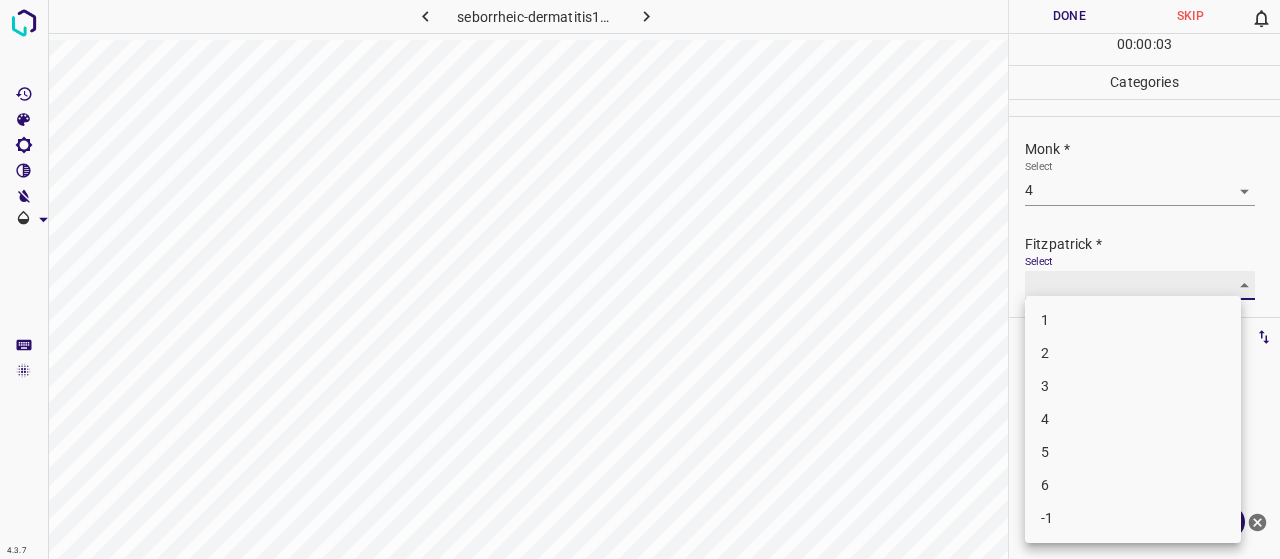 type on "2" 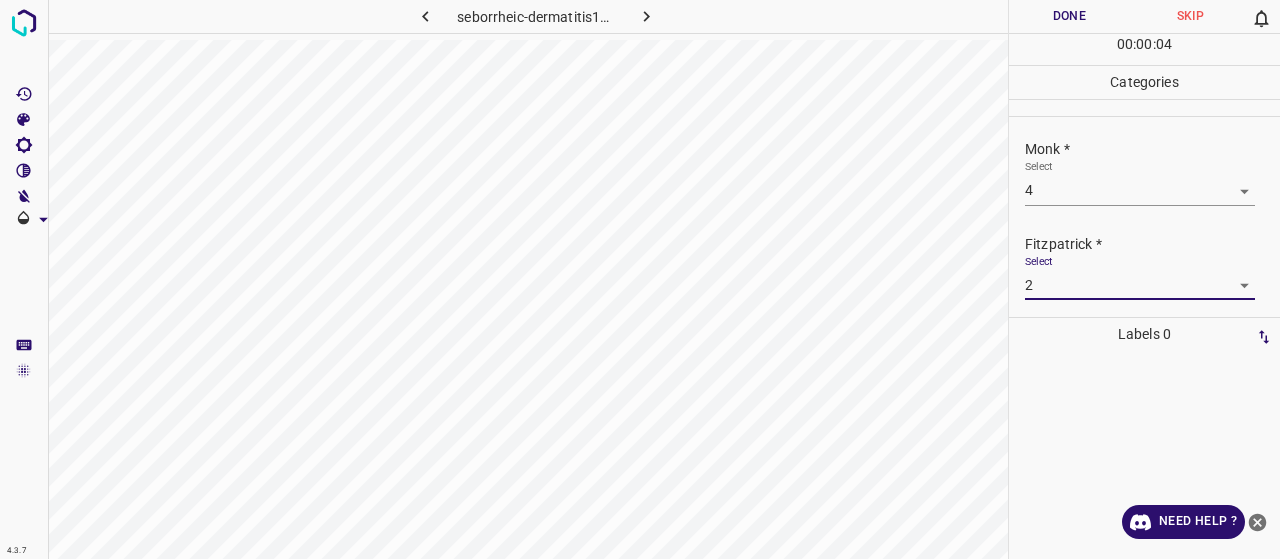 click on "Done" at bounding box center [1069, 16] 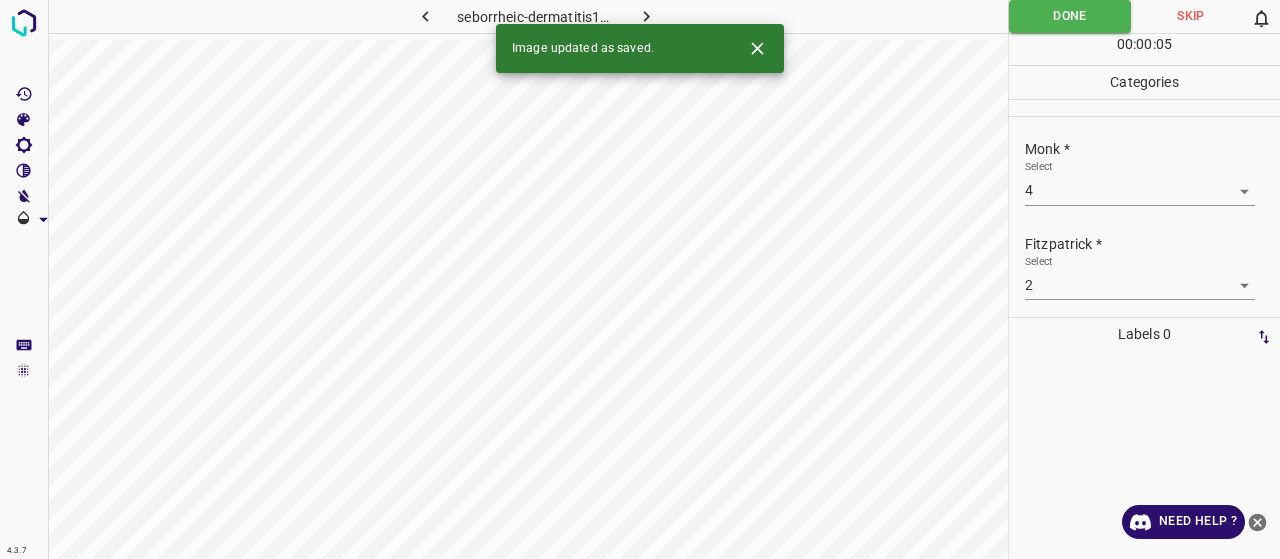 click 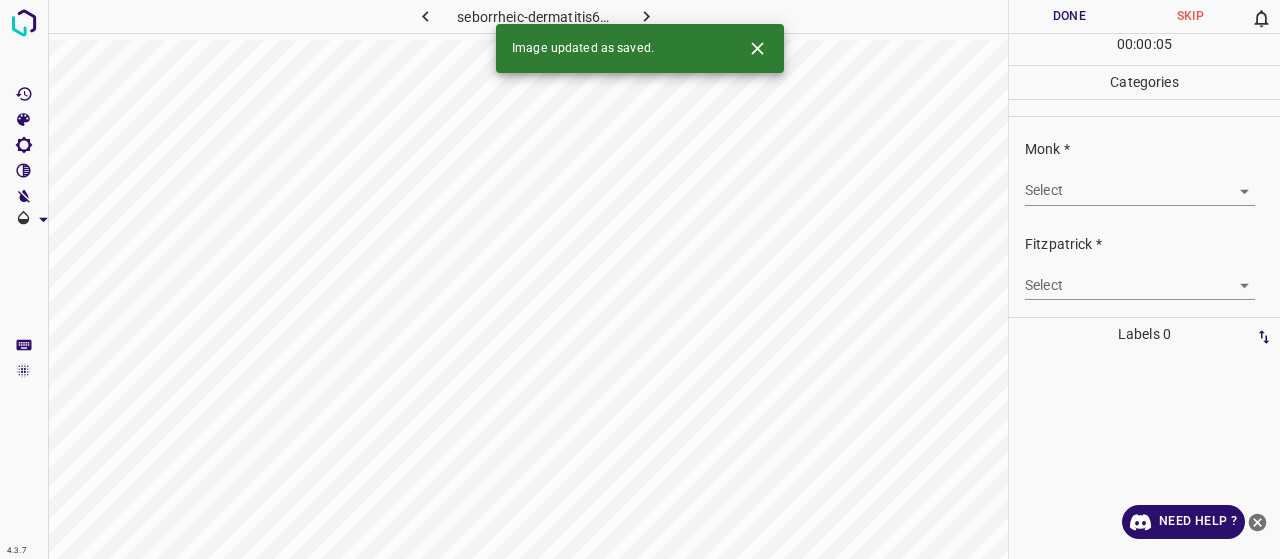 click on "4.3.7 seborrheic-dermatitis60.jpg Done Skip 0 00   : 00   : 05   Categories Monk *  Select ​  Fitzpatrick *  Select ​ Labels   0 Categories 1 Monk 2  Fitzpatrick Tools Space Change between modes (Draw & Edit) I Auto labeling R Restore zoom M Zoom in N Zoom out Delete Delete selecte label Filters Z Restore filters X Saturation filter C Brightness filter V Contrast filter B Gray scale filter General O Download Image updated as saved. Need Help ? - Text - Hide - Delete" at bounding box center (640, 279) 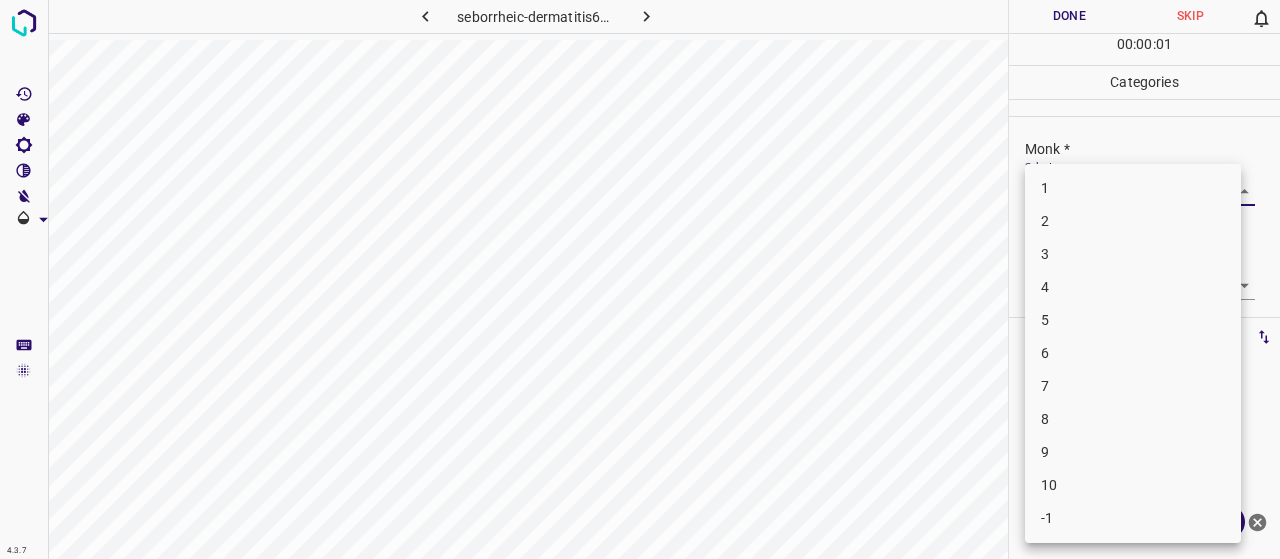 drag, startPoint x: 1058, startPoint y: 501, endPoint x: 1057, endPoint y: 515, distance: 14.035668 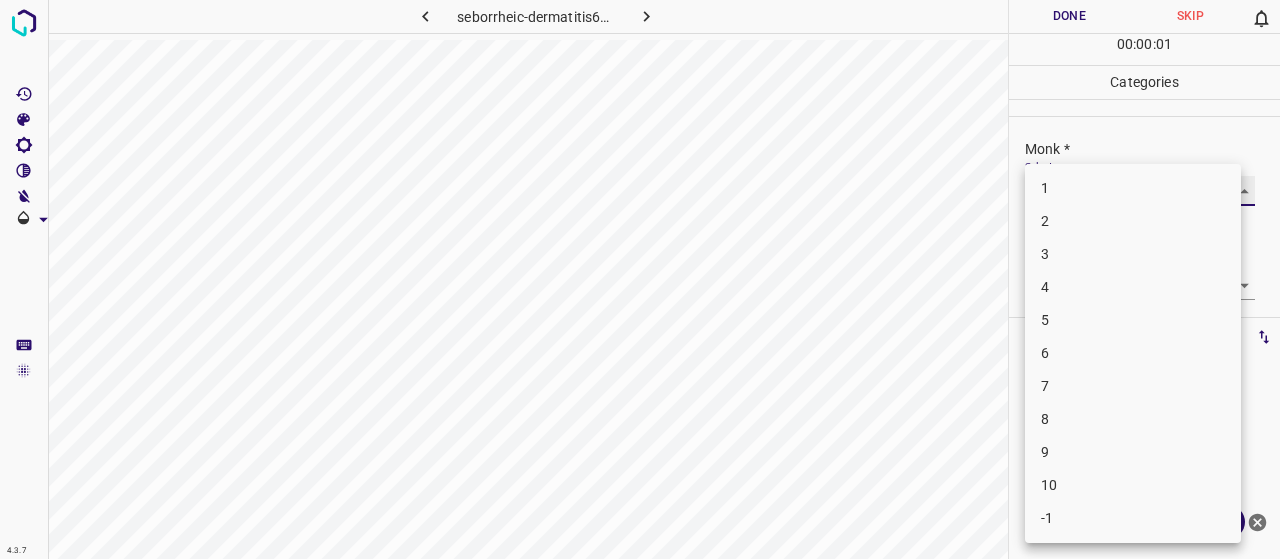type on "-1" 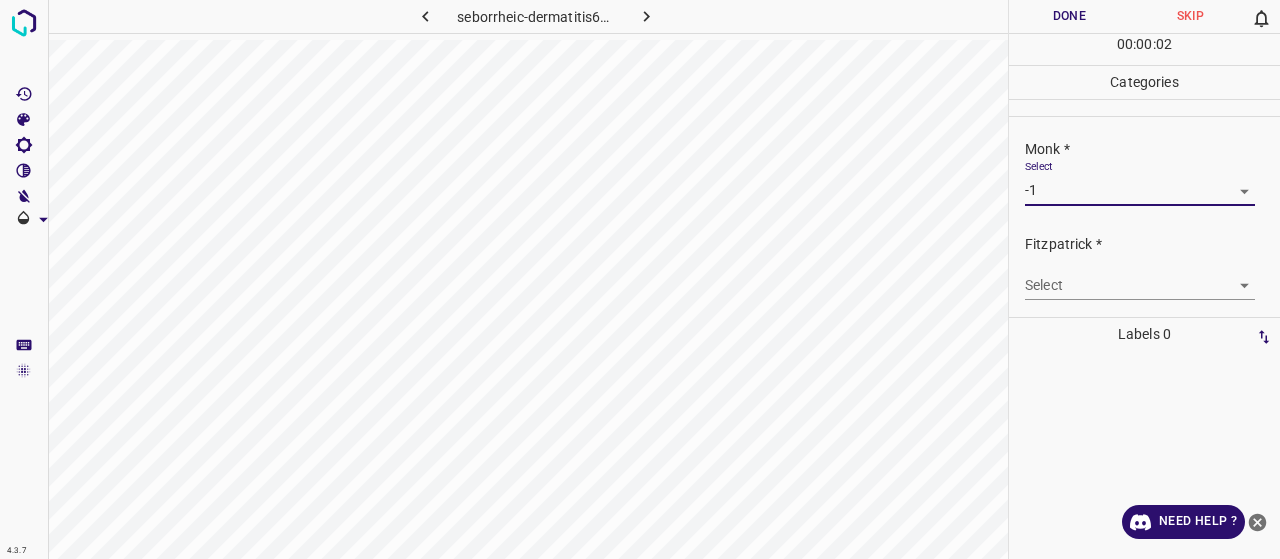 click on "4.3.7 seborrheic-dermatitis60.jpg Done Skip 0 00   : 00   : 02   Categories Monk *  Select -1 -1  Fitzpatrick *  Select ​ Labels   0 Categories 1 Monk 2  Fitzpatrick Tools Space Change between modes (Draw & Edit) I Auto labeling R Restore zoom M Zoom in N Zoom out Delete Delete selecte label Filters Z Restore filters X Saturation filter C Brightness filter V Contrast filter B Gray scale filter General O Download Need Help ? - Text - Hide - Delete" at bounding box center (640, 279) 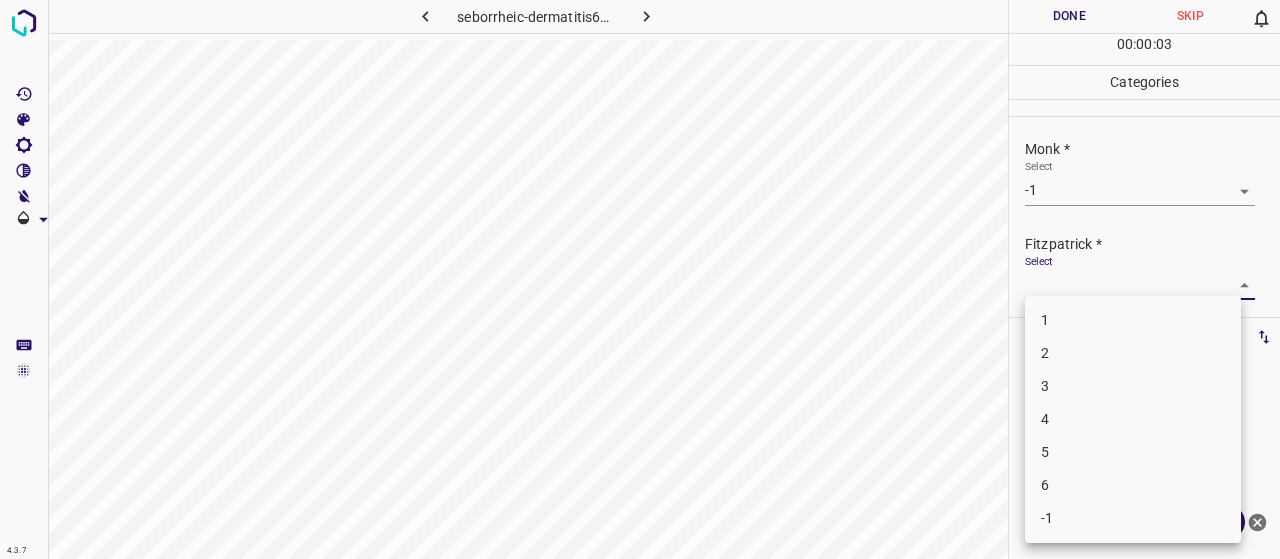 click on "-1" at bounding box center (1133, 518) 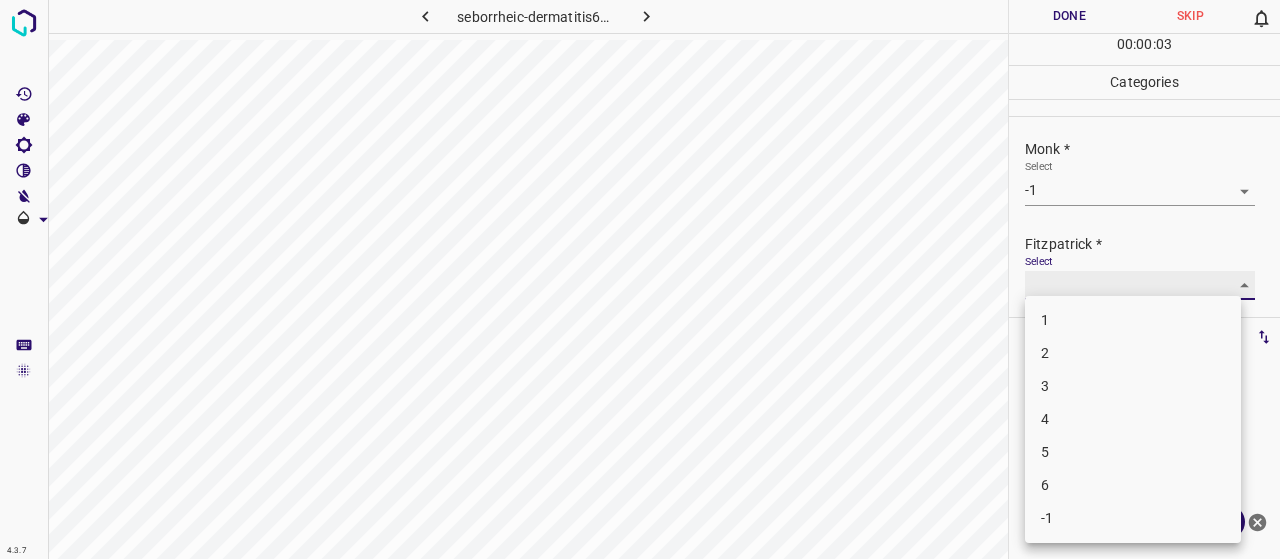 type on "-1" 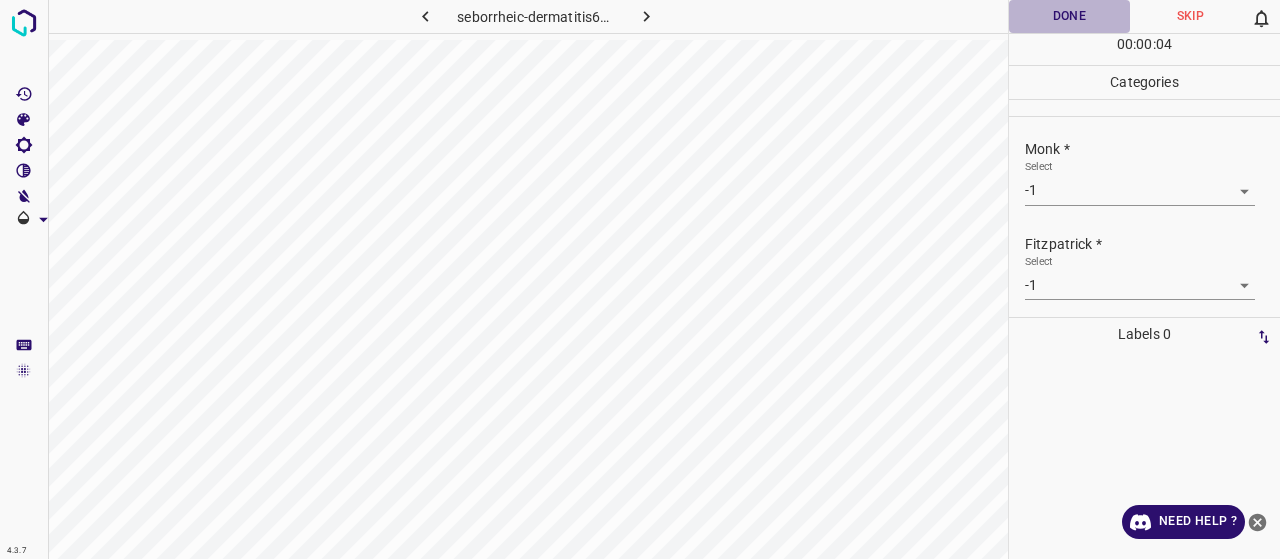 click on "Done" at bounding box center [1069, 16] 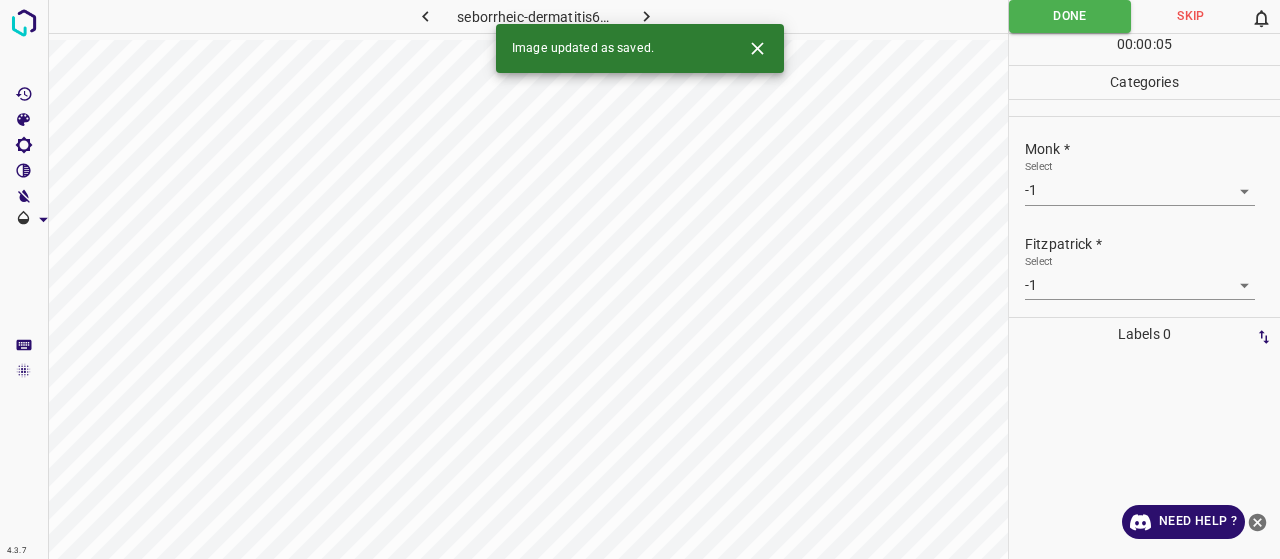 click at bounding box center (647, 16) 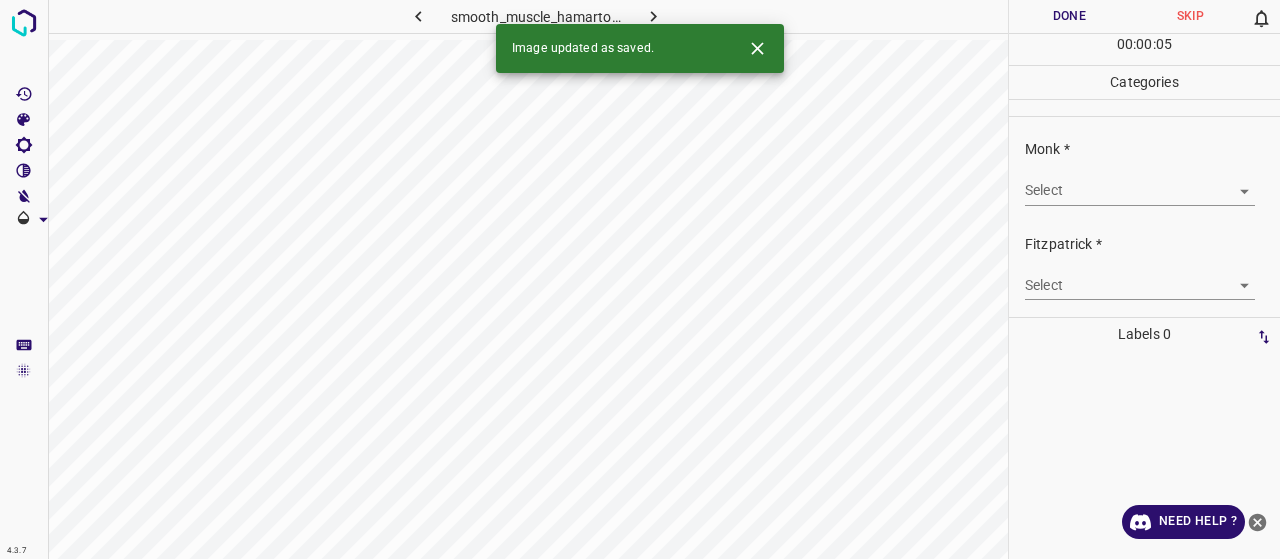 click on "Monk *  Select ​" at bounding box center (1144, 172) 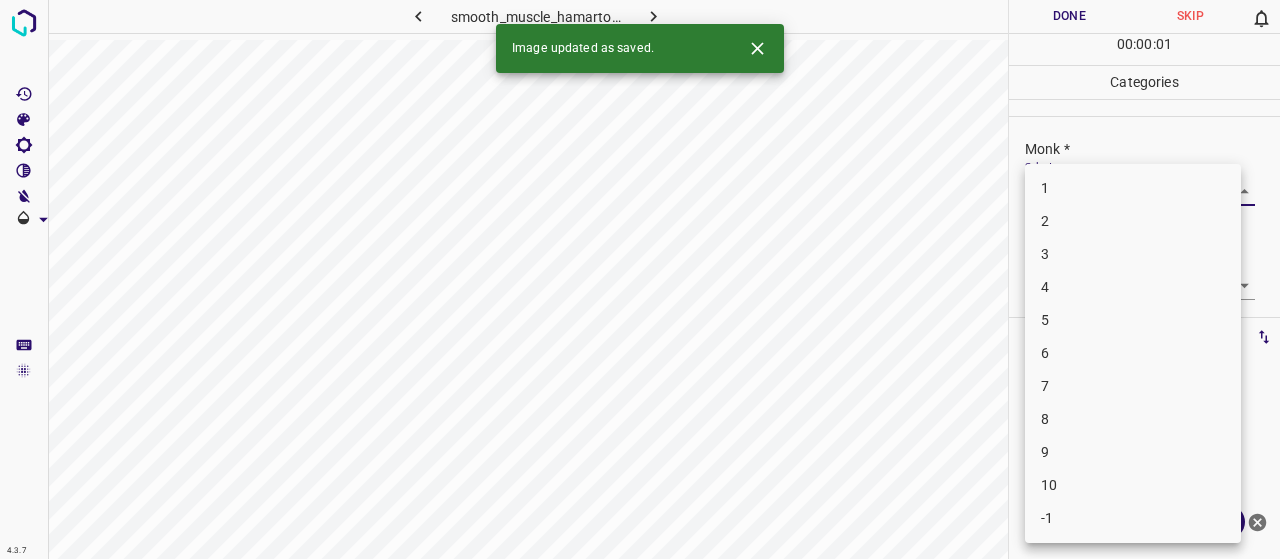 click on "4.3.7 smooth_muscle_hamartoma3.jpg Done Skip 0 00   : 00   : 01   Categories Monk *  Select ​  Fitzpatrick *  Select ​ Labels   0 Categories 1 Monk 2  Fitzpatrick Tools Space Change between modes (Draw & Edit) I Auto labeling R Restore zoom M Zoom in N Zoom out Delete Delete selecte label Filters Z Restore filters X Saturation filter C Brightness filter V Contrast filter B Gray scale filter General O Download Image updated as saved. Need Help ? - Text - Hide - Delete 1 2 3 4 5 6 7 8 9 10 -1" at bounding box center [640, 279] 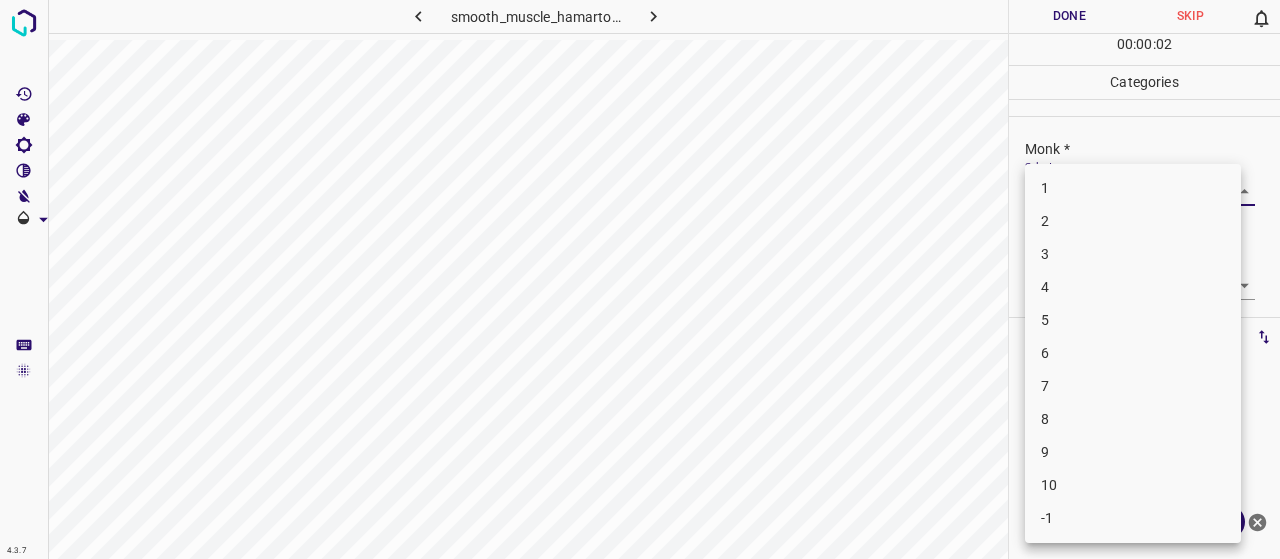 click on "5" at bounding box center (1133, 320) 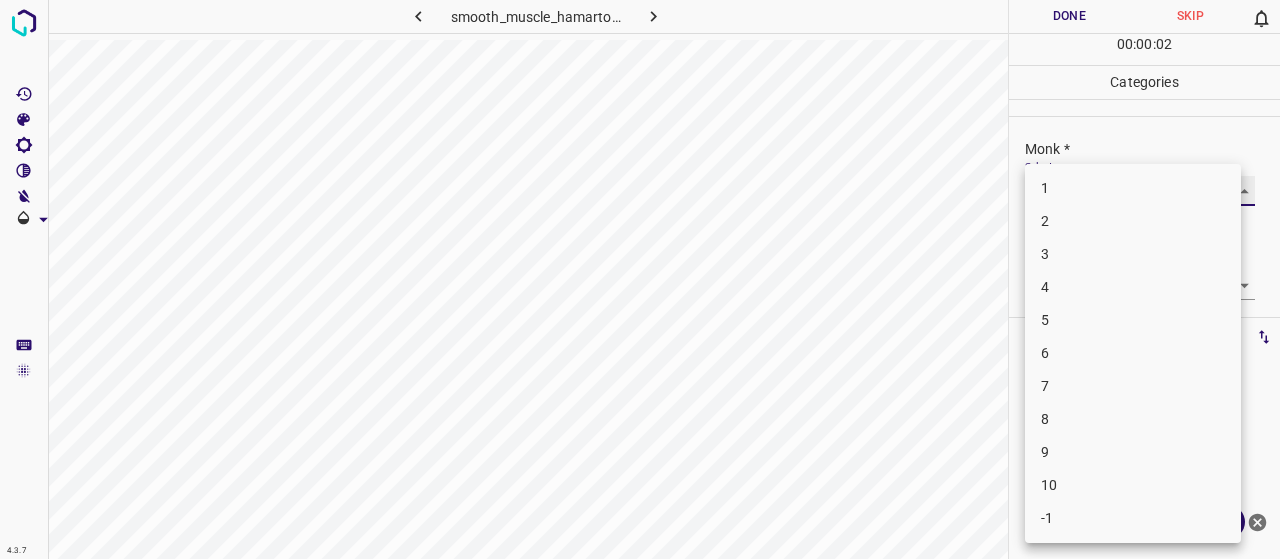 type on "5" 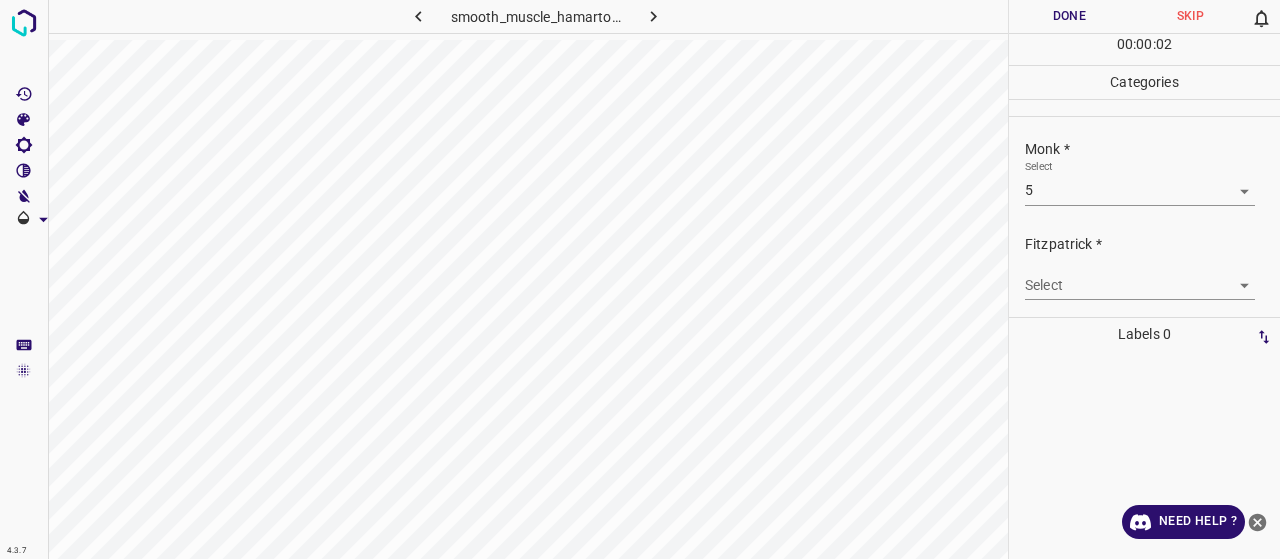 click on "Fitzpatrick *  Select ​" at bounding box center (1144, 267) 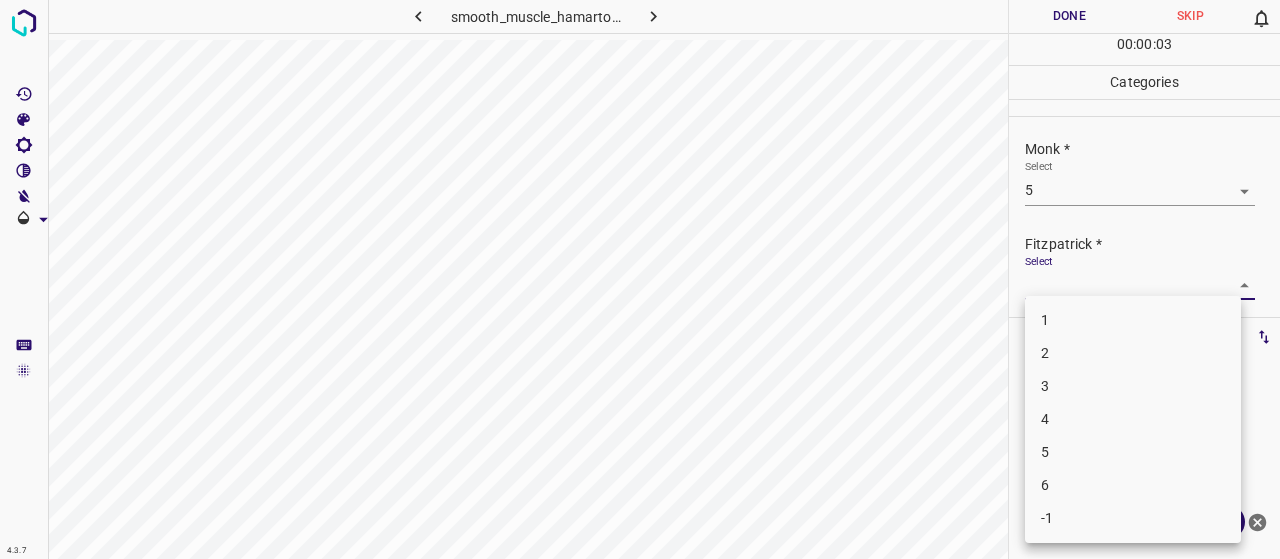 click on "4.3.7 smooth_muscle_hamartoma3.jpg Done Skip 0 00   : 00   : 03   Categories Monk *  Select 5 5  Fitzpatrick *  Select ​ Labels   0 Categories 1 Monk 2  Fitzpatrick Tools Space Change between modes (Draw & Edit) I Auto labeling R Restore zoom M Zoom in N Zoom out Delete Delete selecte label Filters Z Restore filters X Saturation filter C Brightness filter V Contrast filter B Gray scale filter General O Download Need Help ? - Text - Hide - Delete 1 2 3 4 5 6 -1" at bounding box center [640, 279] 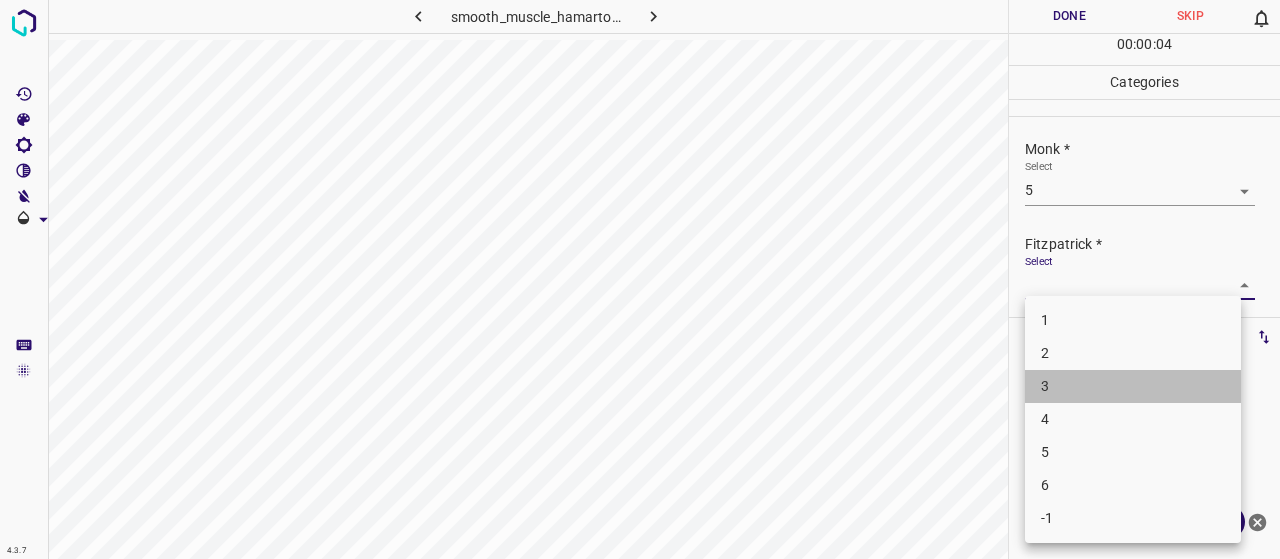click on "3" at bounding box center (1133, 386) 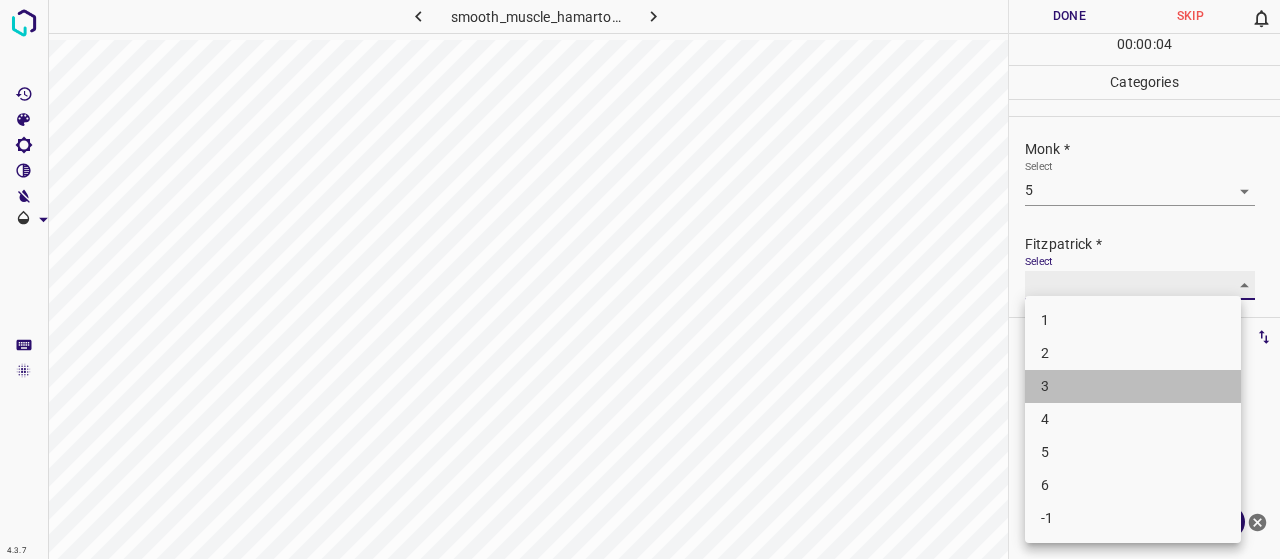 type on "3" 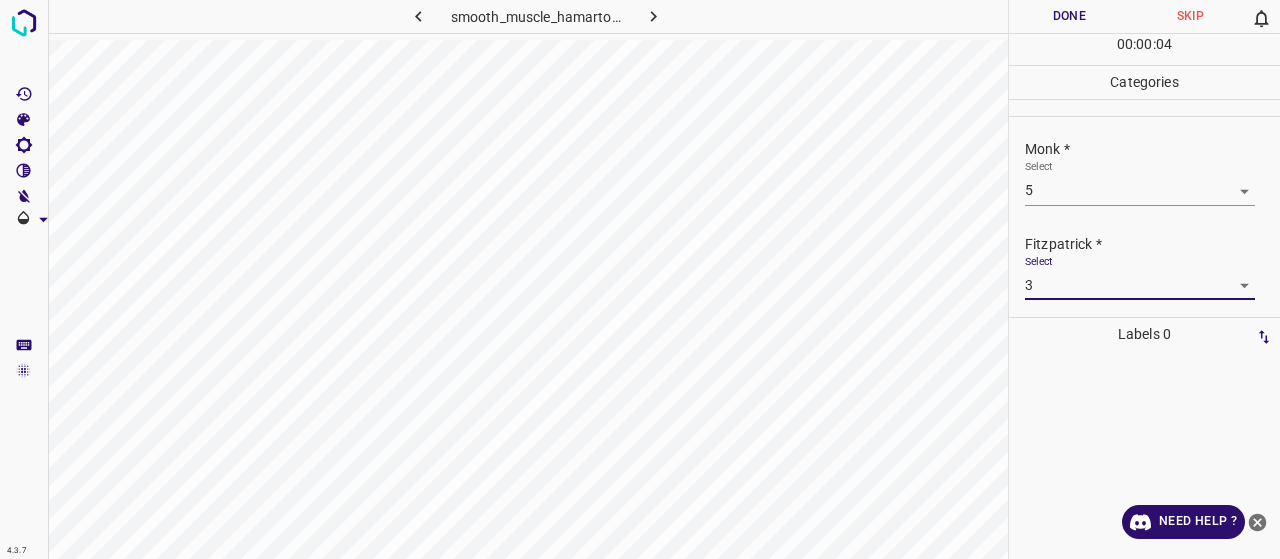 click on "Done" at bounding box center [1069, 16] 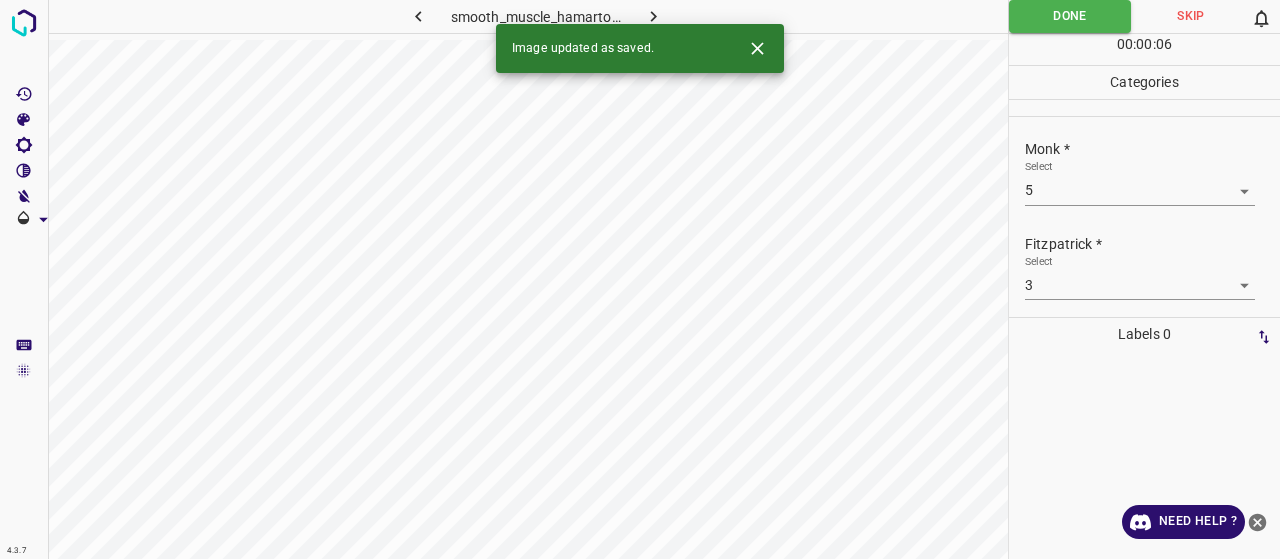 click 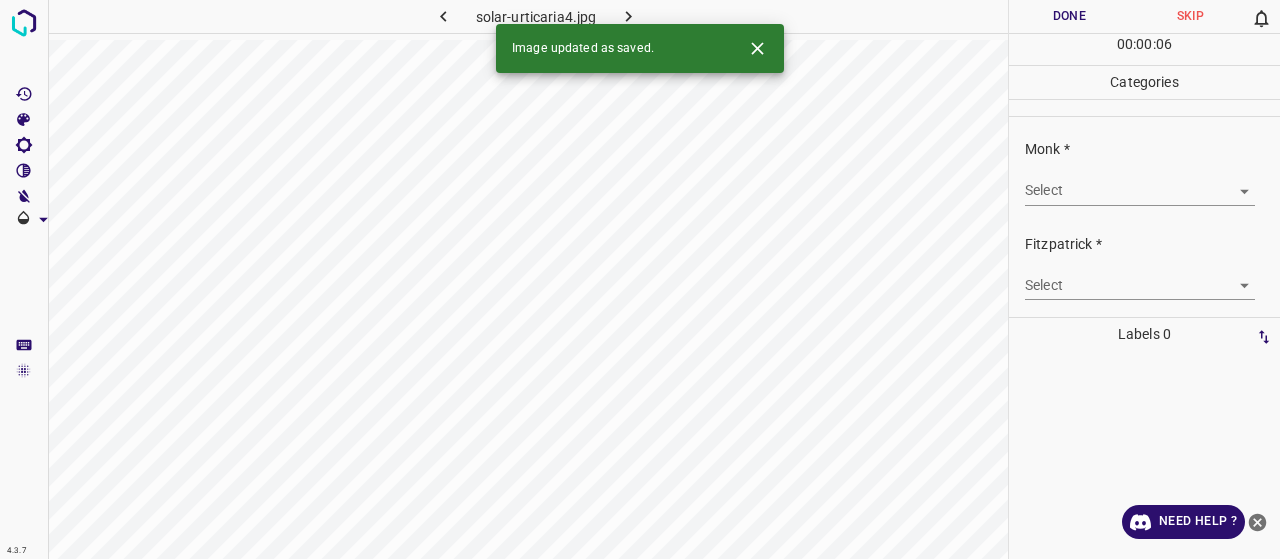 click on "4.3.7 solar-urticaria4.jpg Done Skip 0 00   : 00   : 06   Categories Monk *  Select ​  Fitzpatrick *  Select ​ Labels   0 Categories 1 Monk 2  Fitzpatrick Tools Space Change between modes (Draw & Edit) I Auto labeling R Restore zoom M Zoom in N Zoom out Delete Delete selecte label Filters Z Restore filters X Saturation filter C Brightness filter V Contrast filter B Gray scale filter General O Download Image updated as saved. Need Help ? - Text - Hide - Delete" at bounding box center [640, 279] 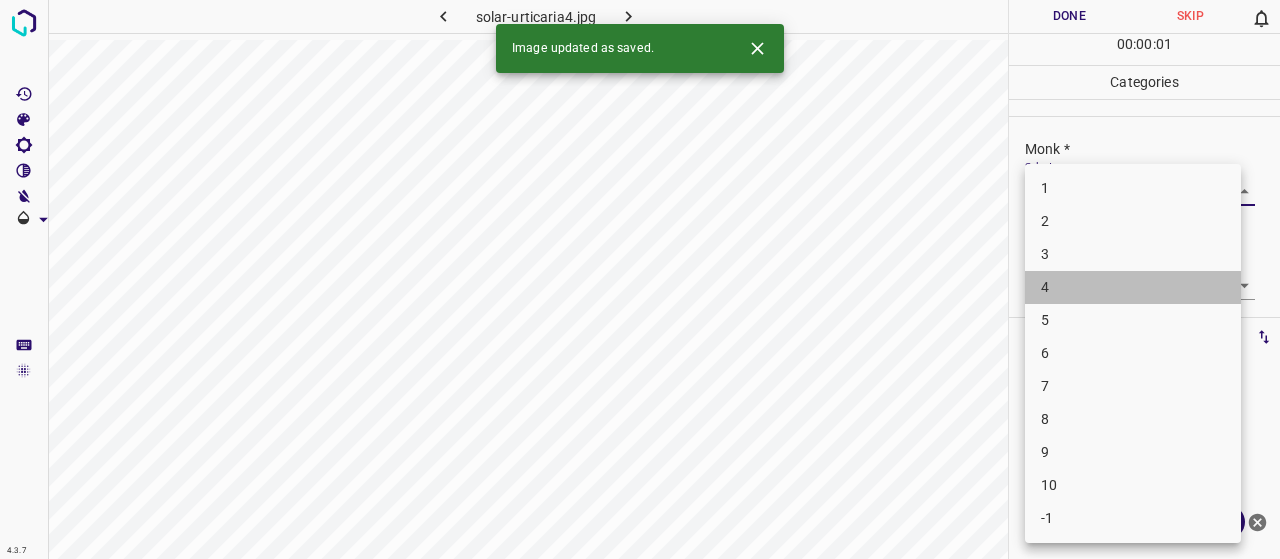 click on "4" at bounding box center [1133, 287] 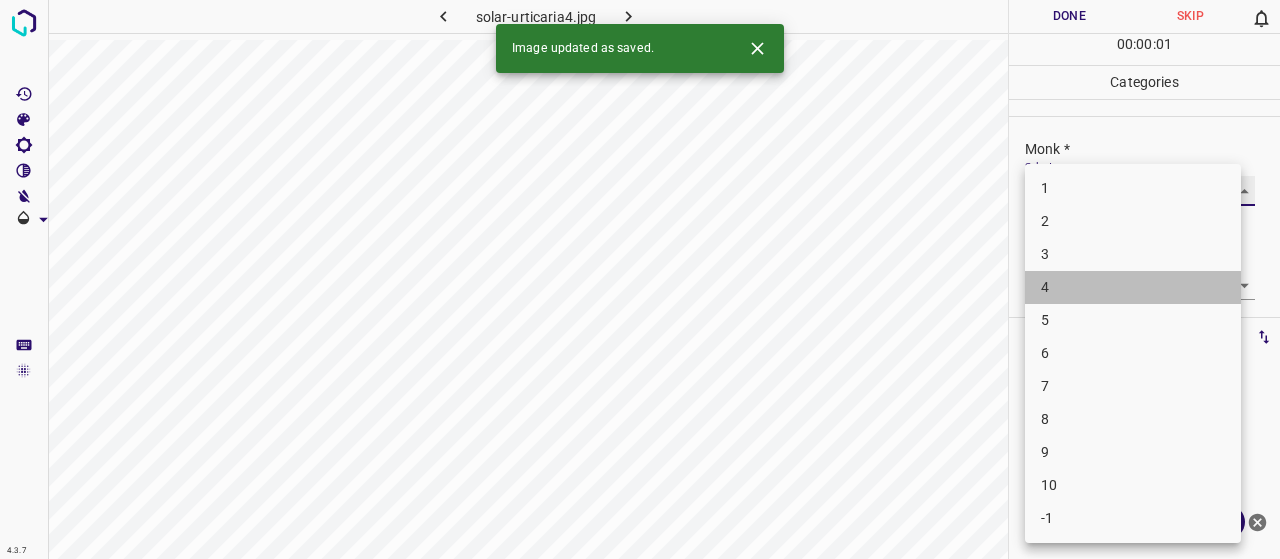 type on "4" 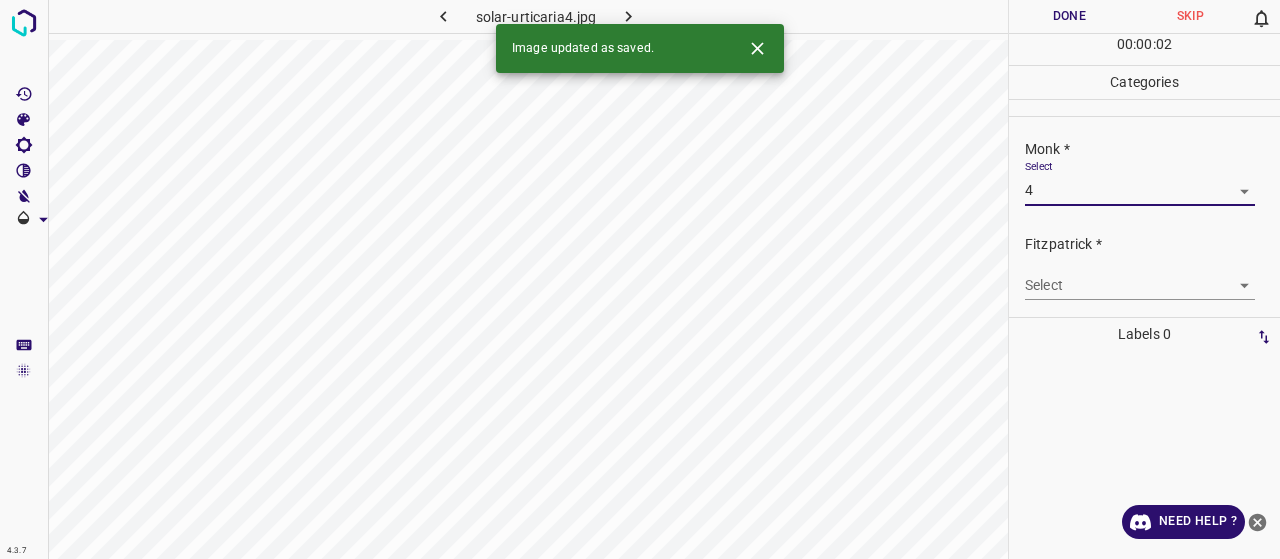 click on "4.3.7 solar-urticaria4.jpg Done Skip 0 00   : 00   : 02   Categories Monk *  Select 4 4  Fitzpatrick *  Select ​ Labels   0 Categories 1 Monk 2  Fitzpatrick Tools Space Change between modes (Draw & Edit) I Auto labeling R Restore zoom M Zoom in N Zoom out Delete Delete selecte label Filters Z Restore filters X Saturation filter C Brightness filter V Contrast filter B Gray scale filter General O Download Image updated as saved. Need Help ? - Text - Hide - Delete" at bounding box center [640, 279] 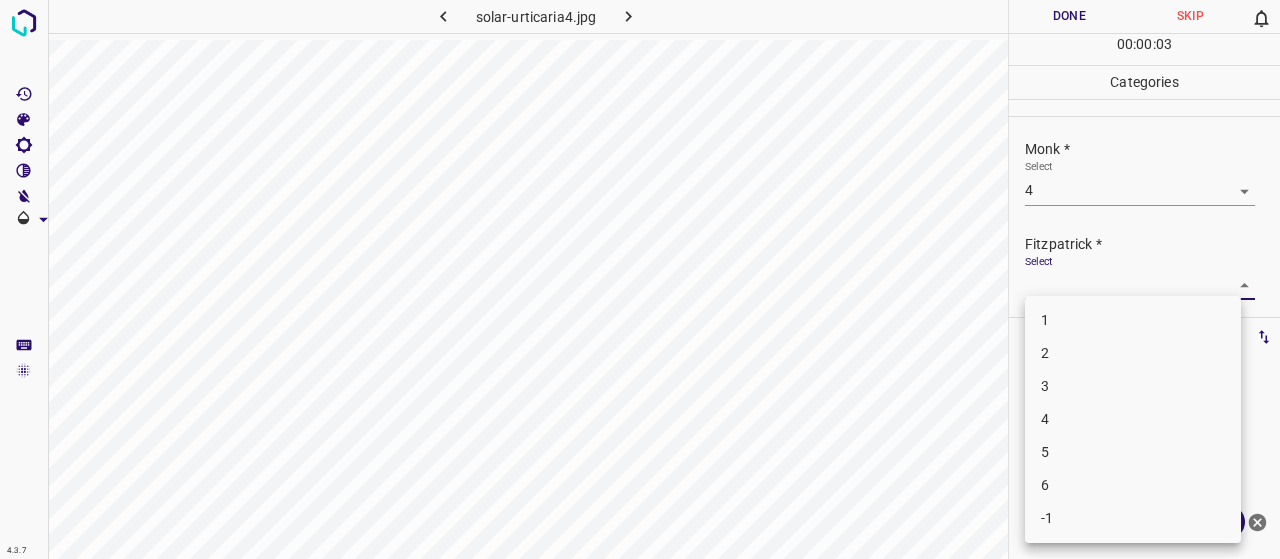 click on "1 2 3 4 5 6 -1" at bounding box center (1133, 419) 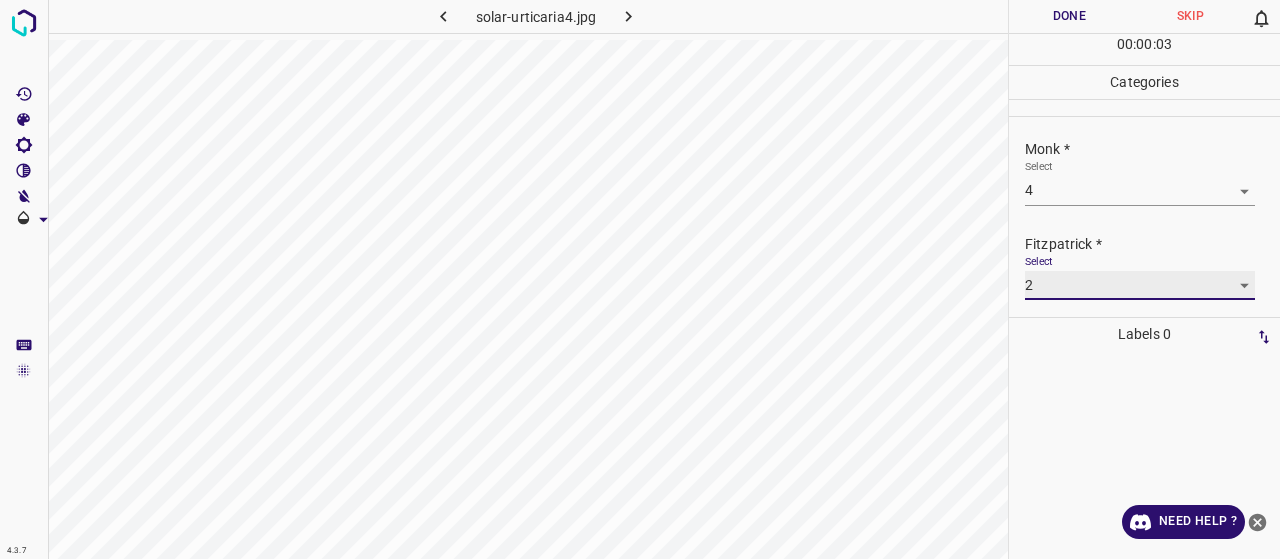 type on "2" 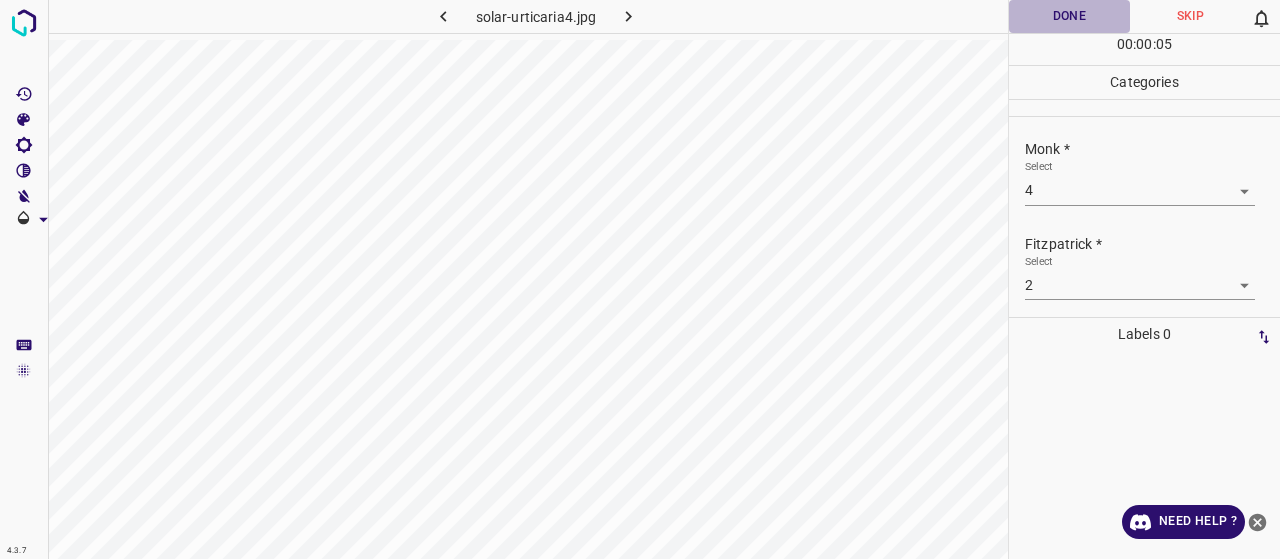 click on "Done" at bounding box center (1069, 16) 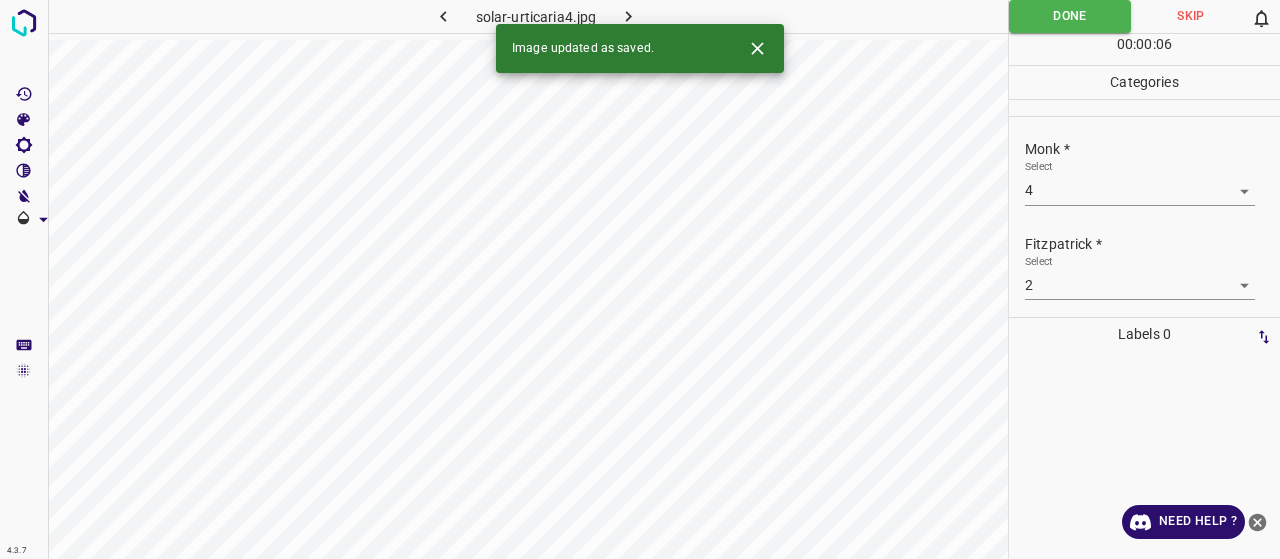 click 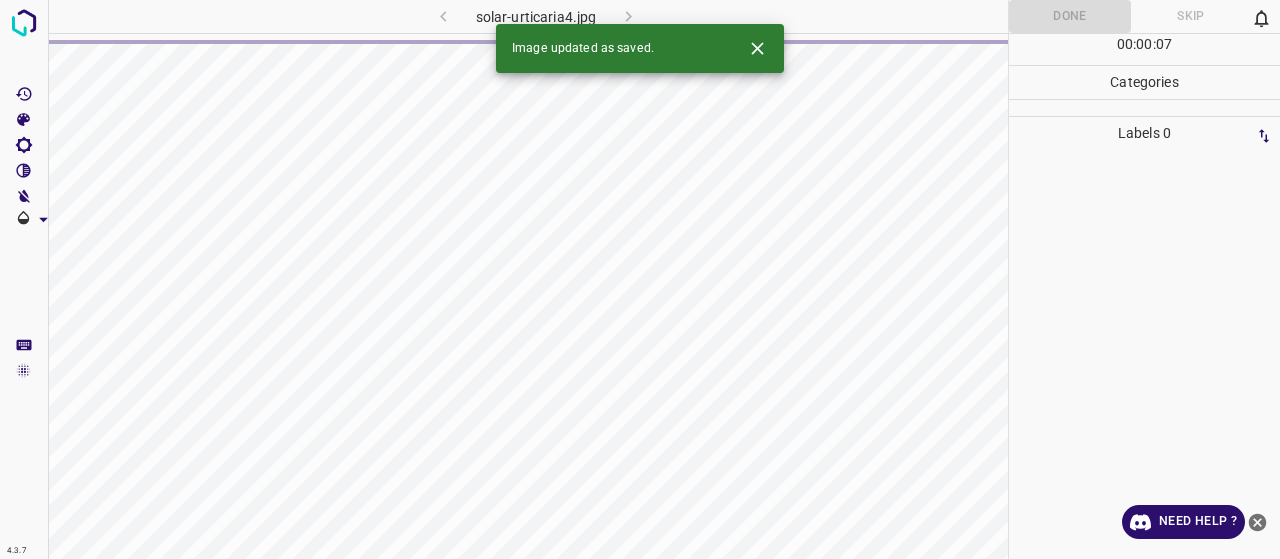 click on "solar-urticaria4.jpg" at bounding box center (536, 16) 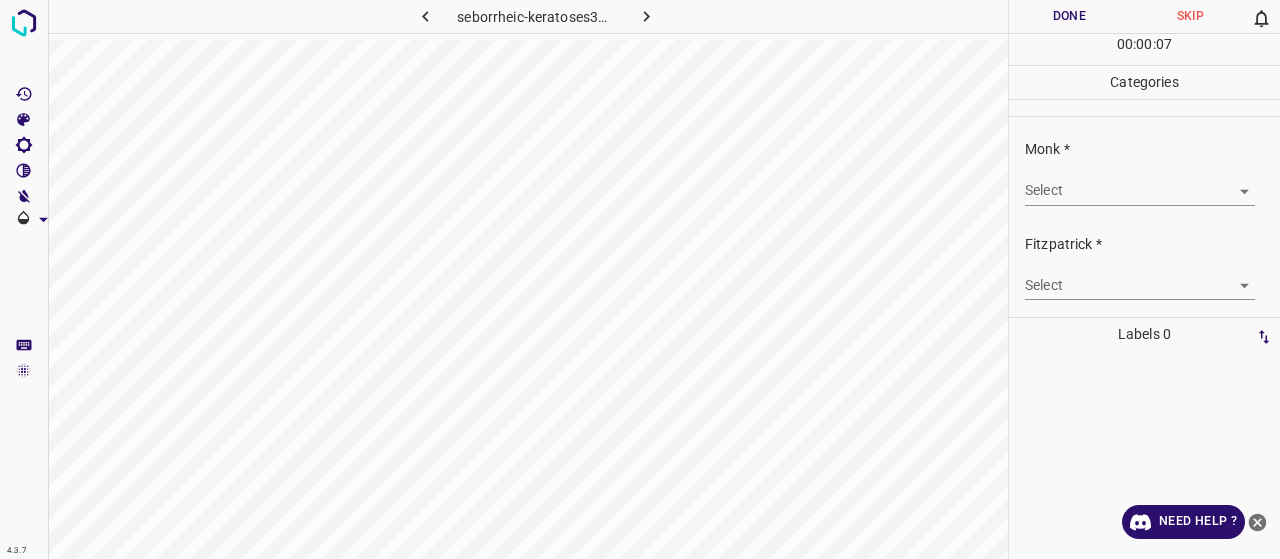click on "4.3.7 seborrheic-keratoses31.jpg Done Skip 0 00   : 00   : 07   Categories Monk *  Select ​  Fitzpatrick *  Select ​ Labels   0 Categories 1 Monk 2  Fitzpatrick Tools Space Change between modes (Draw & Edit) I Auto labeling R Restore zoom M Zoom in N Zoom out Delete Delete selecte label Filters Z Restore filters X Saturation filter C Brightness filter V Contrast filter B Gray scale filter General O Download Need Help ? - Text - Hide - Delete" at bounding box center (640, 279) 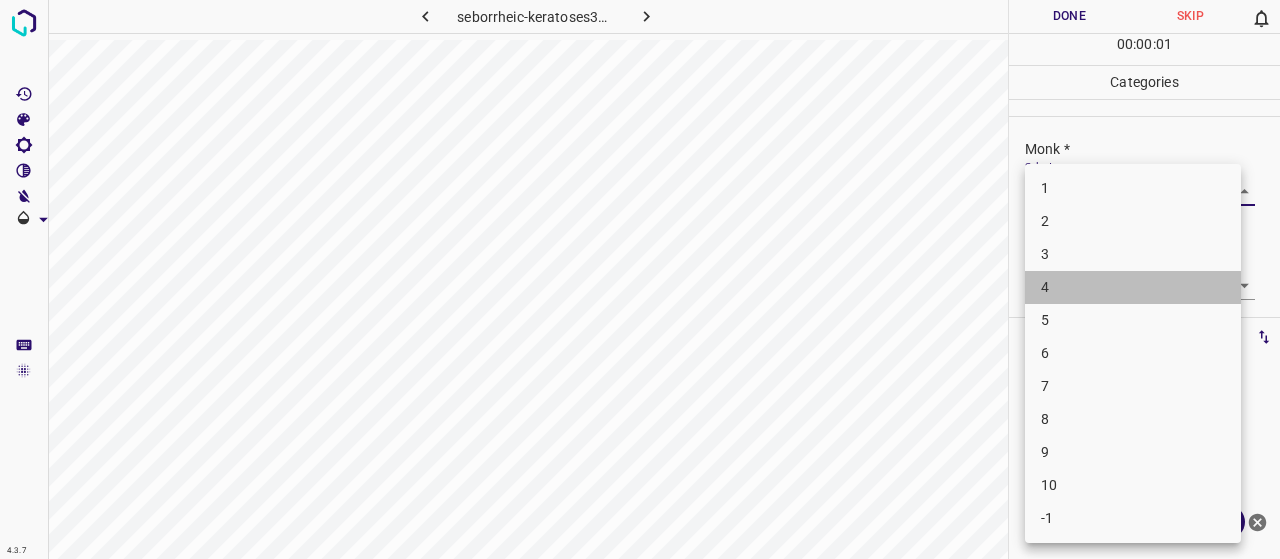 click on "4" at bounding box center [1133, 287] 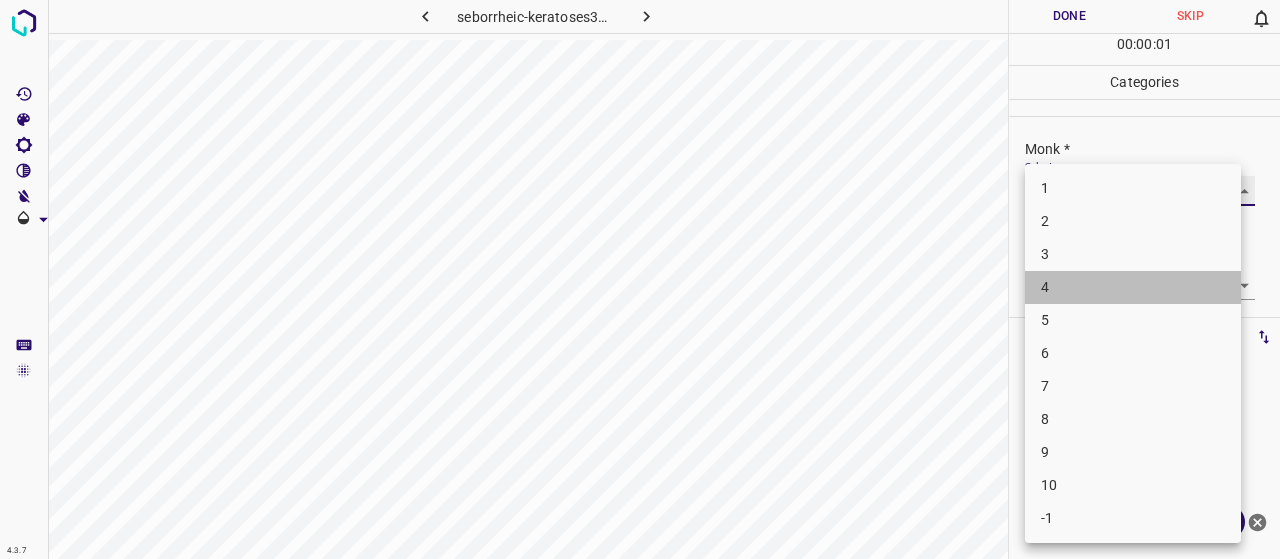 type on "4" 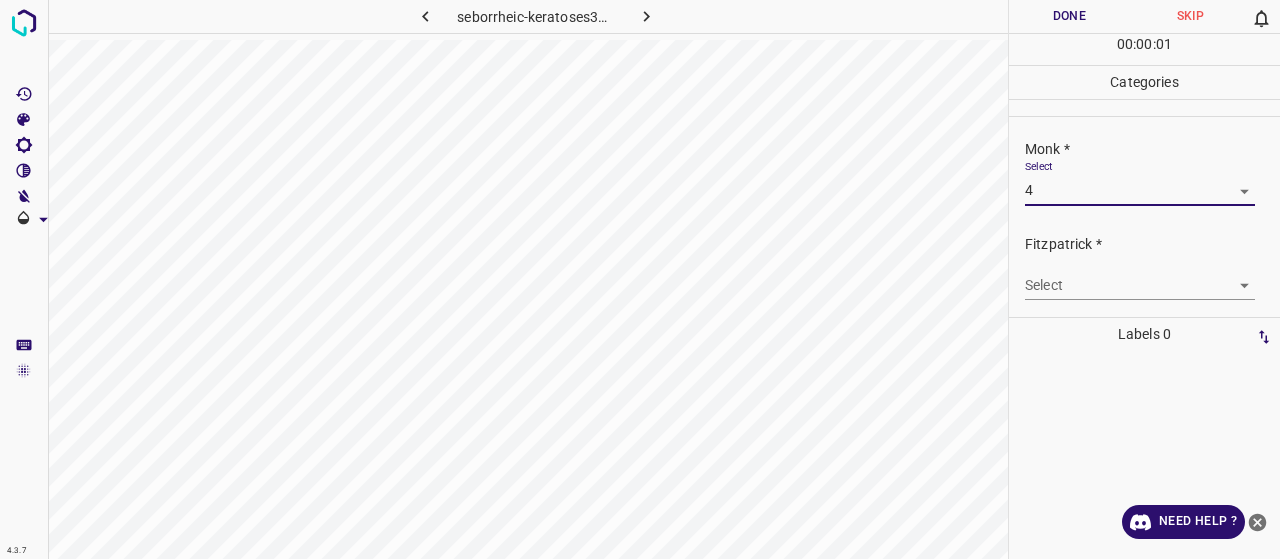 click on "4.3.7 seborrheic-keratoses31.jpg Done Skip 0 00   : 00   : 01   Categories Monk *  Select 4 4  Fitzpatrick *  Select ​ Labels   0 Categories 1 Monk 2  Fitzpatrick Tools Space Change between modes (Draw & Edit) I Auto labeling R Restore zoom M Zoom in N Zoom out Delete Delete selecte label Filters Z Restore filters X Saturation filter C Brightness filter V Contrast filter B Gray scale filter General O Download Need Help ? - Text - Hide - Delete" at bounding box center (640, 279) 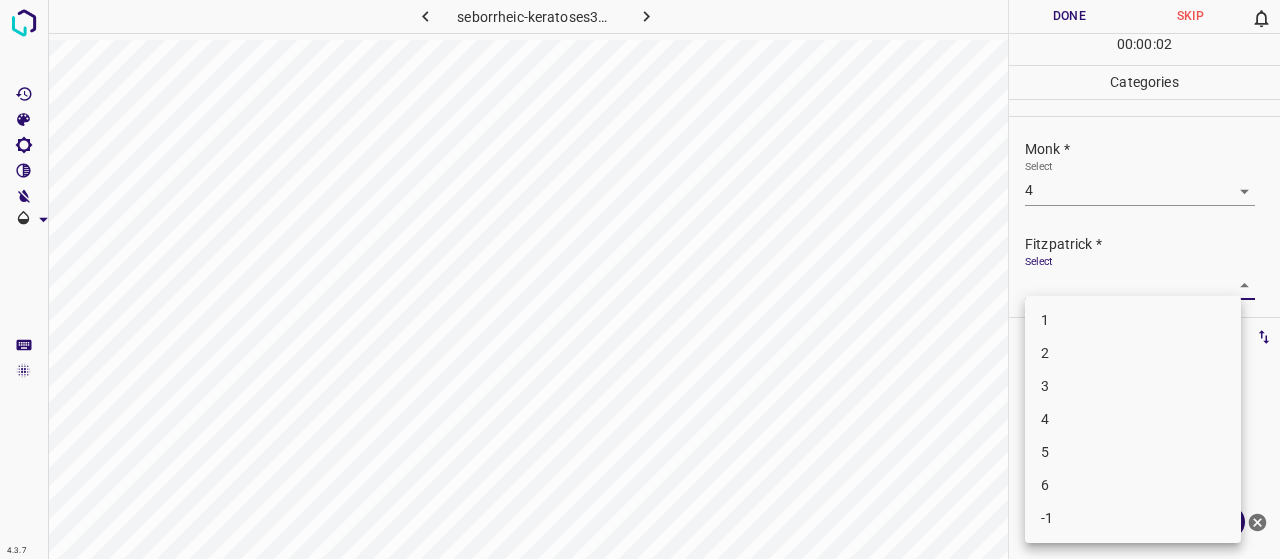 click on "2" at bounding box center (1133, 353) 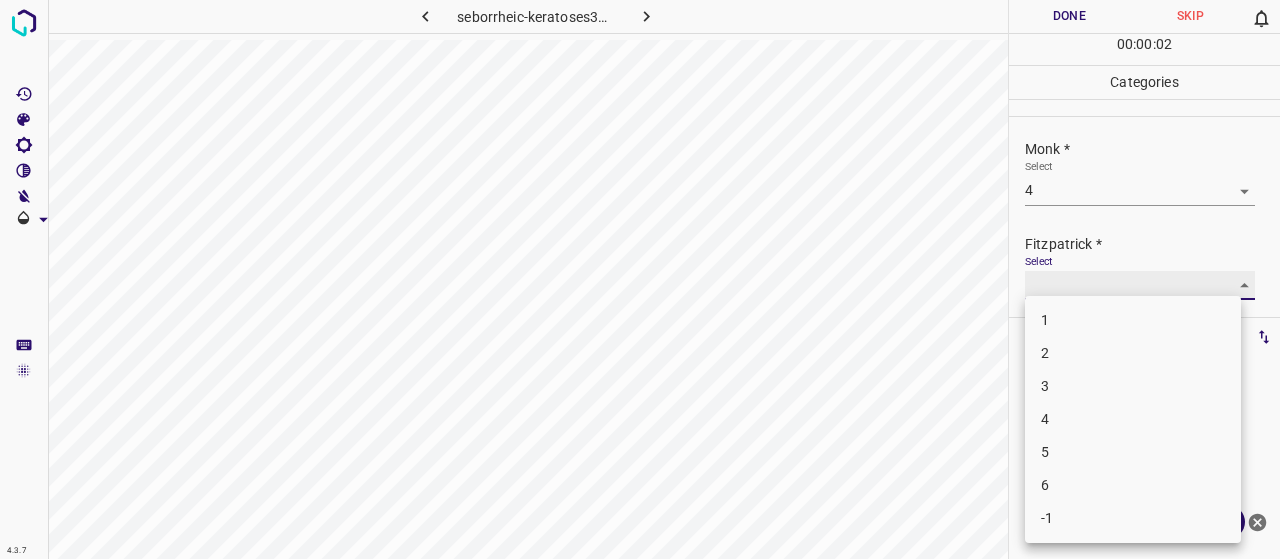 type on "2" 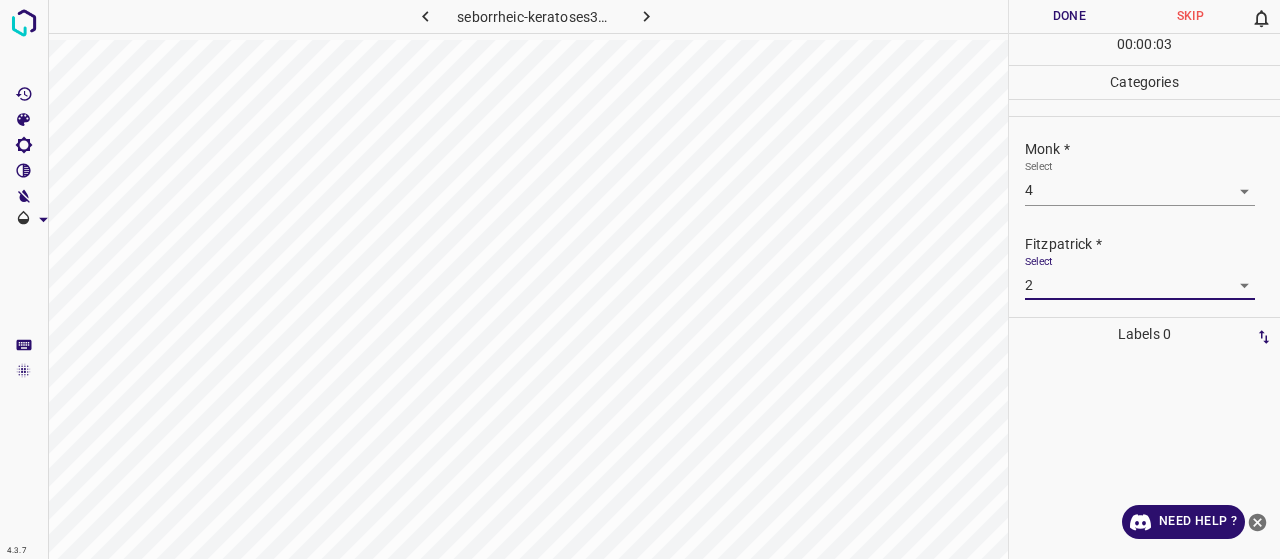 click on "Done" at bounding box center [1069, 16] 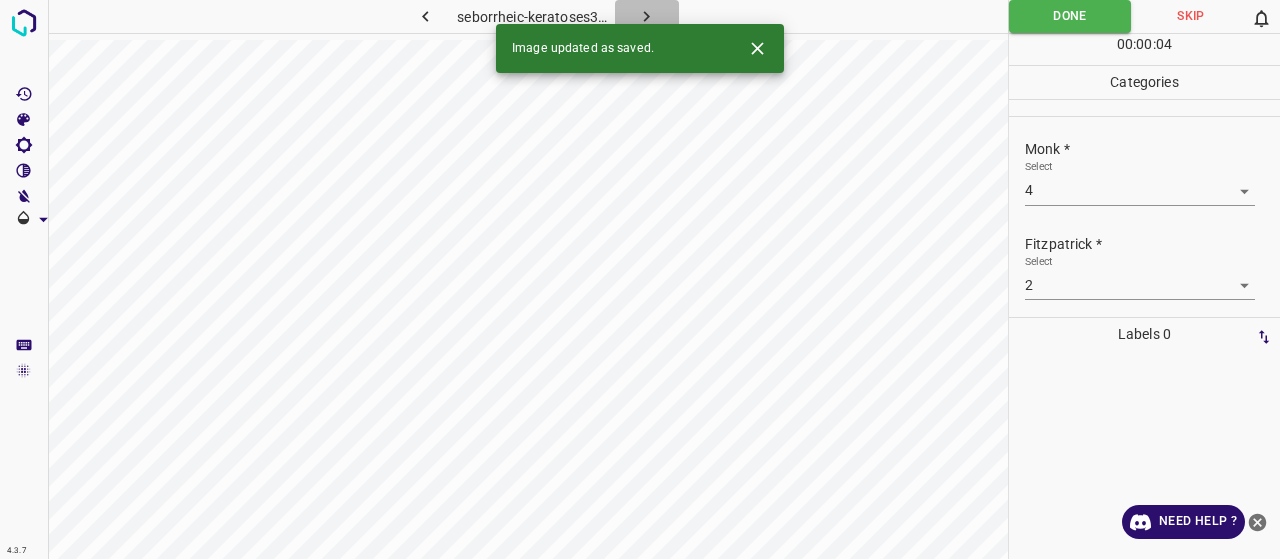 click at bounding box center [647, 16] 